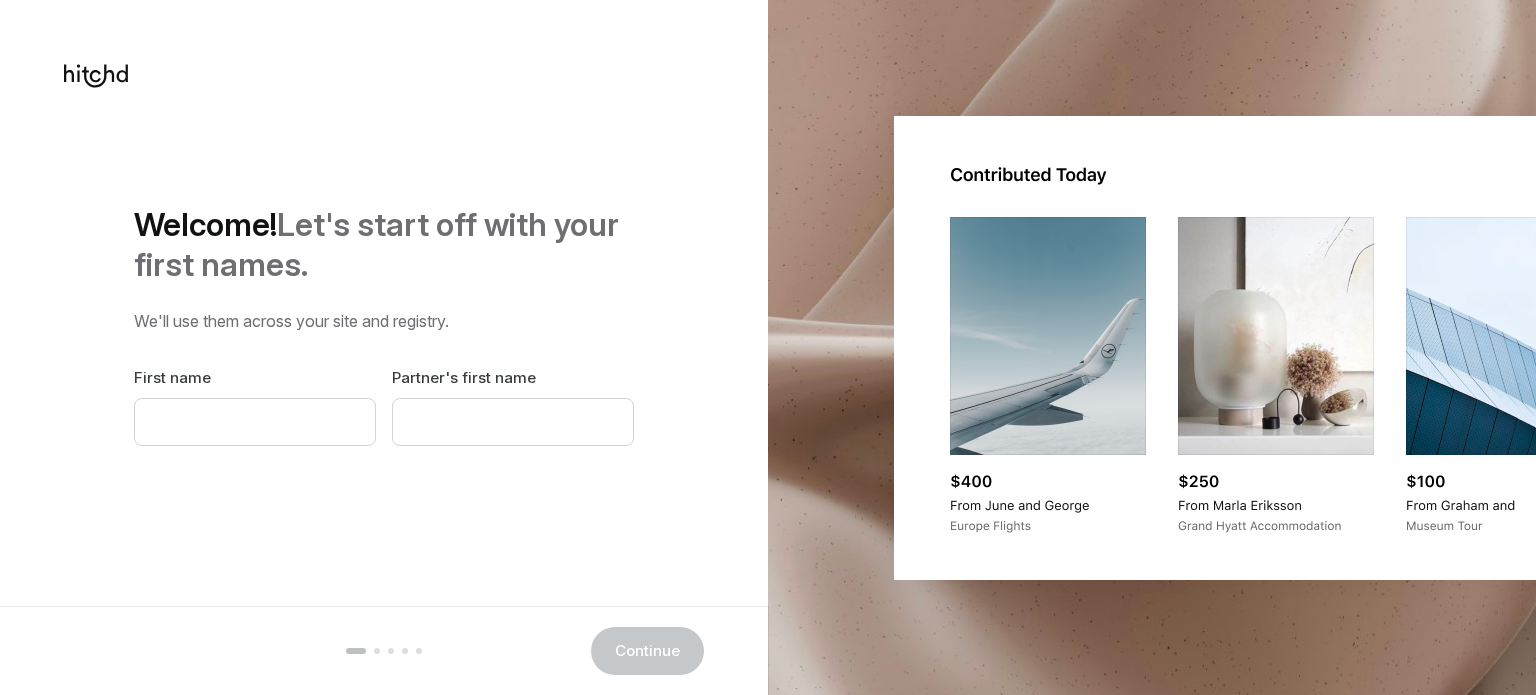 scroll, scrollTop: 0, scrollLeft: 0, axis: both 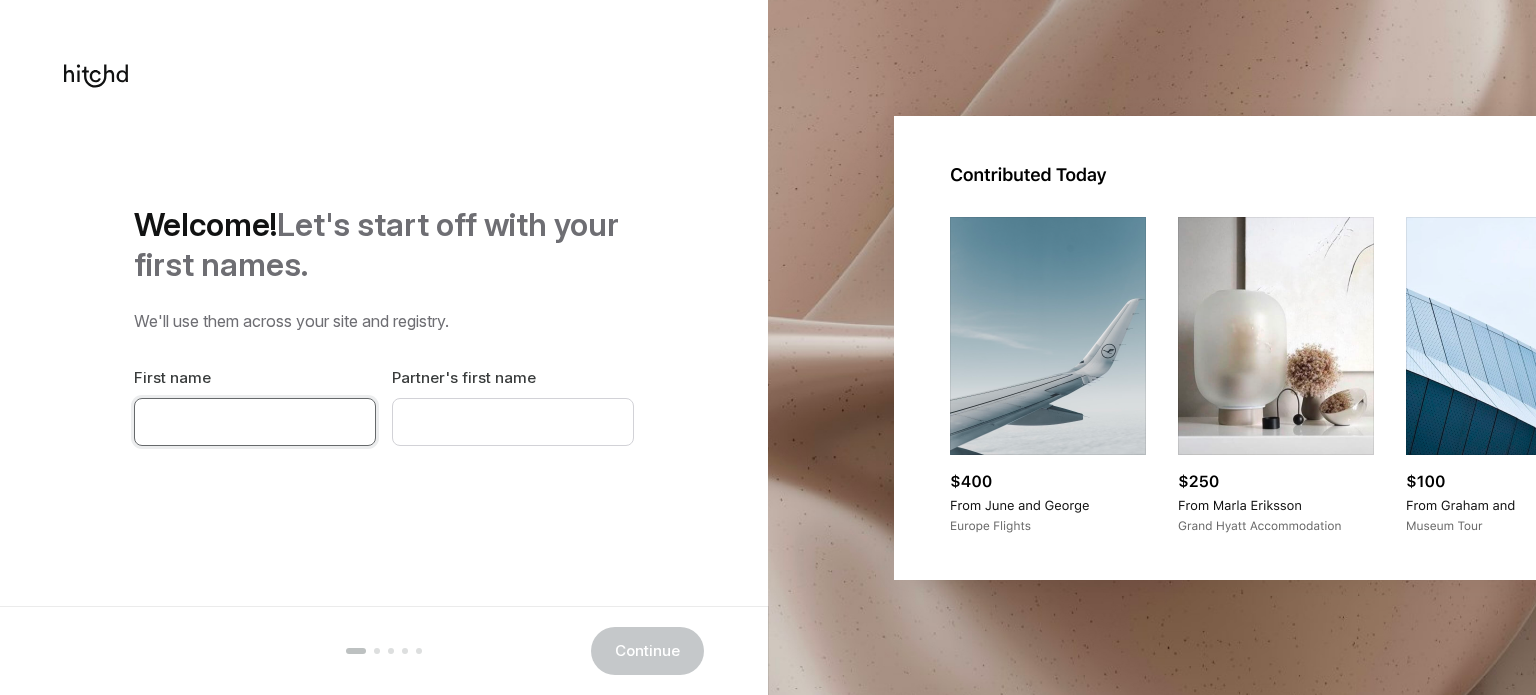 click at bounding box center (255, 422) 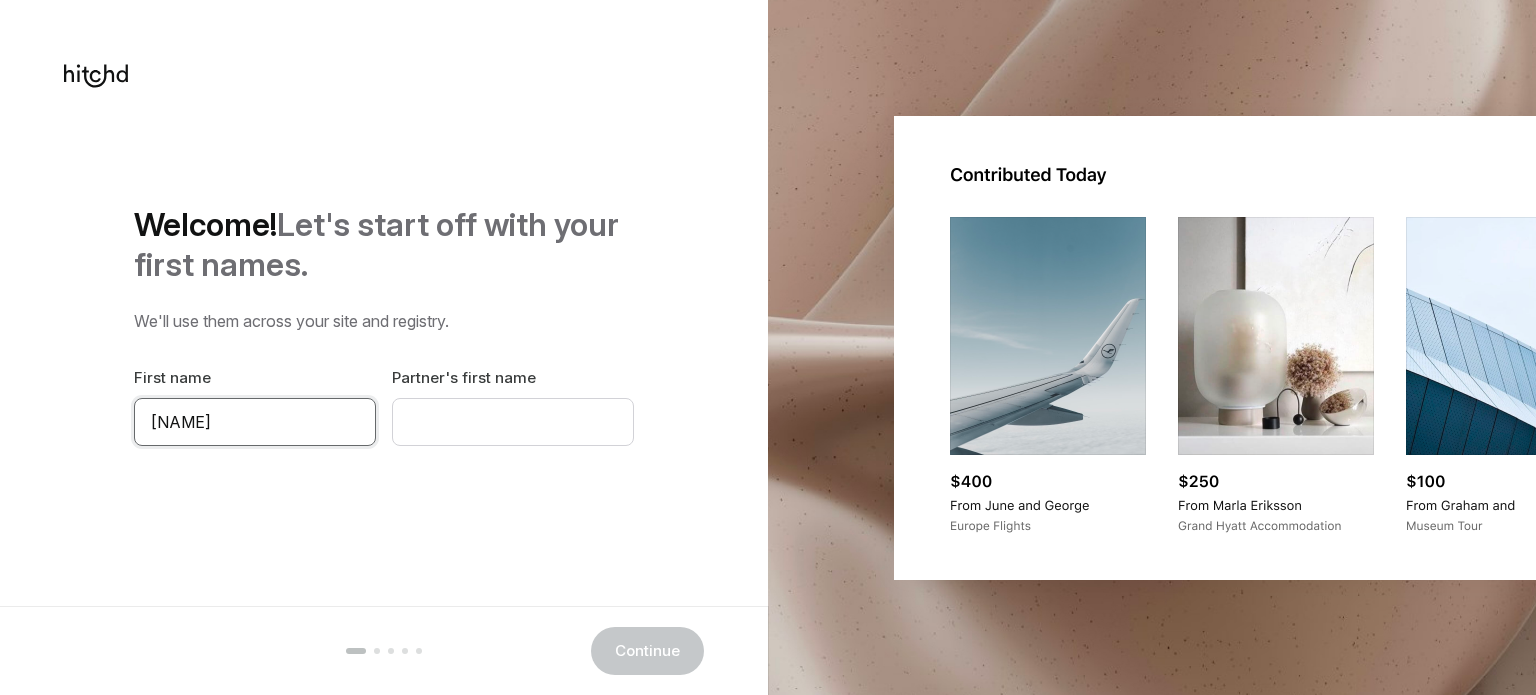type on "[NAME]" 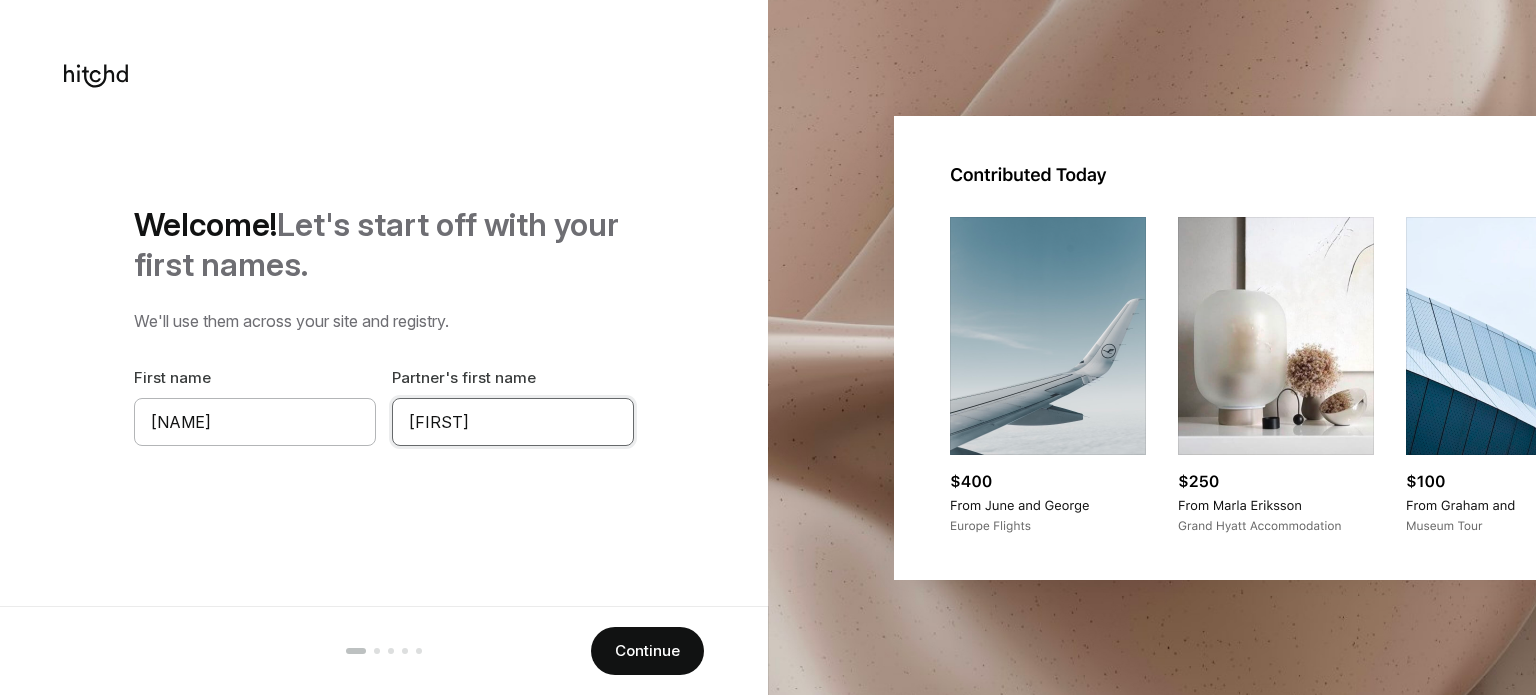 type on "[FIRST]" 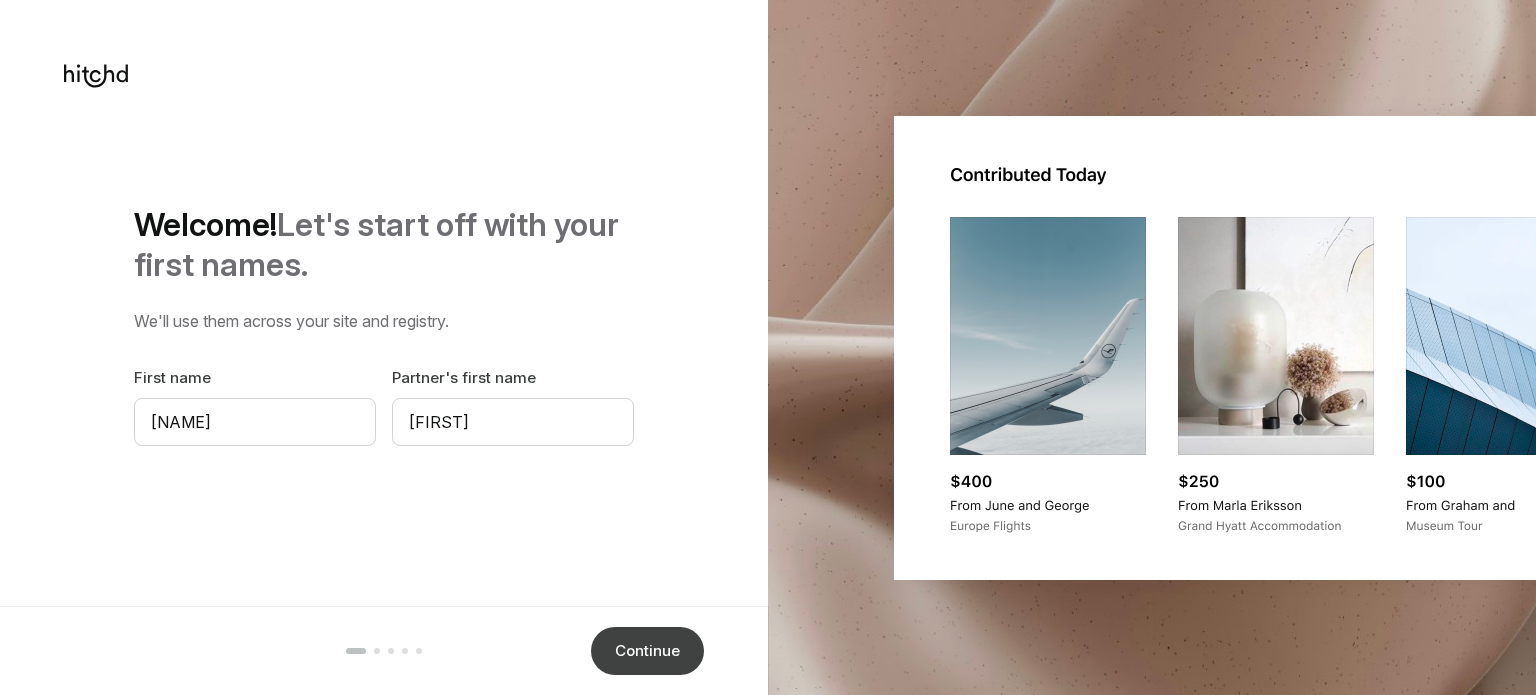 click on "Continue" at bounding box center (647, 651) 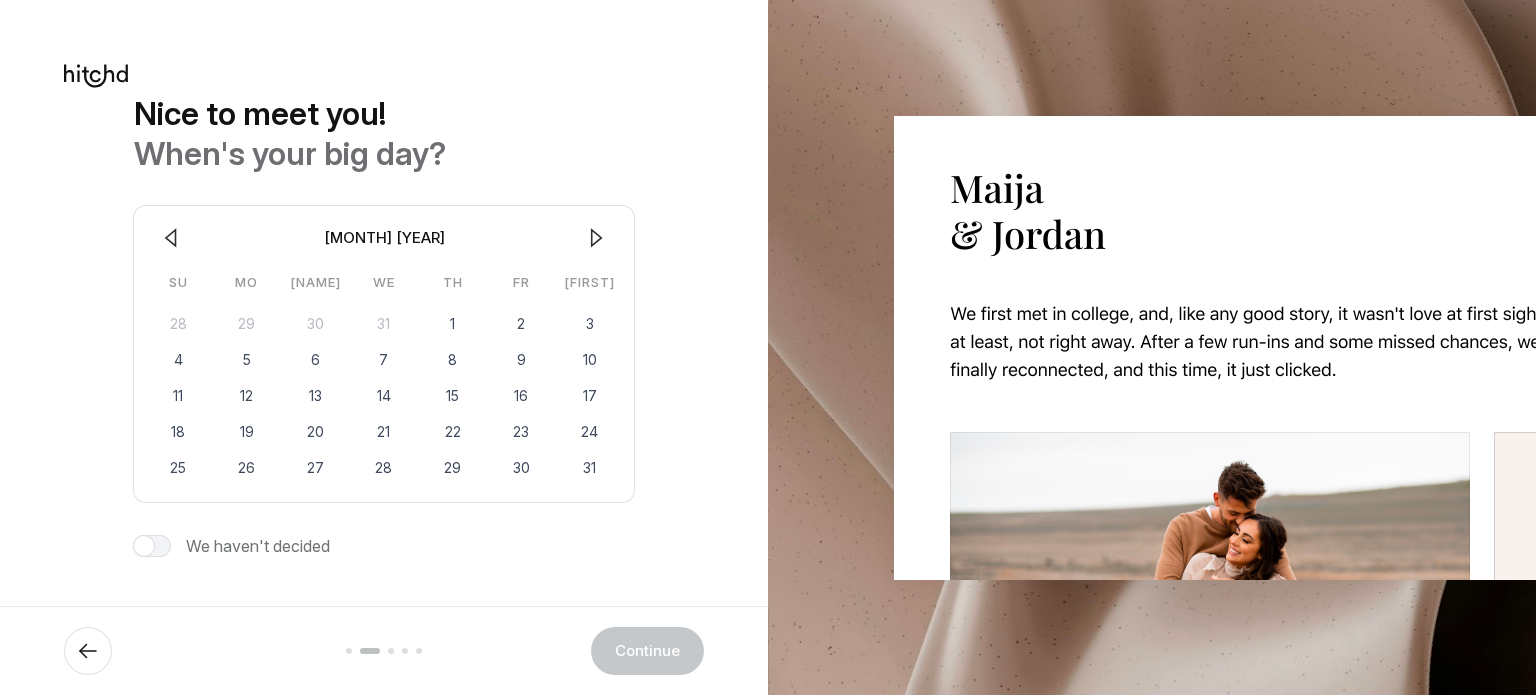click at bounding box center (596, 238) 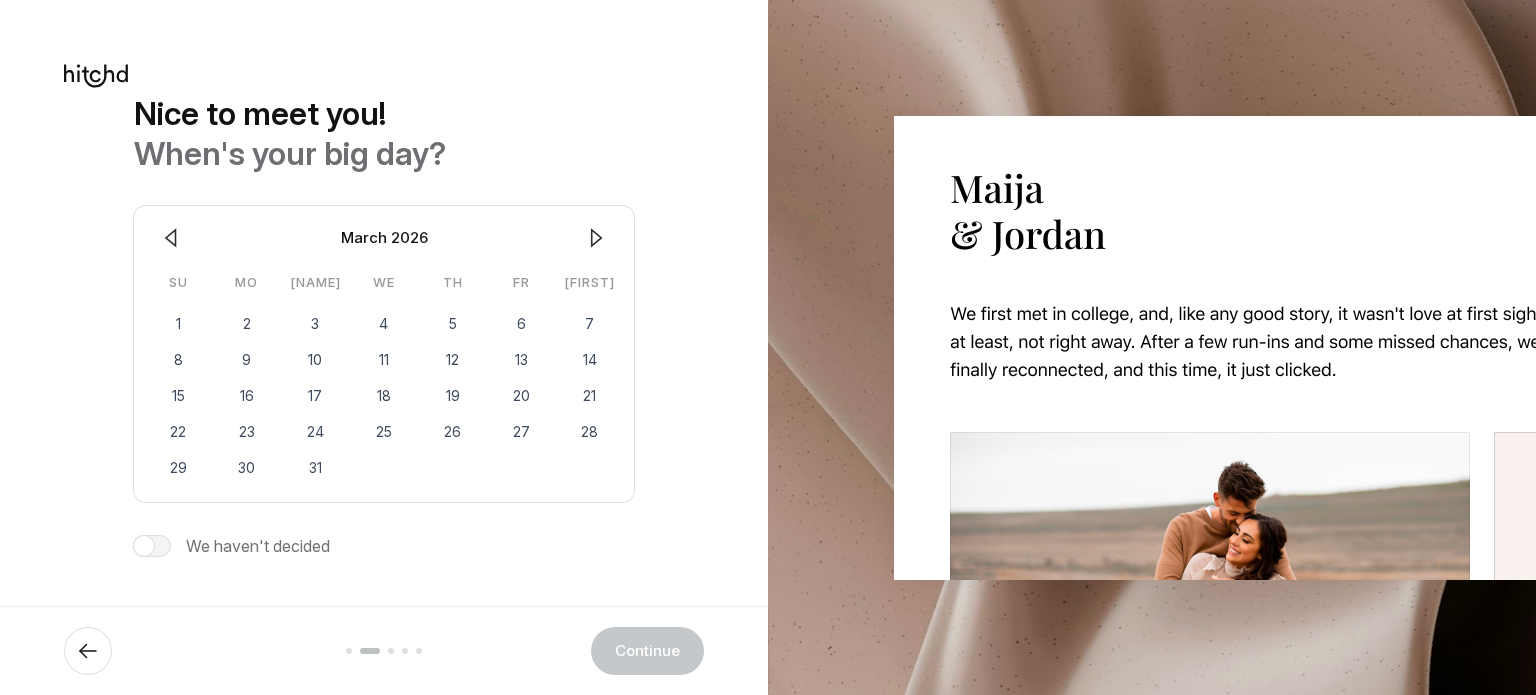 click at bounding box center [596, 238] 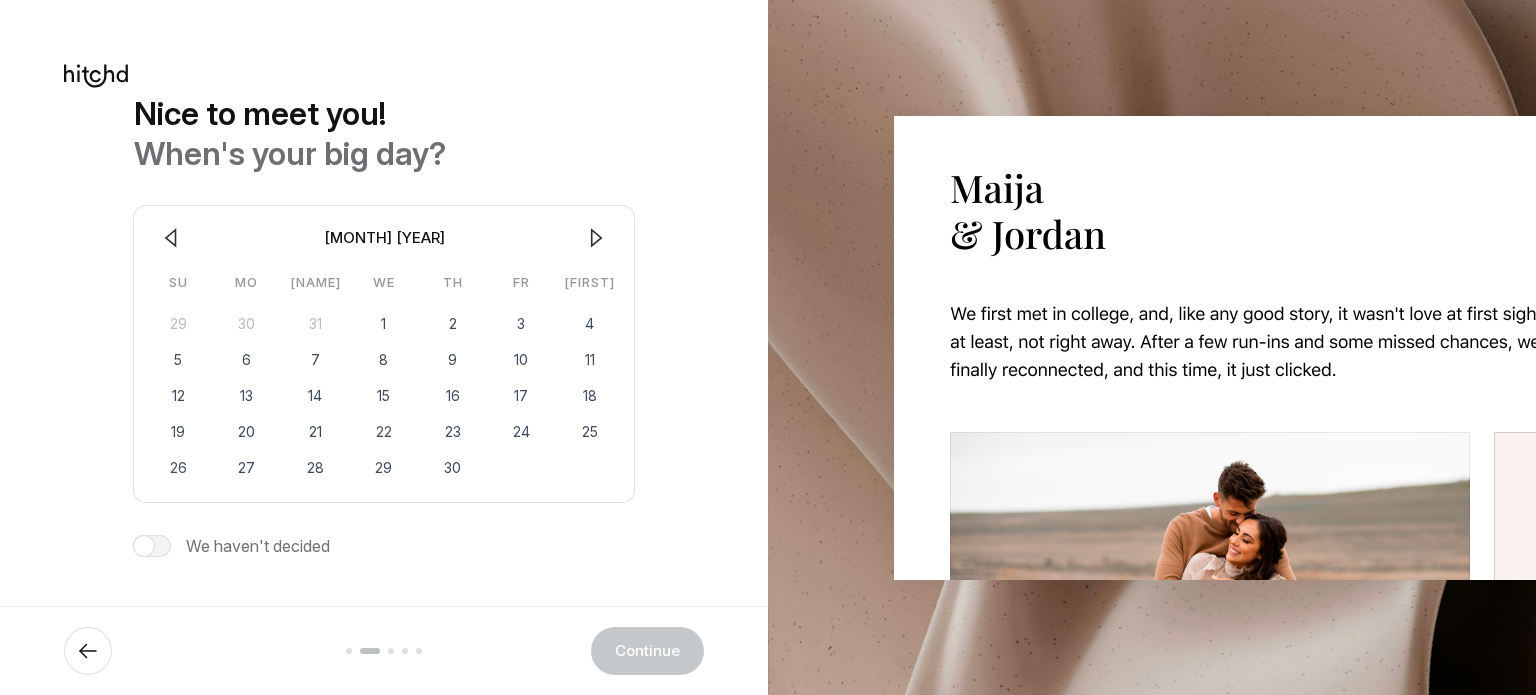 click at bounding box center [596, 238] 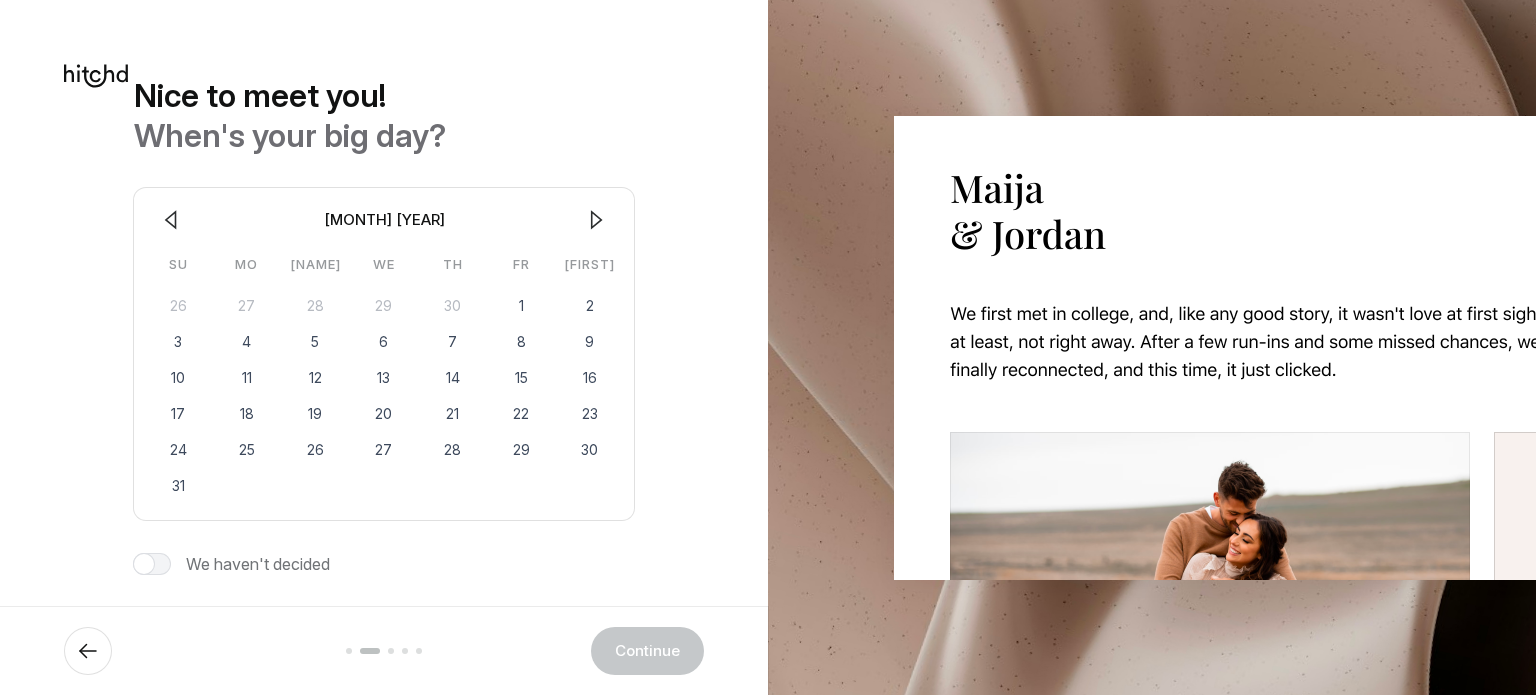 click at bounding box center (171, 220) 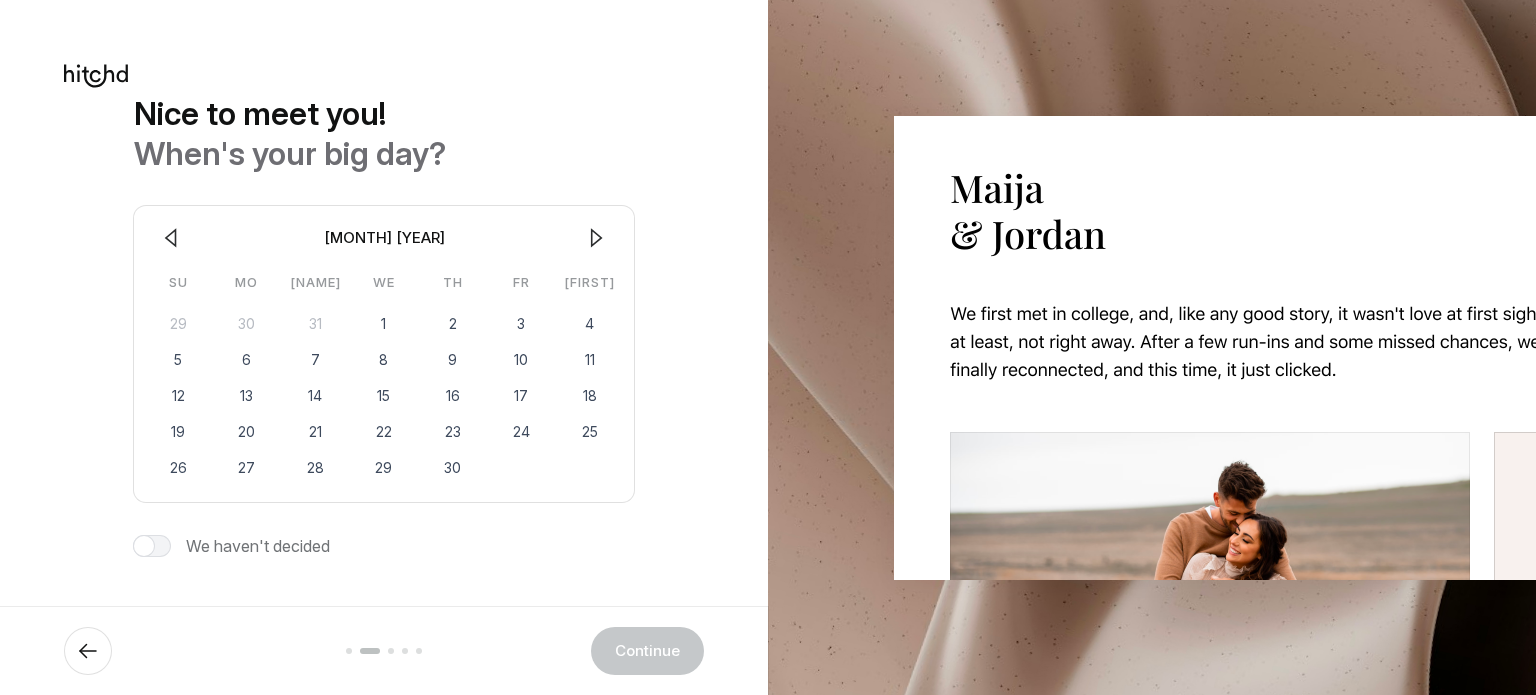 click at bounding box center (171, 238) 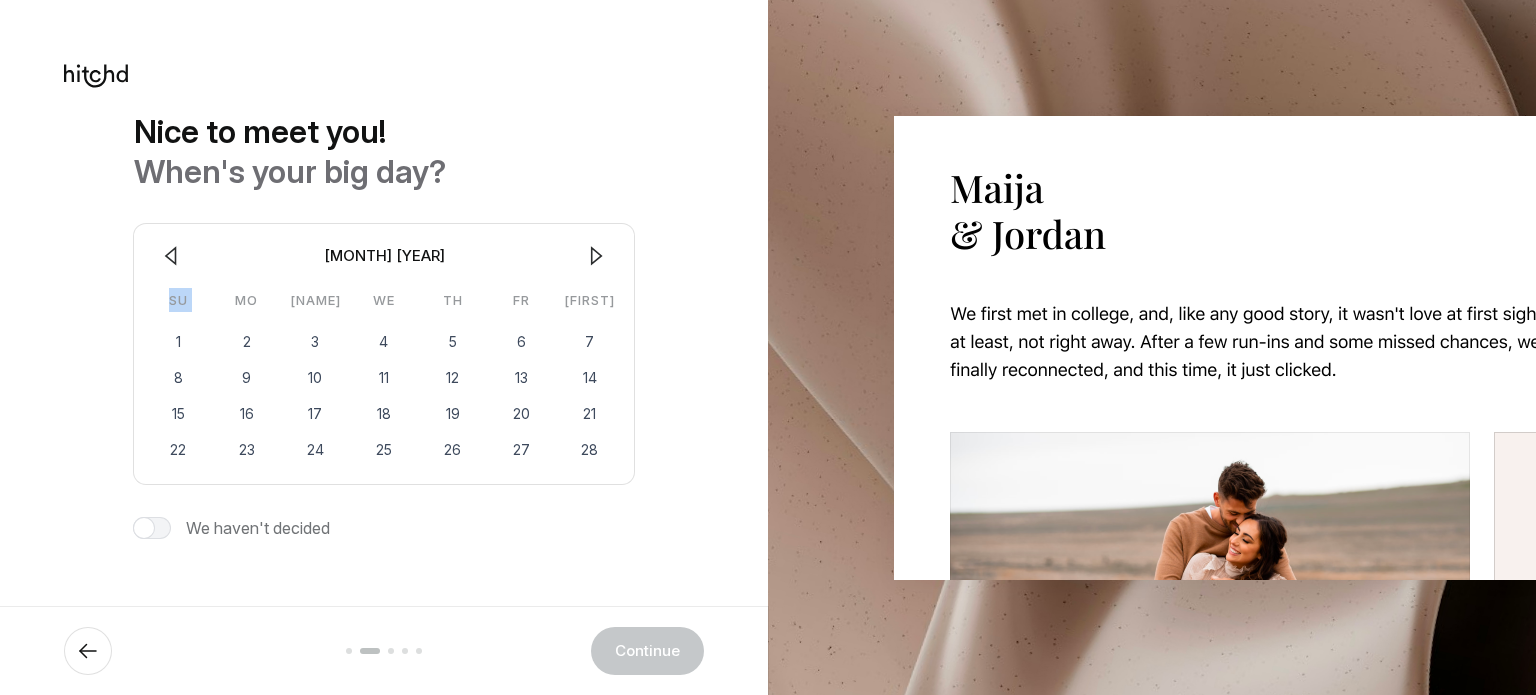 click on "Nice to meet you! When's your big day?
Su Mo Tu We Th Fr Sa
1
2" at bounding box center (384, 326) 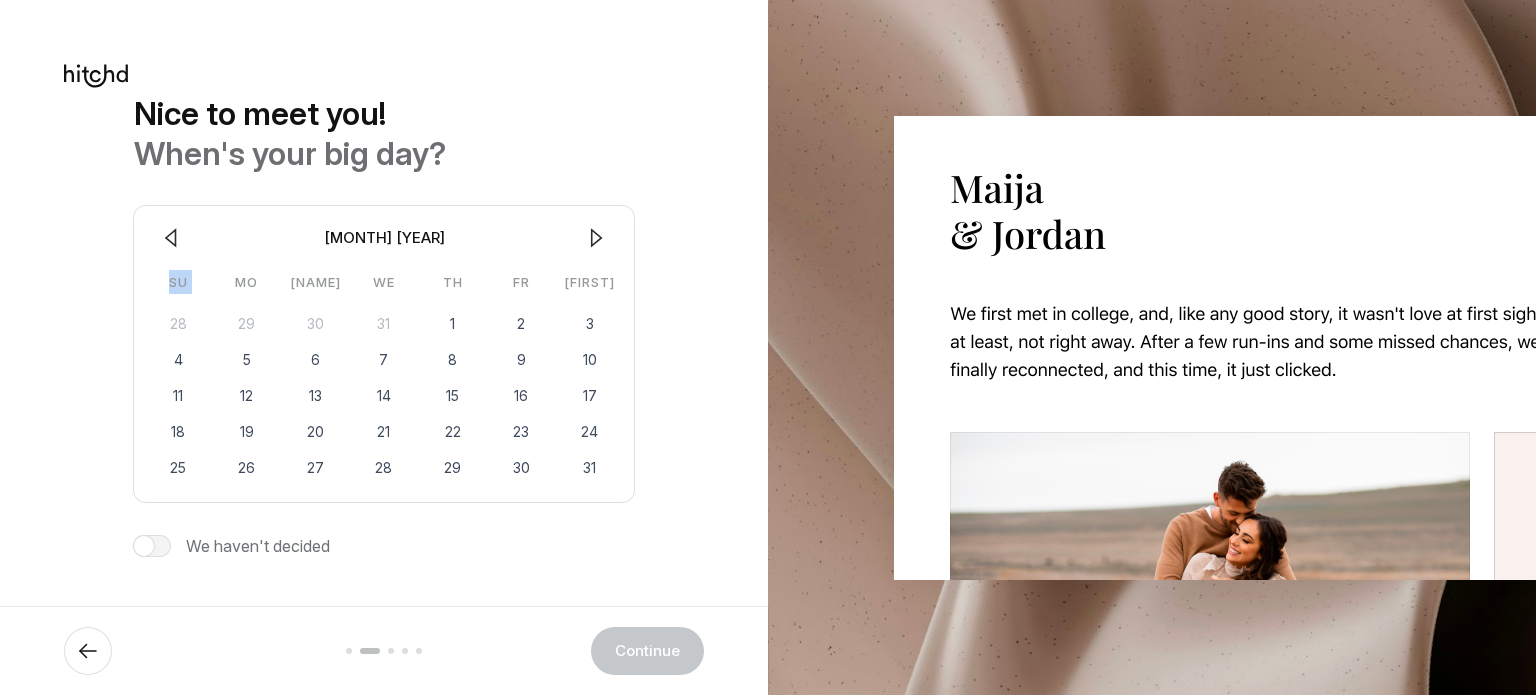 click at bounding box center (171, 238) 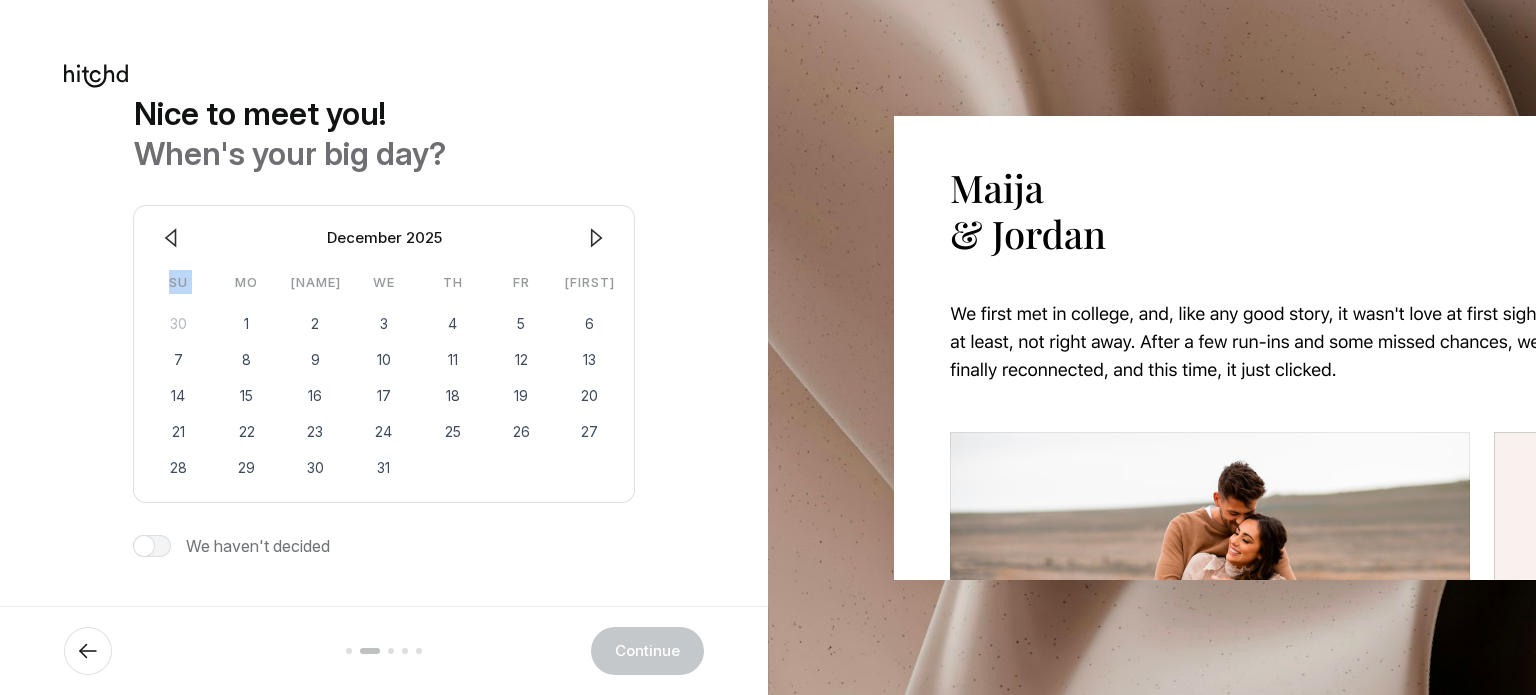 click at bounding box center (171, 238) 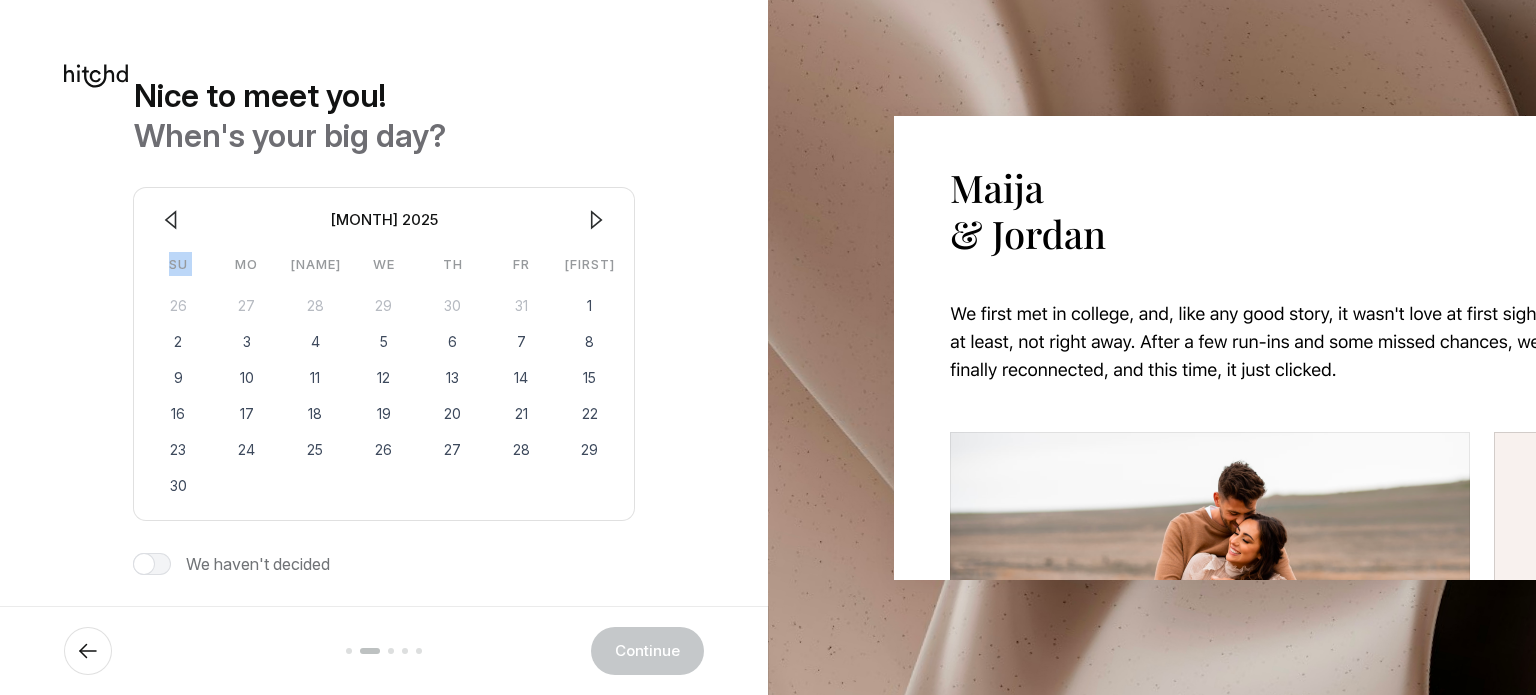 click on "[MONTH] 2025" at bounding box center (384, 220) 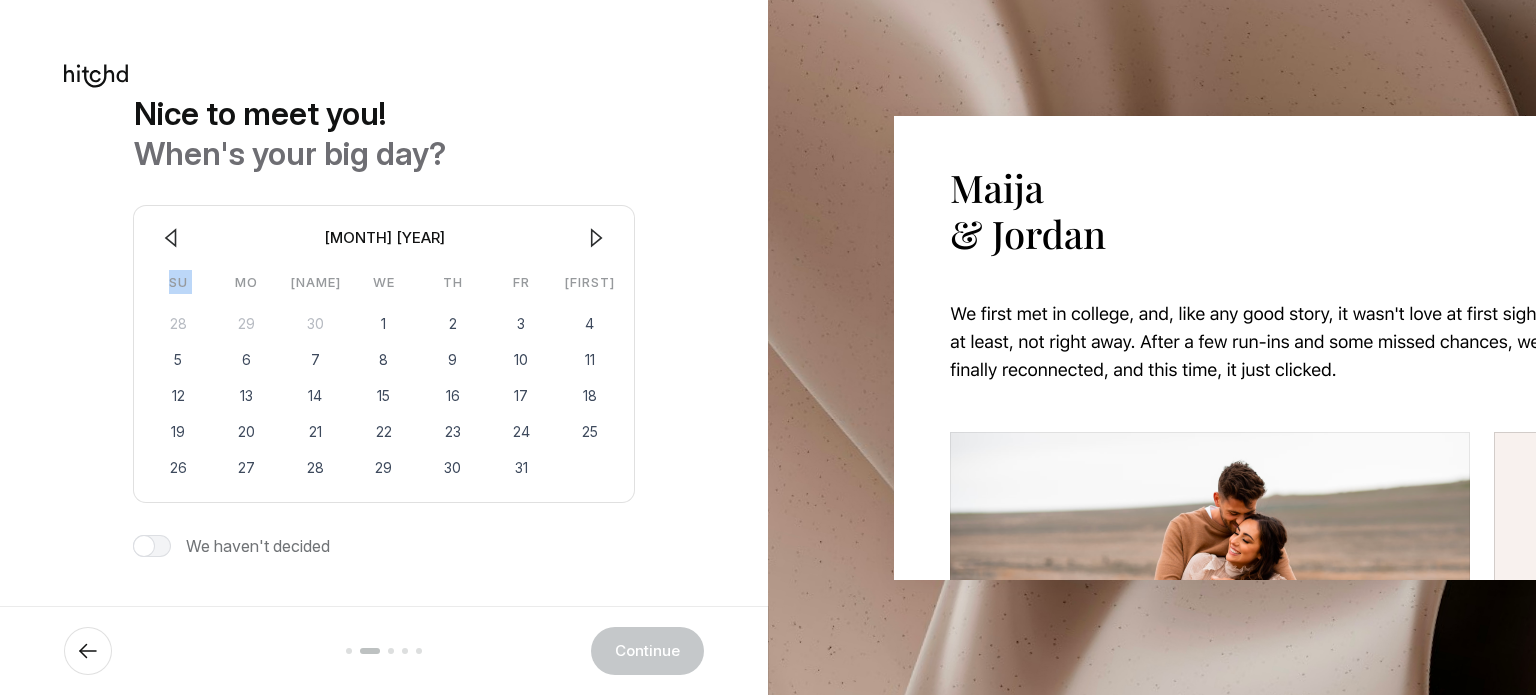 click at bounding box center [171, 238] 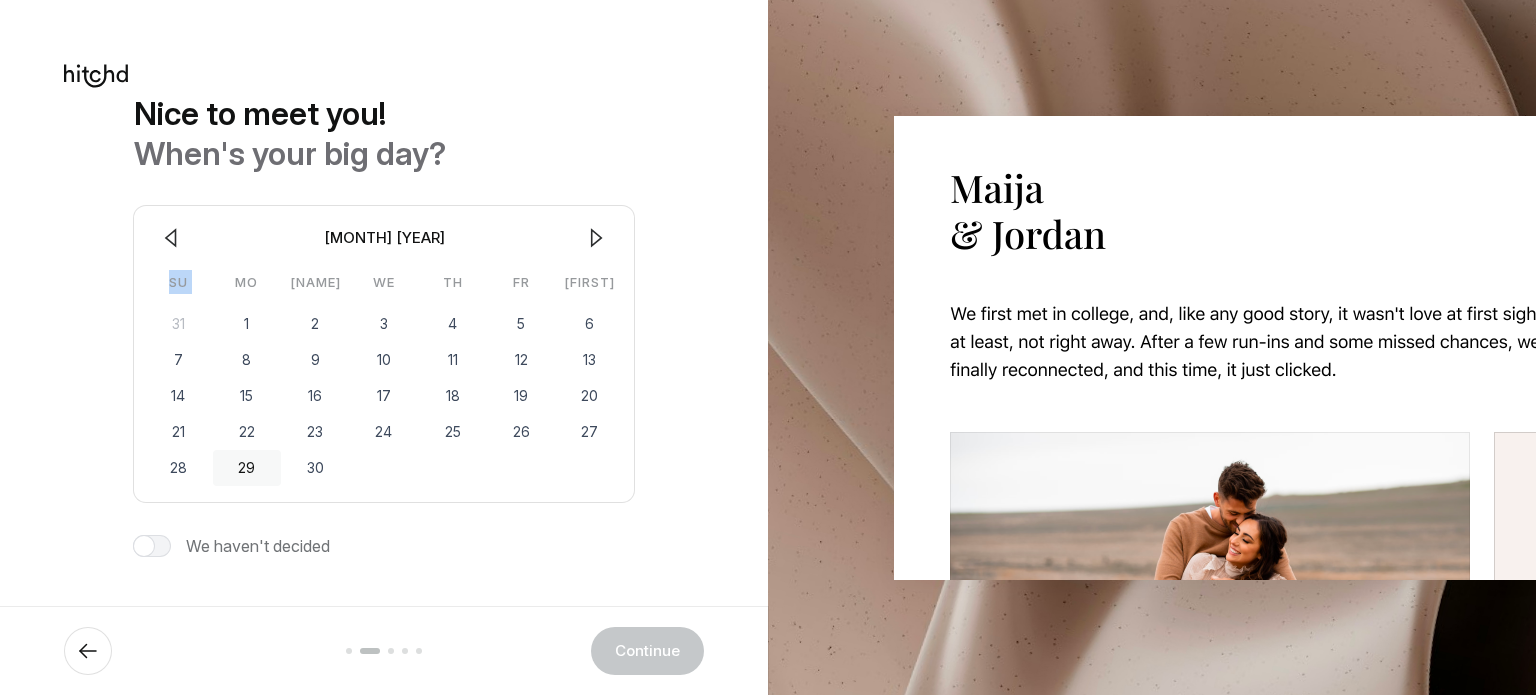 click on "29" at bounding box center (247, 468) 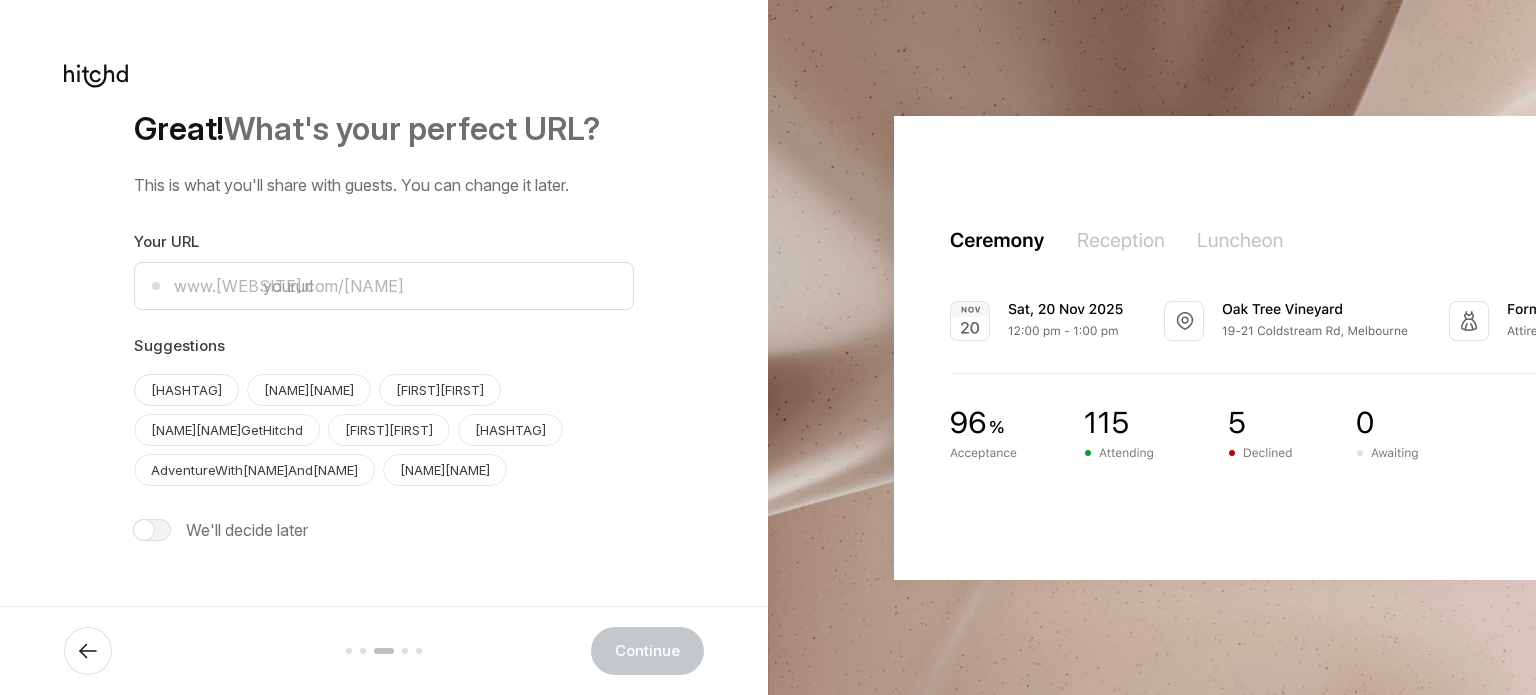 click on "[HASHTAG]" at bounding box center [186, 390] 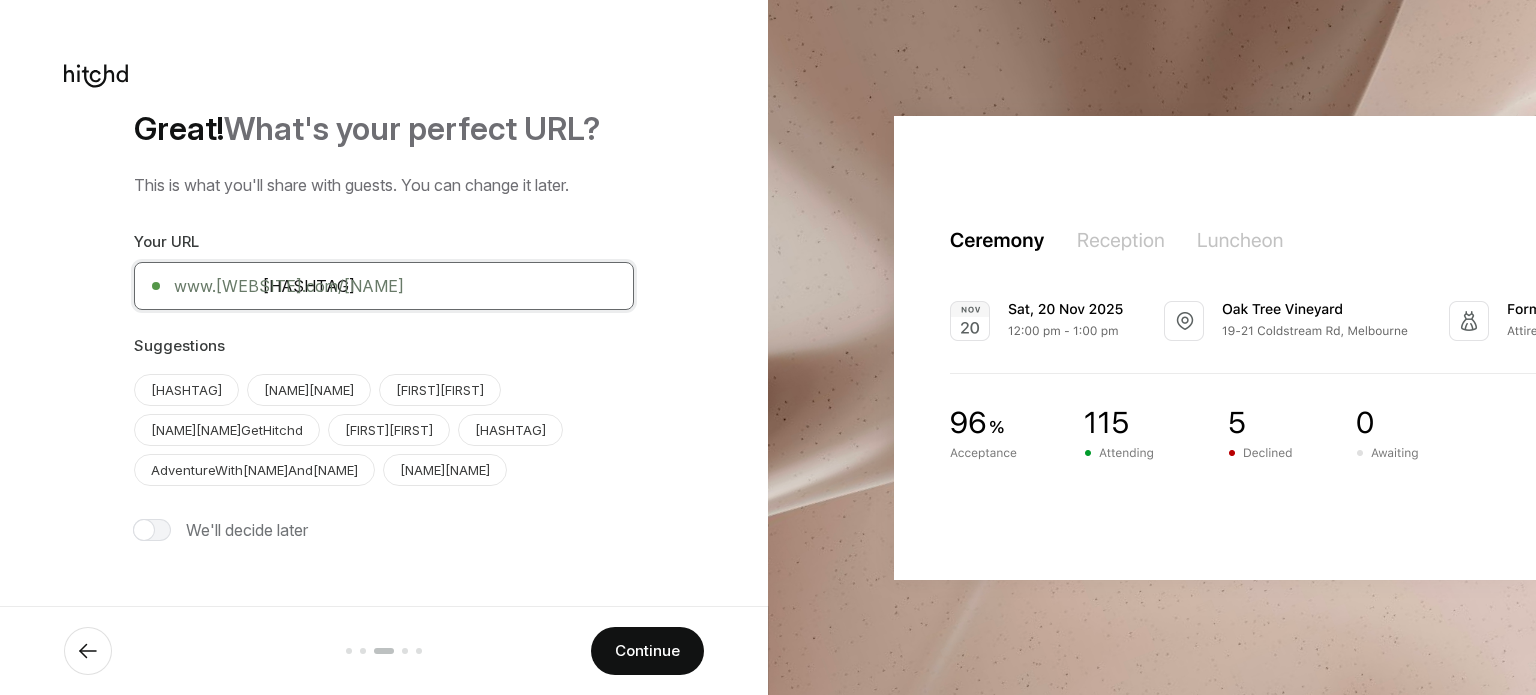 drag, startPoint x: 448, startPoint y: 282, endPoint x: 286, endPoint y: 288, distance: 162.11107 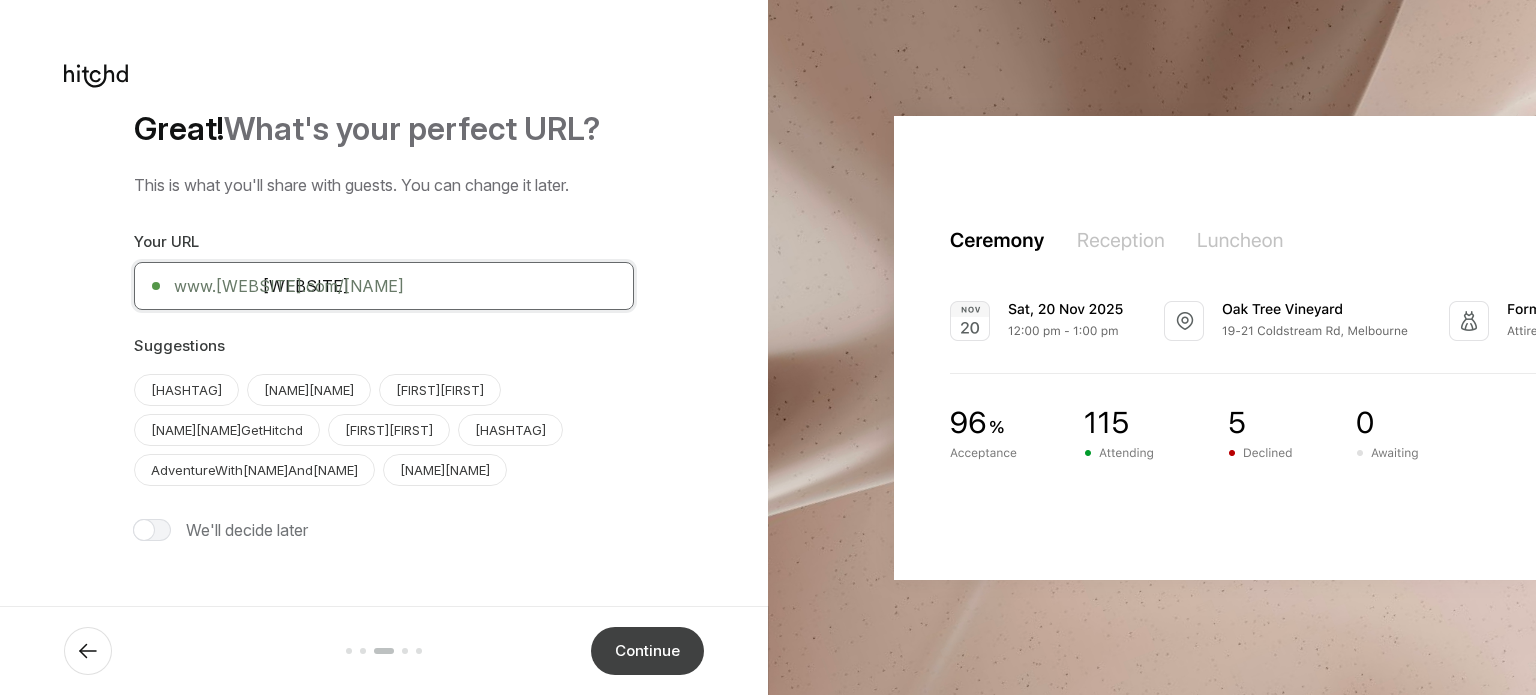 type on "[WEBSITE]" 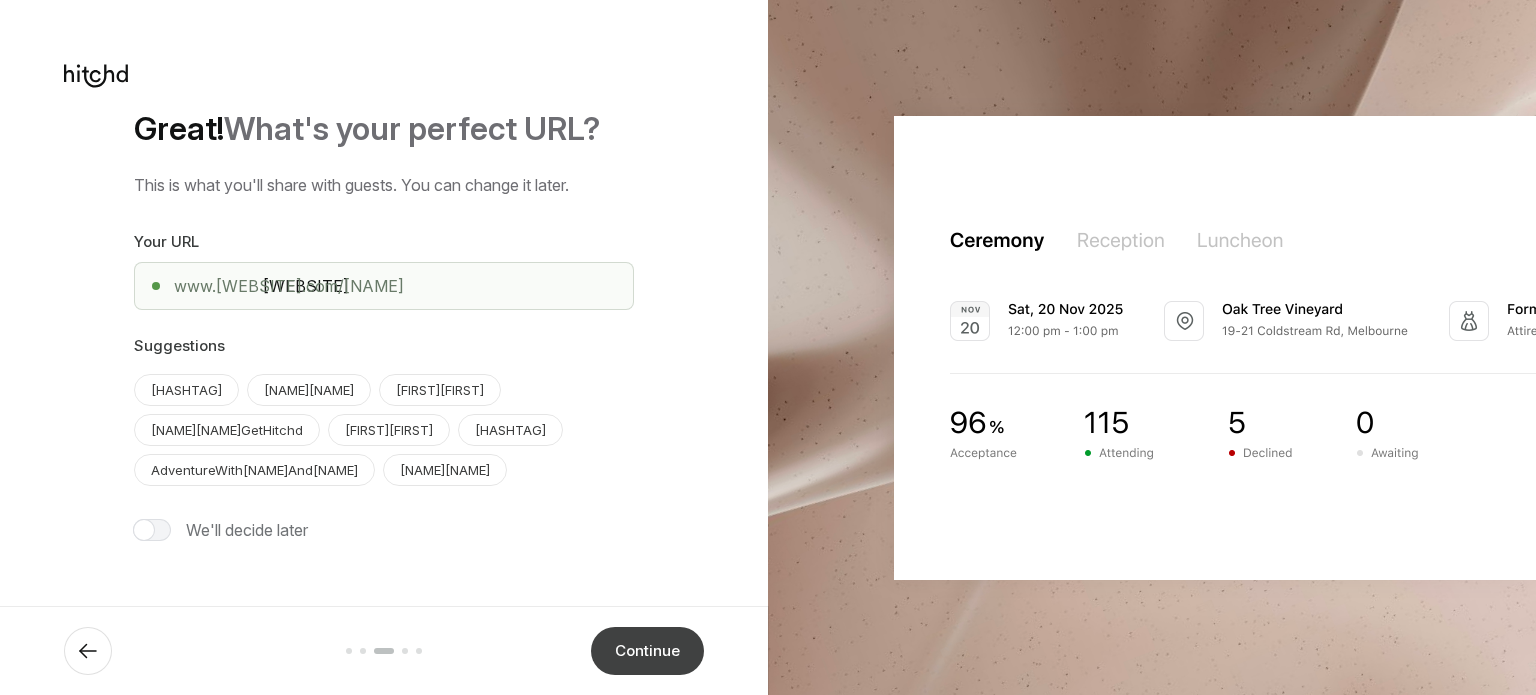 click on "Continue" at bounding box center (647, 651) 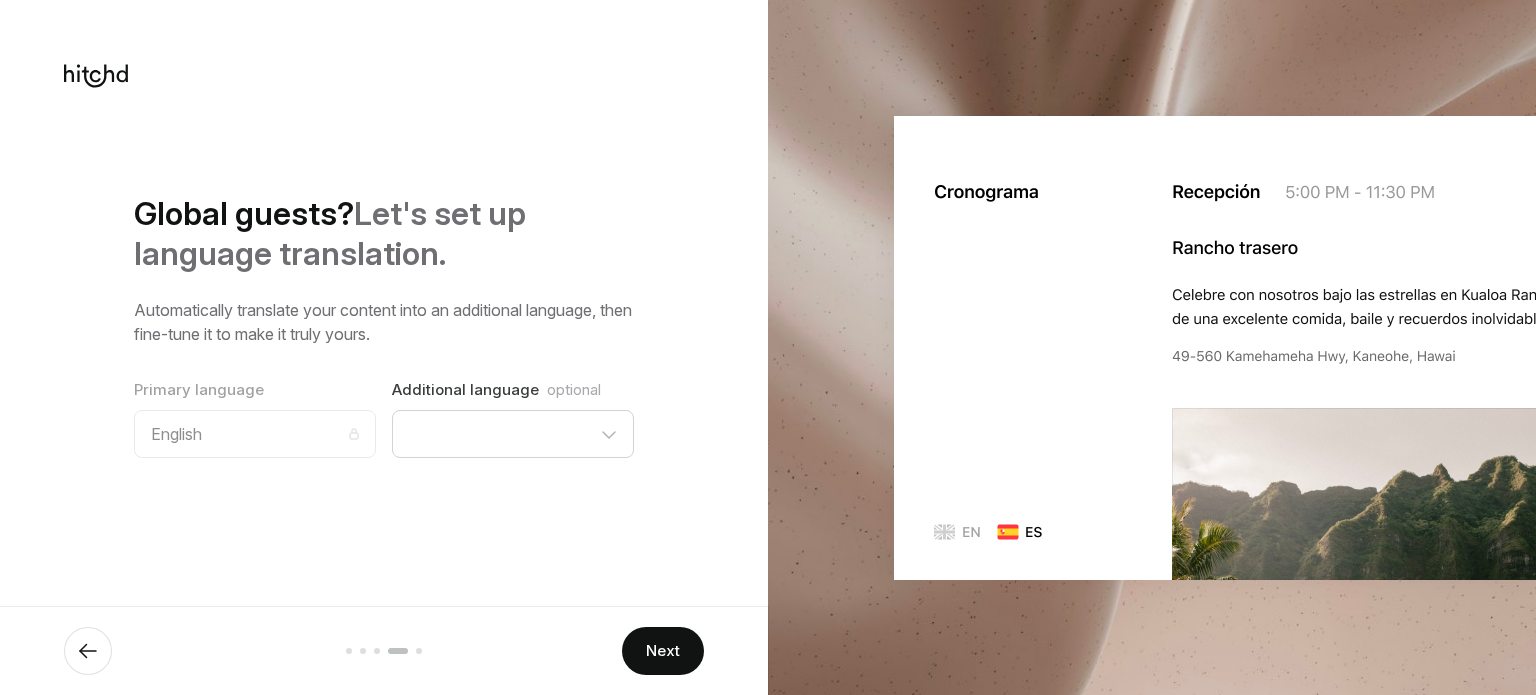 click on "Next" at bounding box center [663, 651] 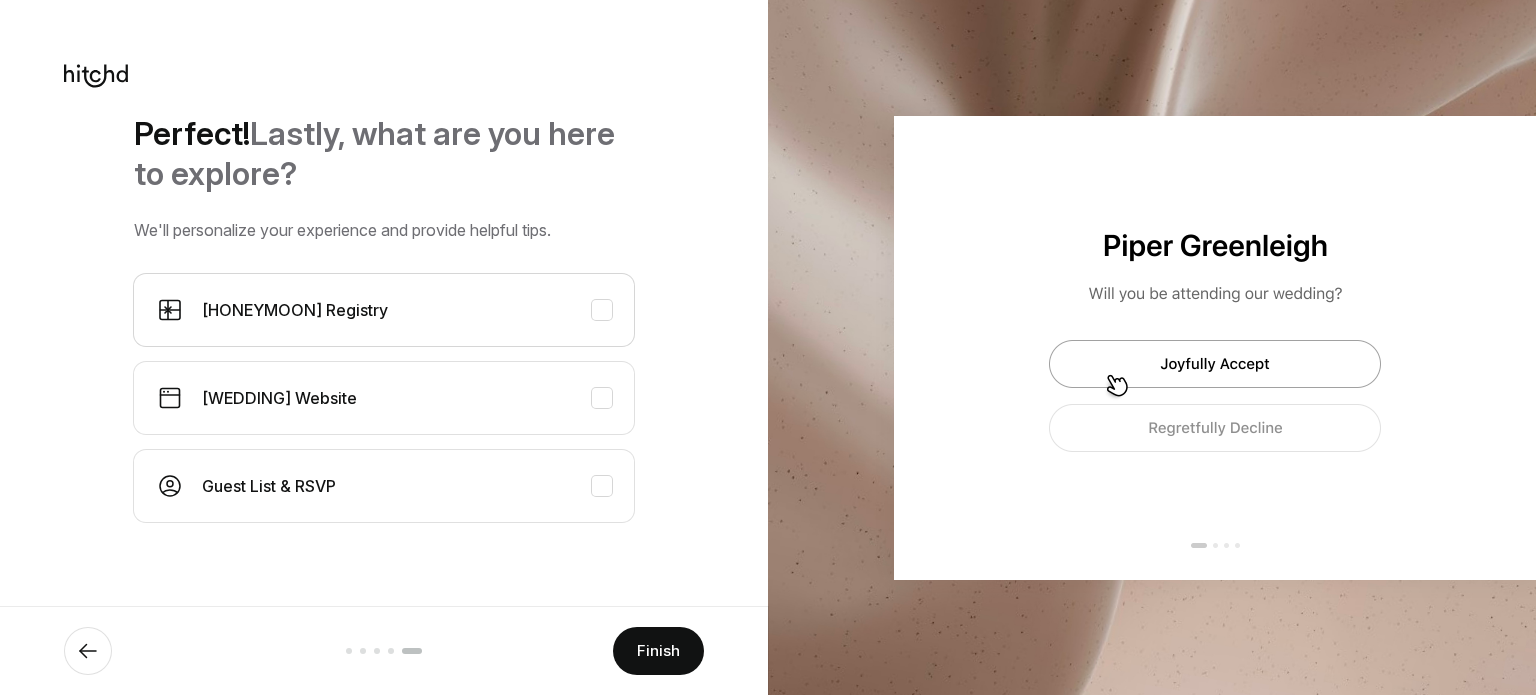 click on "[HONEYMOON] Registry" at bounding box center [384, 310] 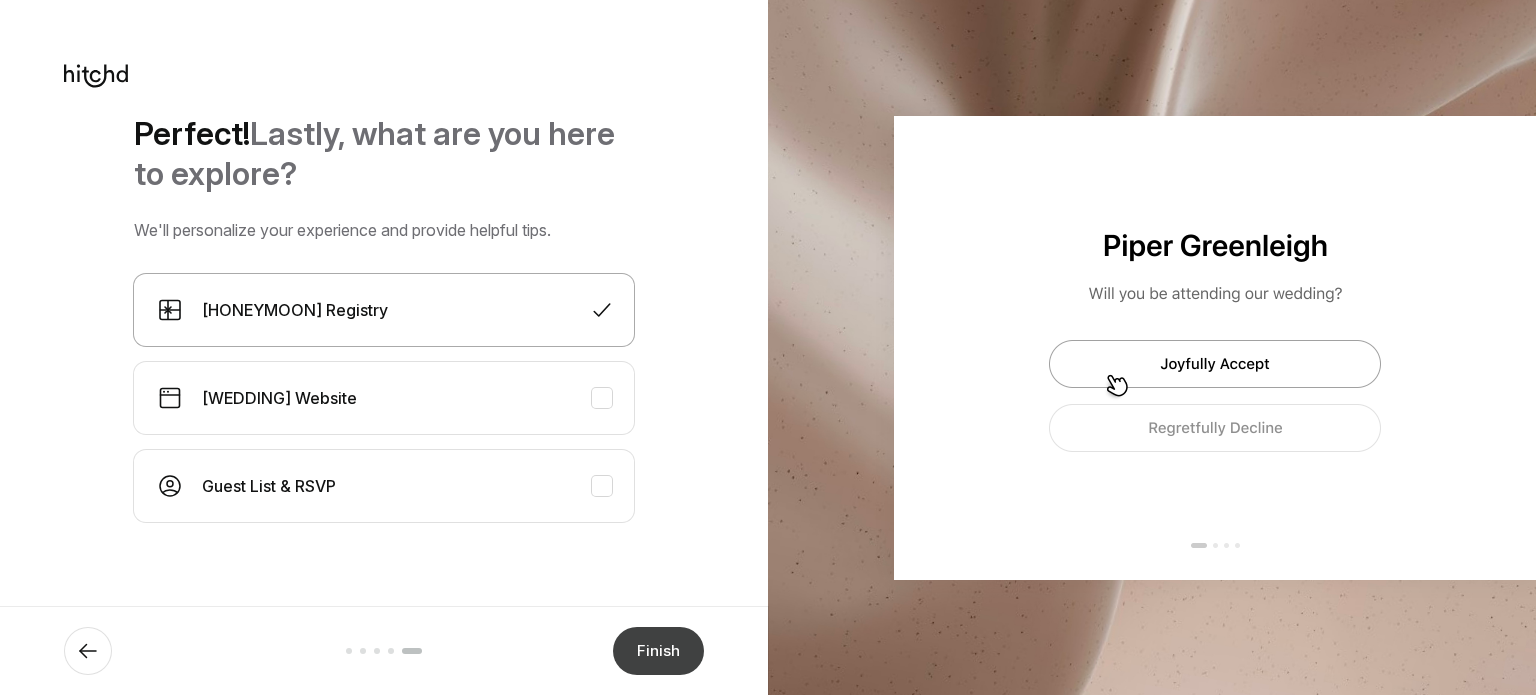 click on "Finish" at bounding box center (658, 651) 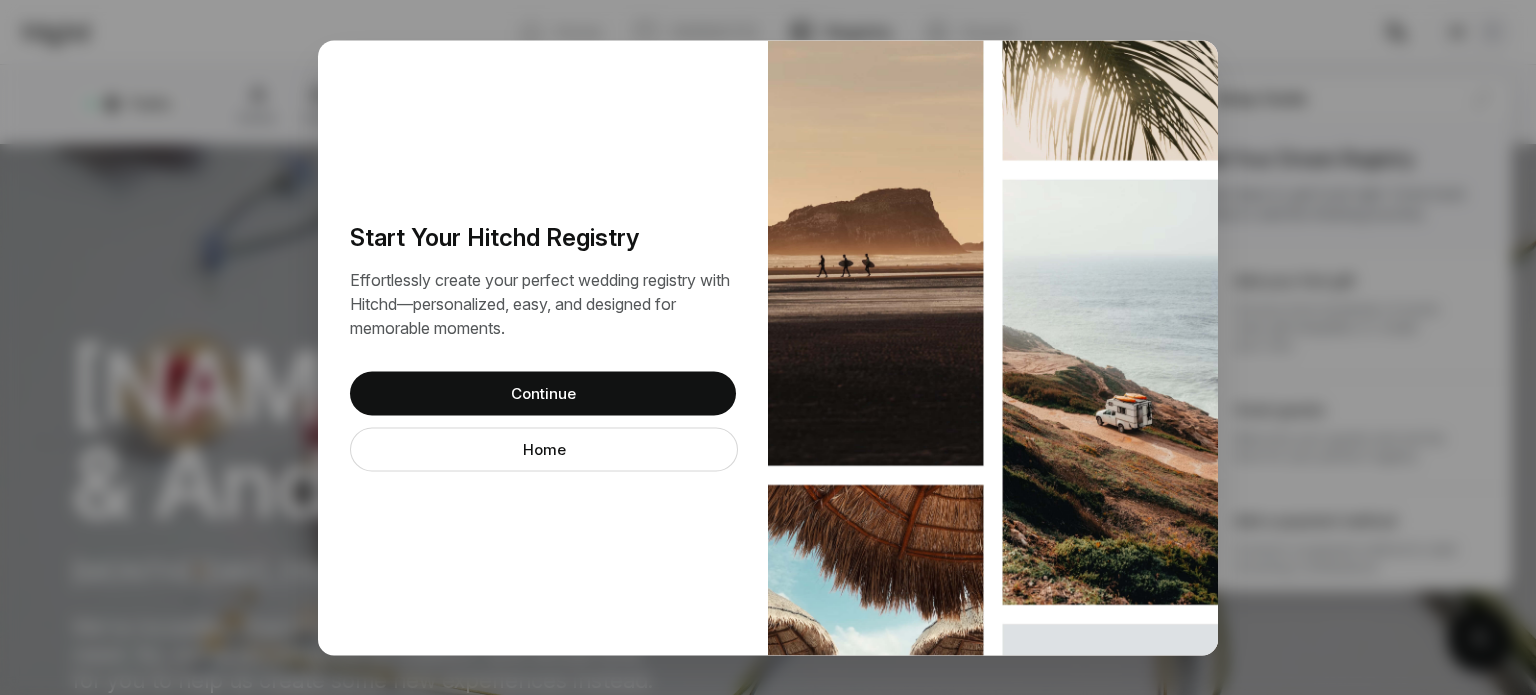 click on "Continue" at bounding box center [543, 394] 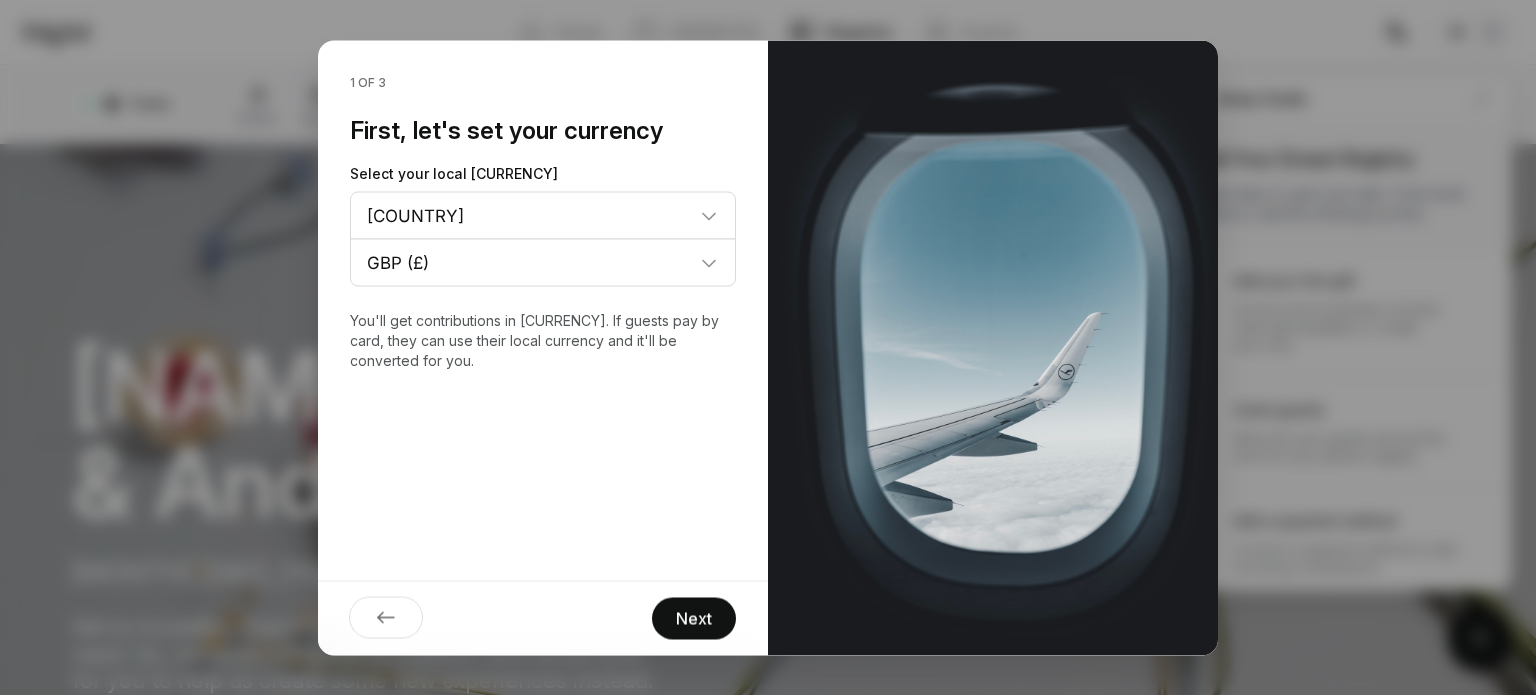 click on "Next" at bounding box center (694, 618) 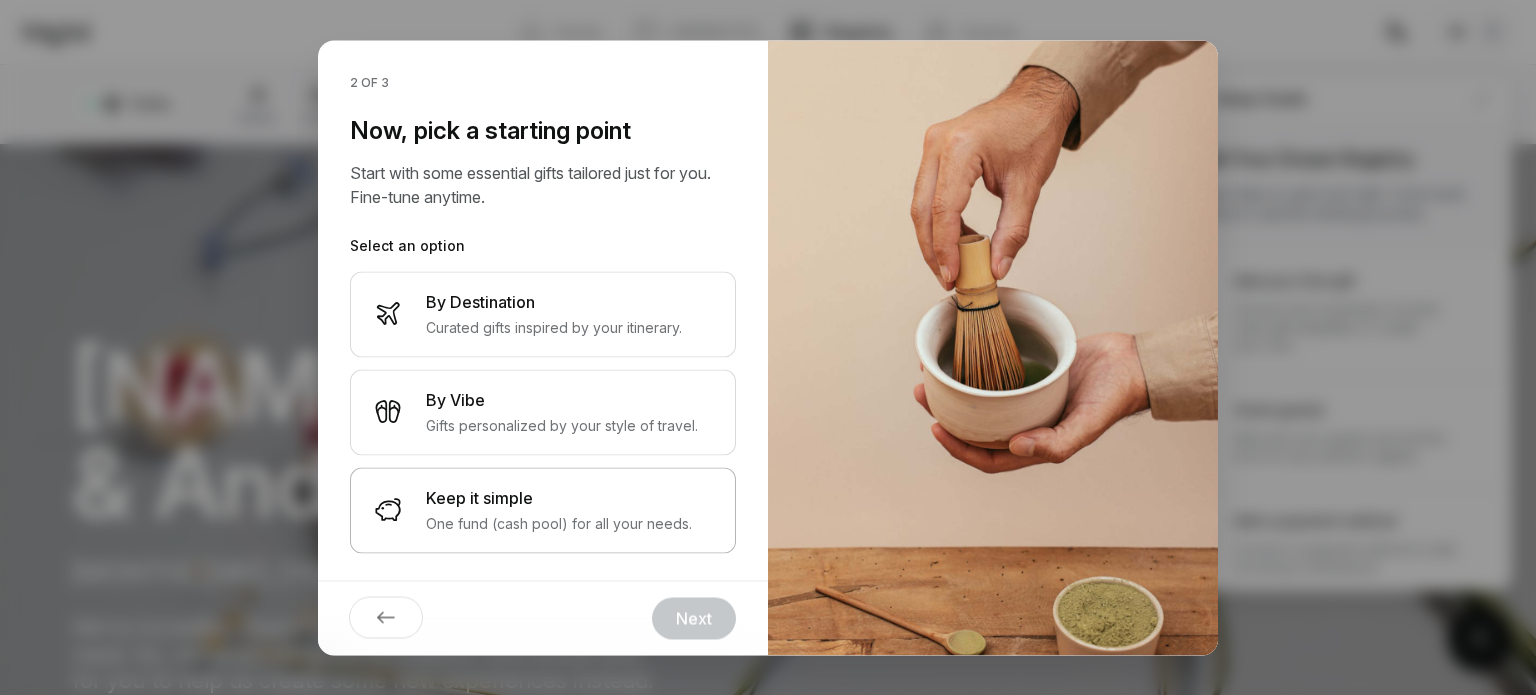 click on "Keep it simple" at bounding box center [559, 497] 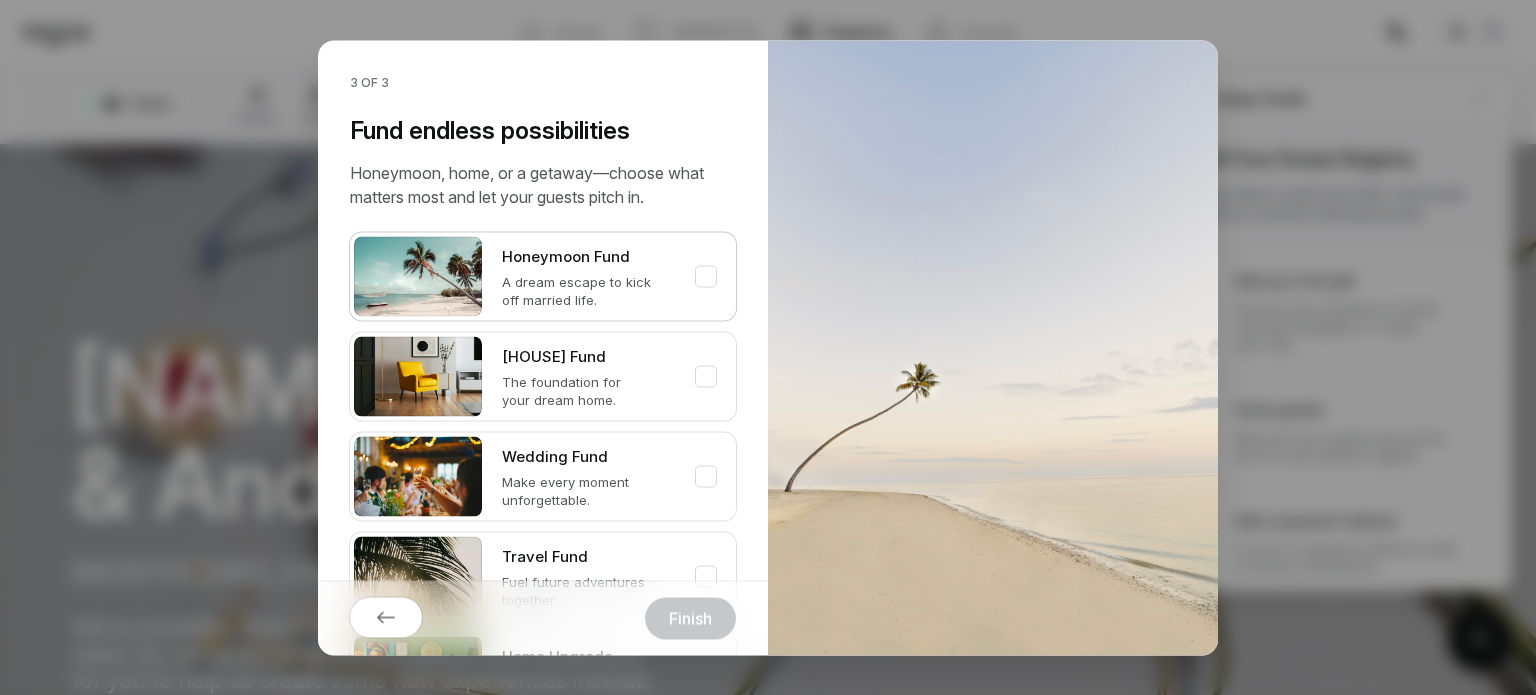 click at bounding box center (706, 276) 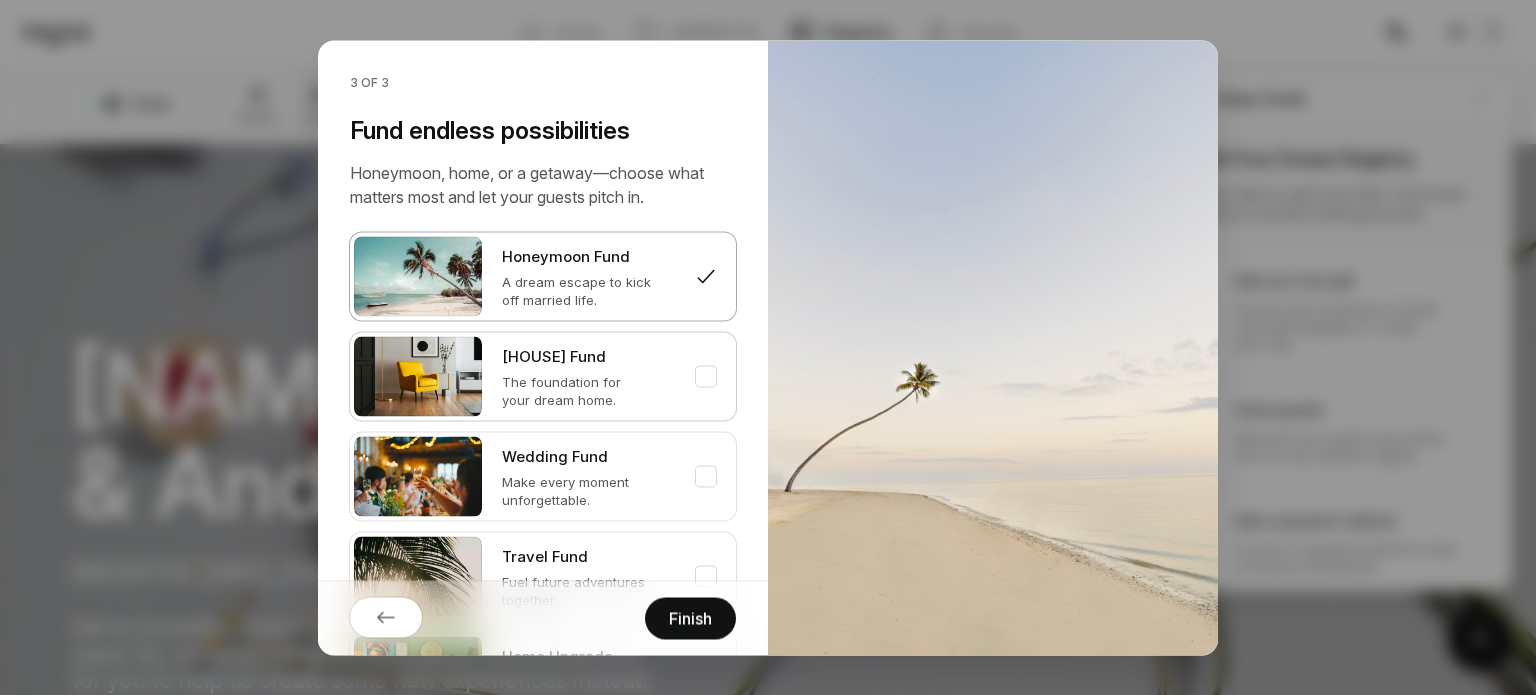 click at bounding box center [706, 276] 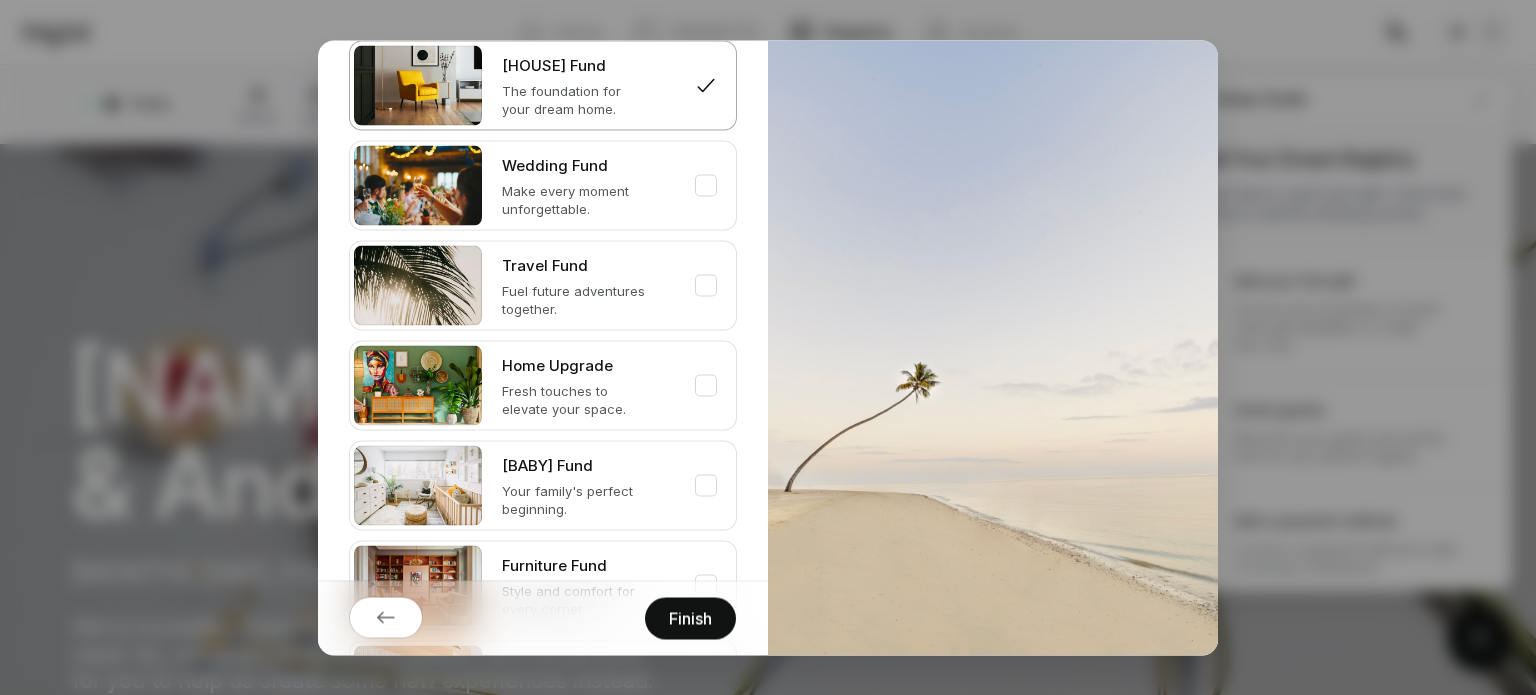 scroll, scrollTop: 204, scrollLeft: 0, axis: vertical 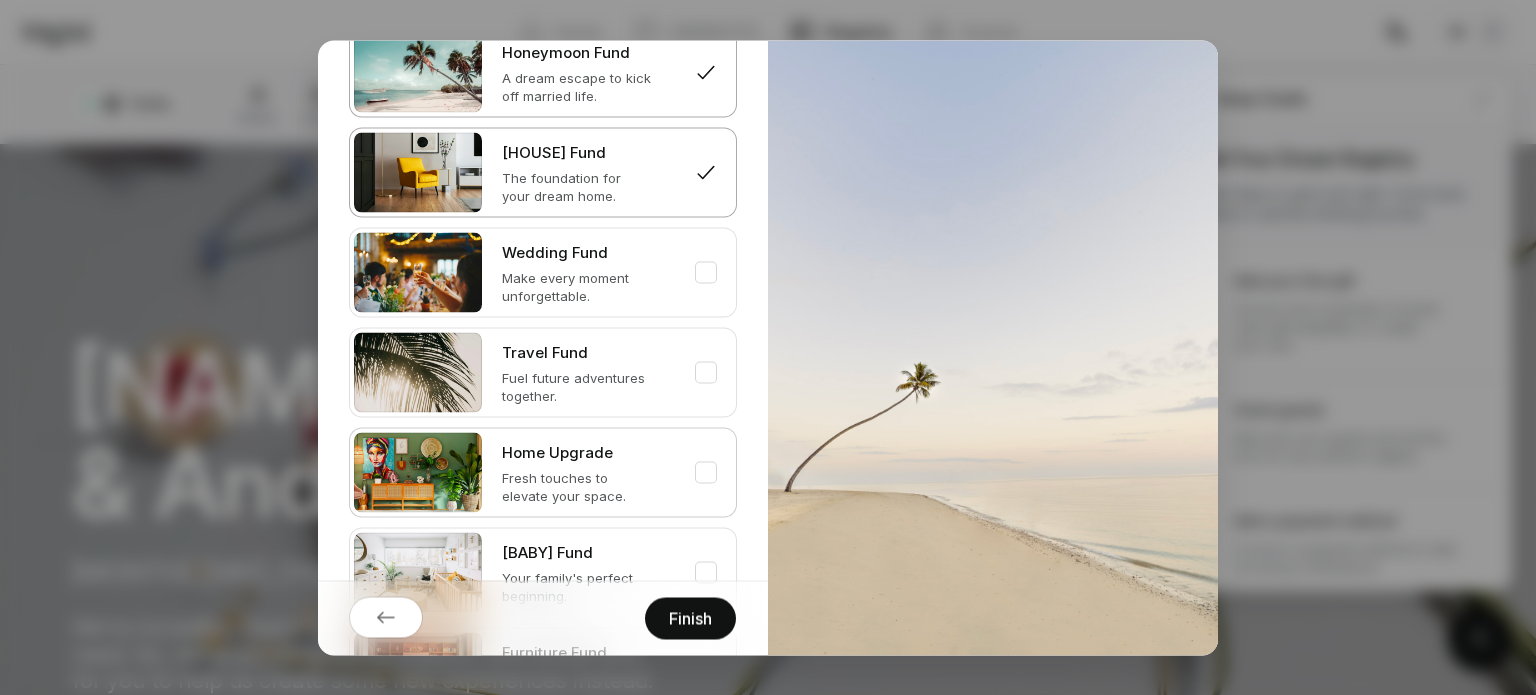 click at bounding box center (706, 72) 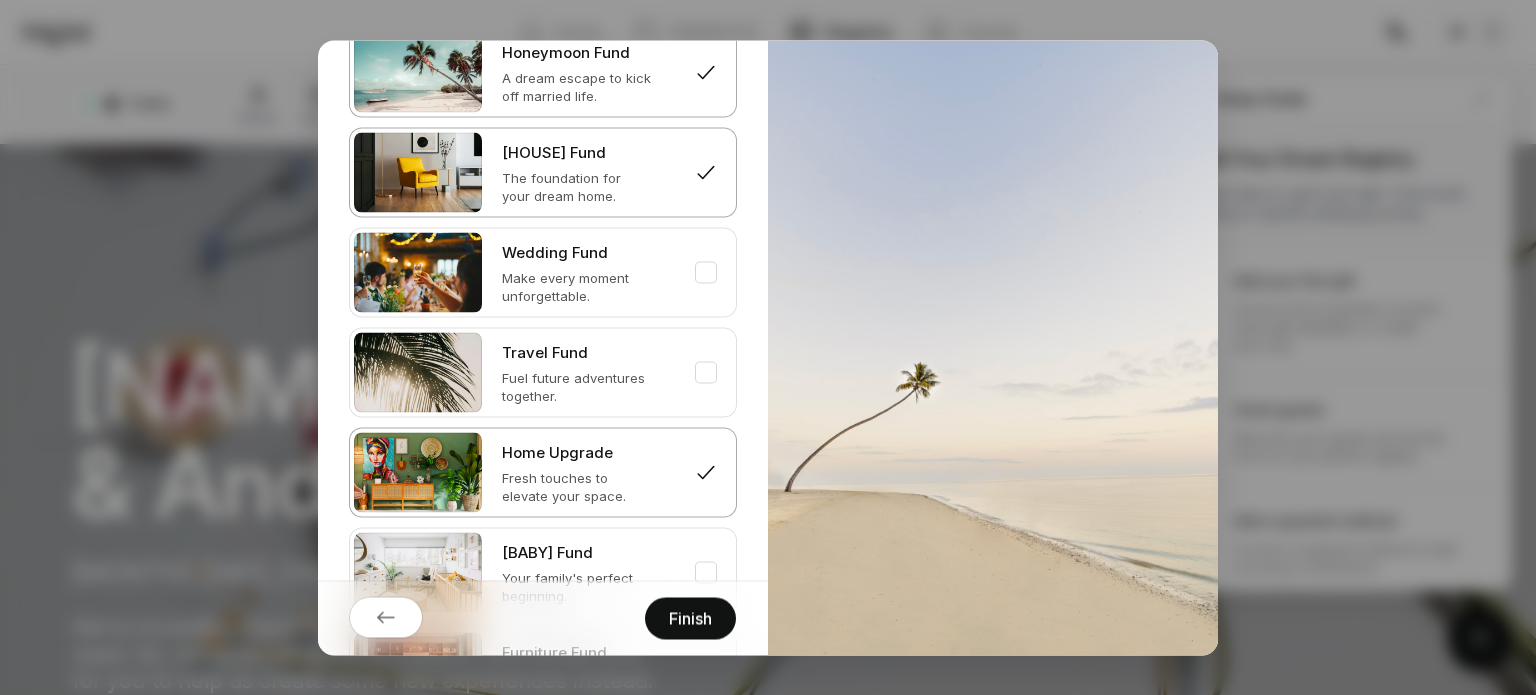click at bounding box center [706, 72] 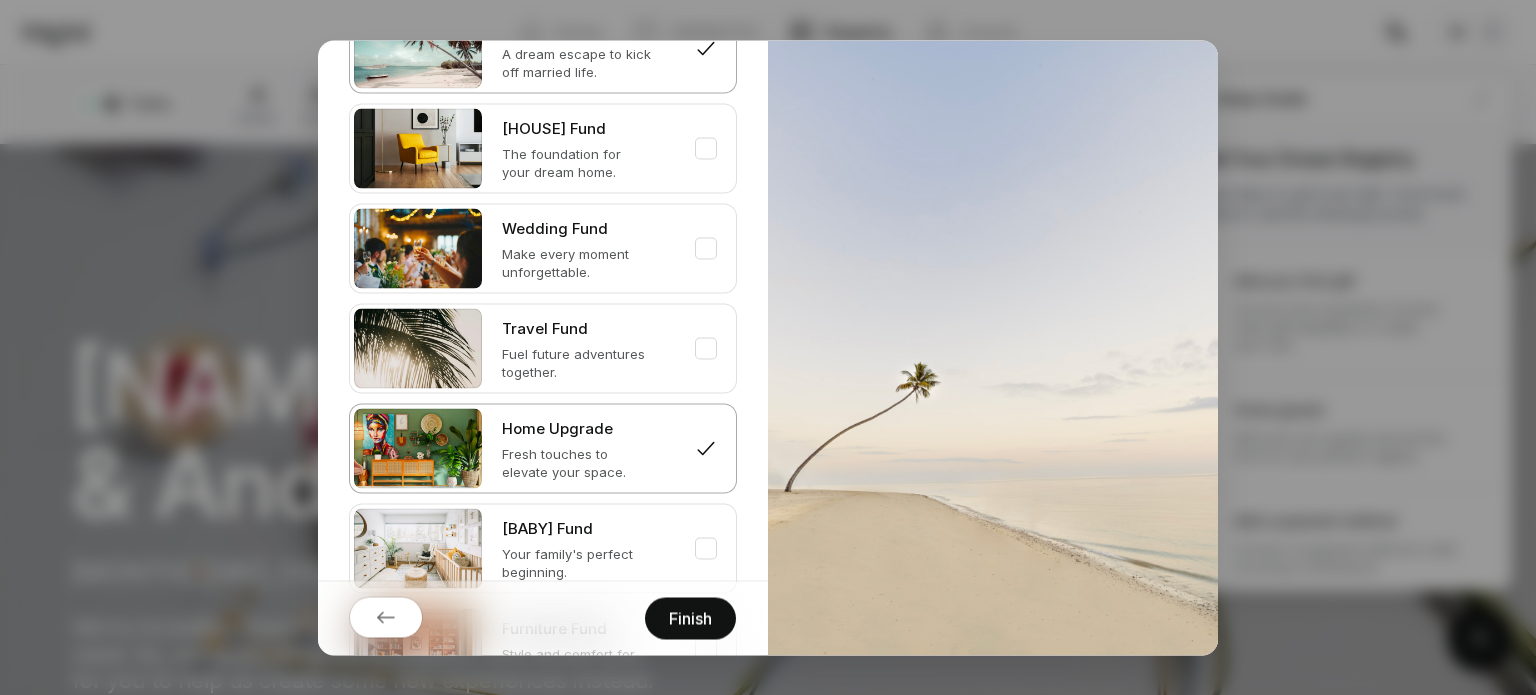 scroll, scrollTop: 225, scrollLeft: 0, axis: vertical 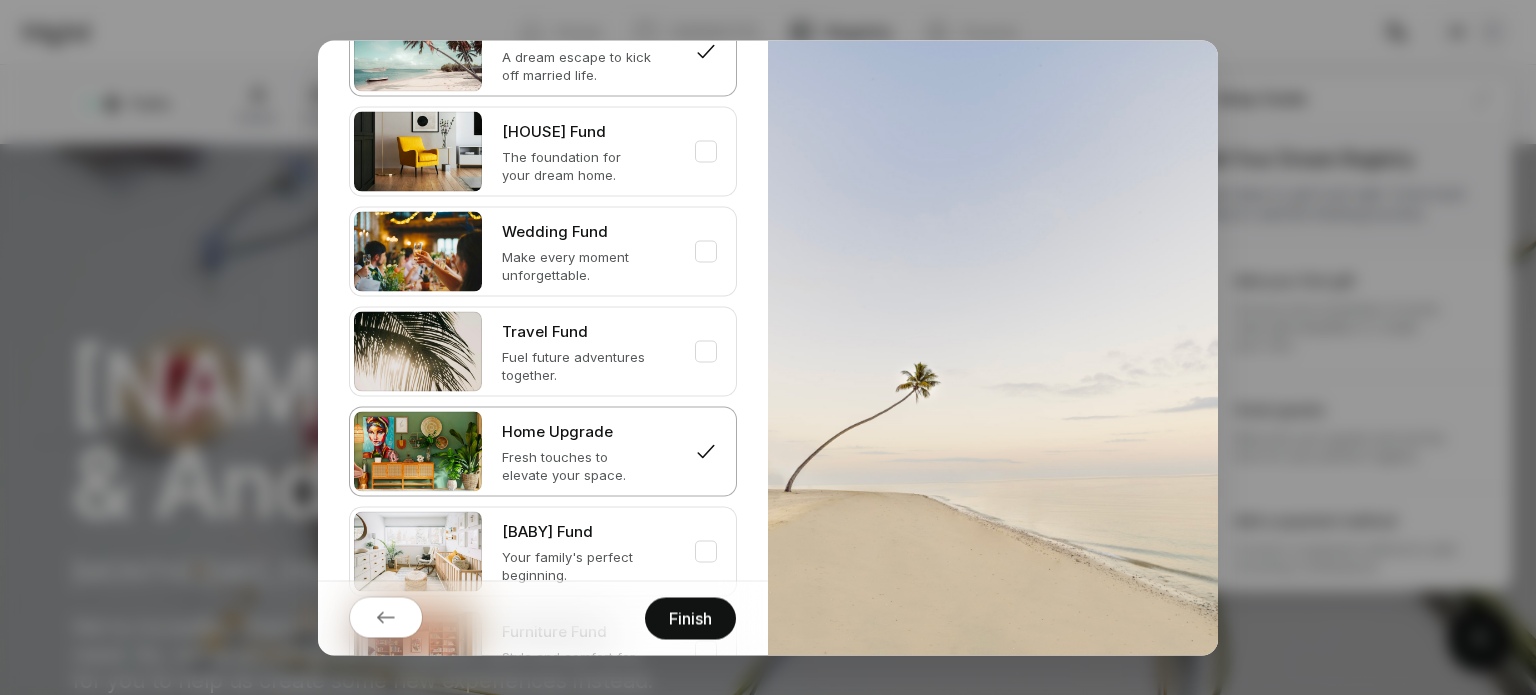 click at bounding box center (706, 51) 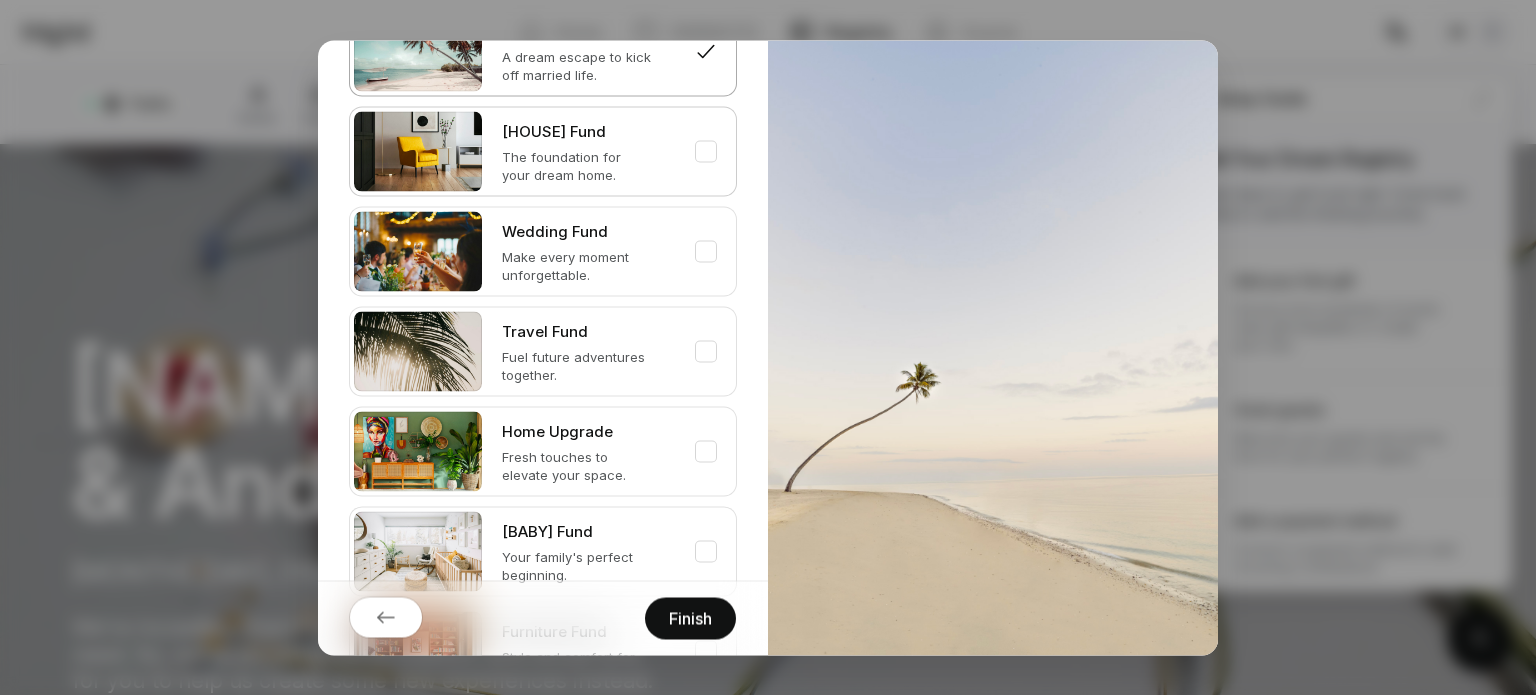 click at bounding box center (706, 51) 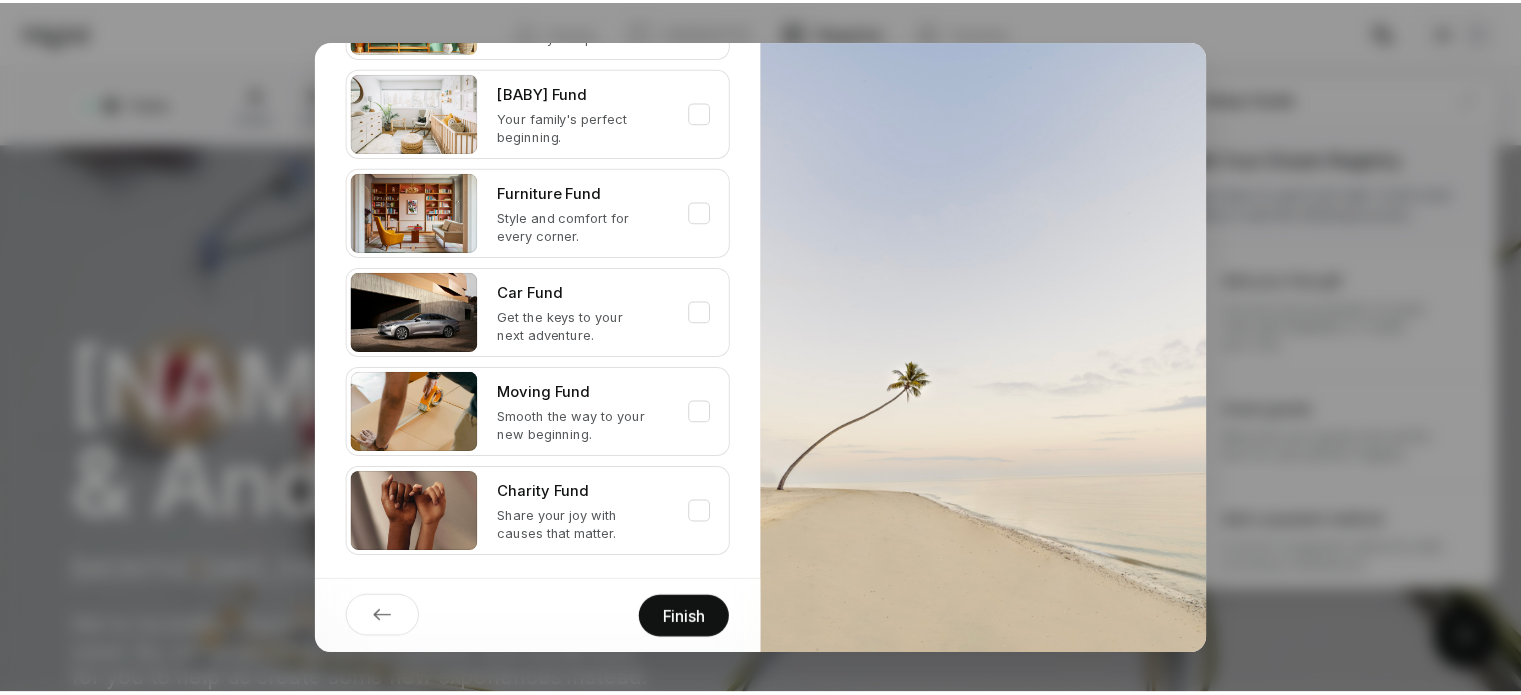 scroll, scrollTop: 676, scrollLeft: 0, axis: vertical 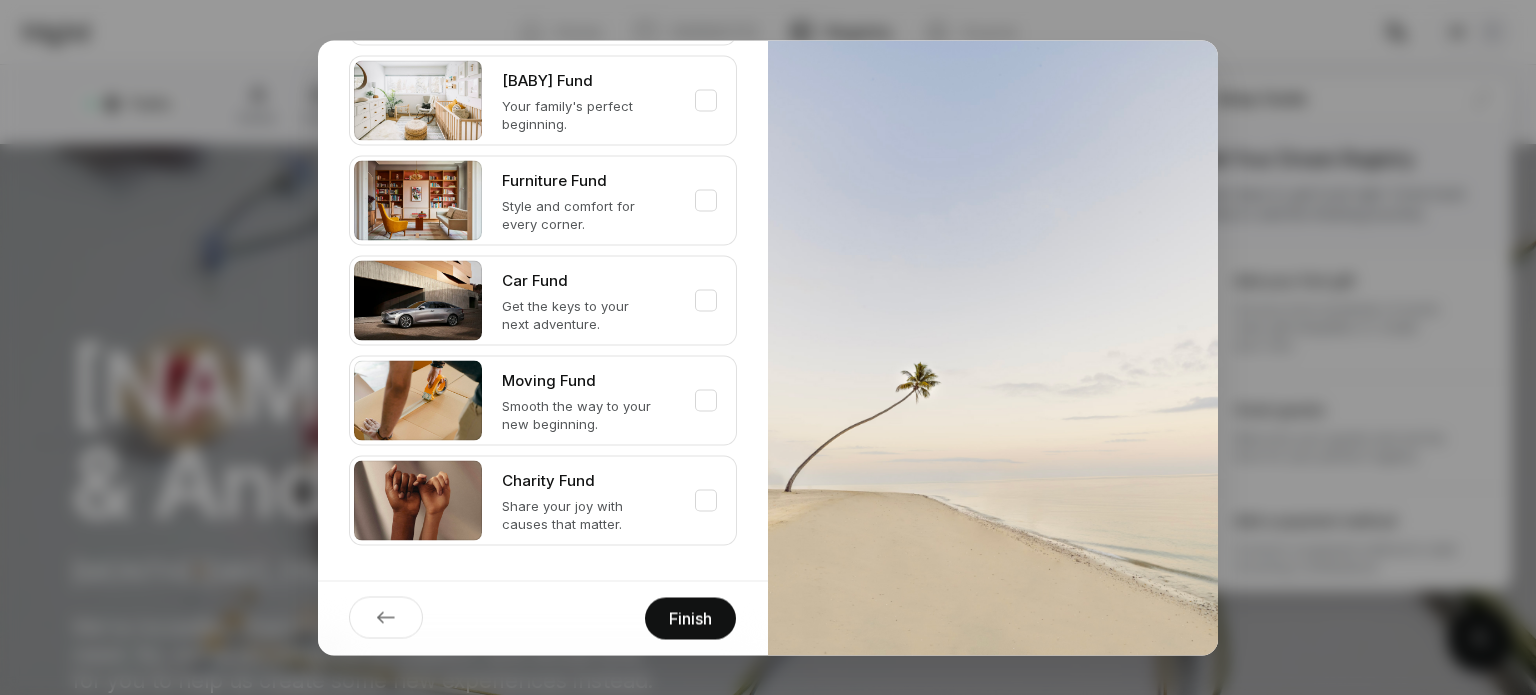 click on "Finish" at bounding box center (690, 618) 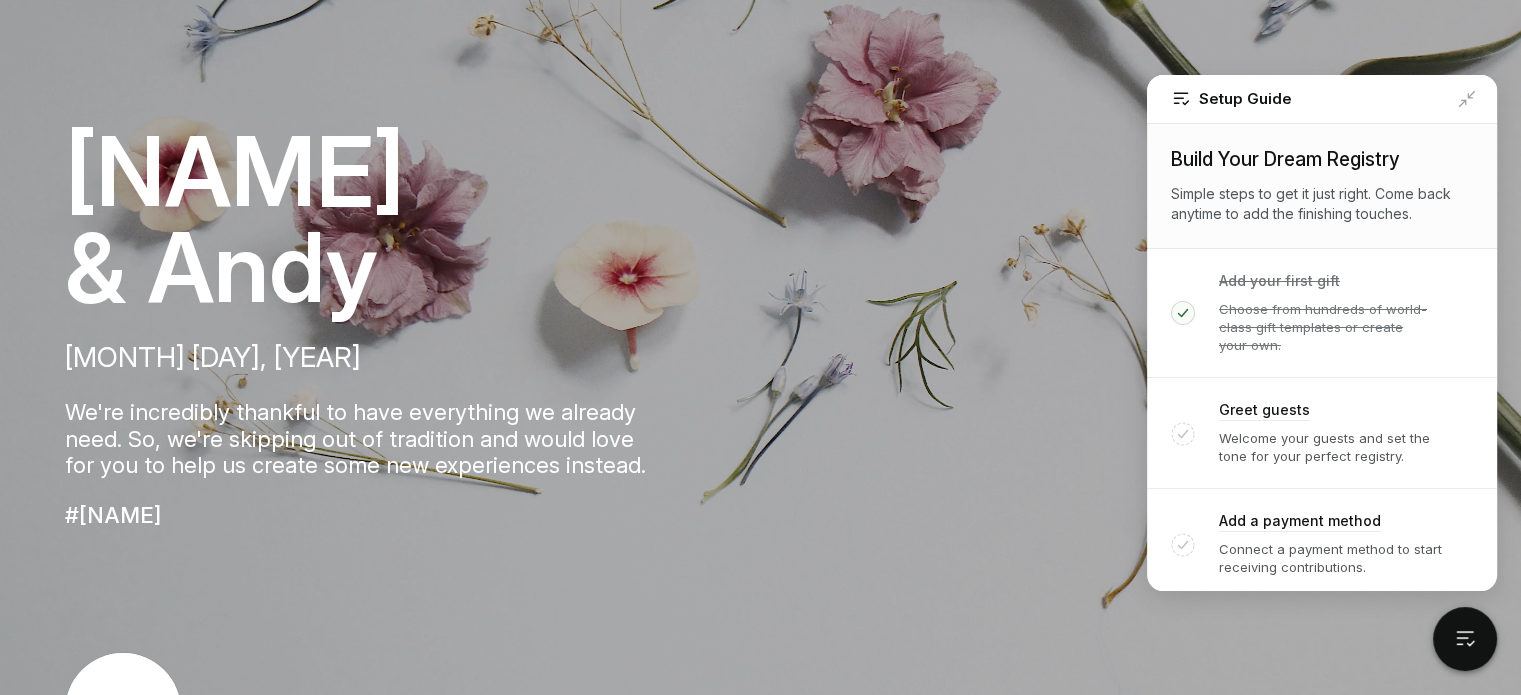 scroll, scrollTop: 290, scrollLeft: 0, axis: vertical 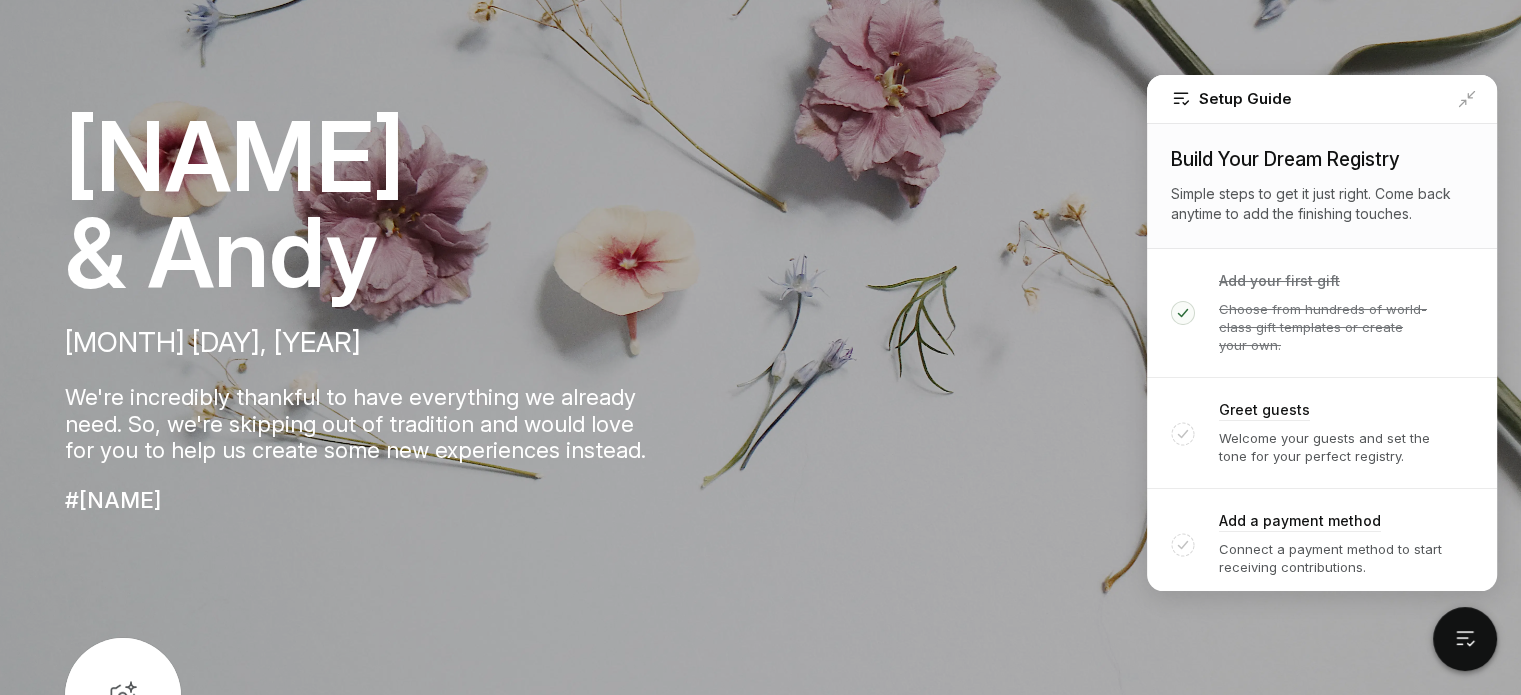 click on "We're incredibly thankful to have everything we already need. So, we're skipping out of tradition and would love for you to help us create some new experiences instead." at bounding box center (407, 415) 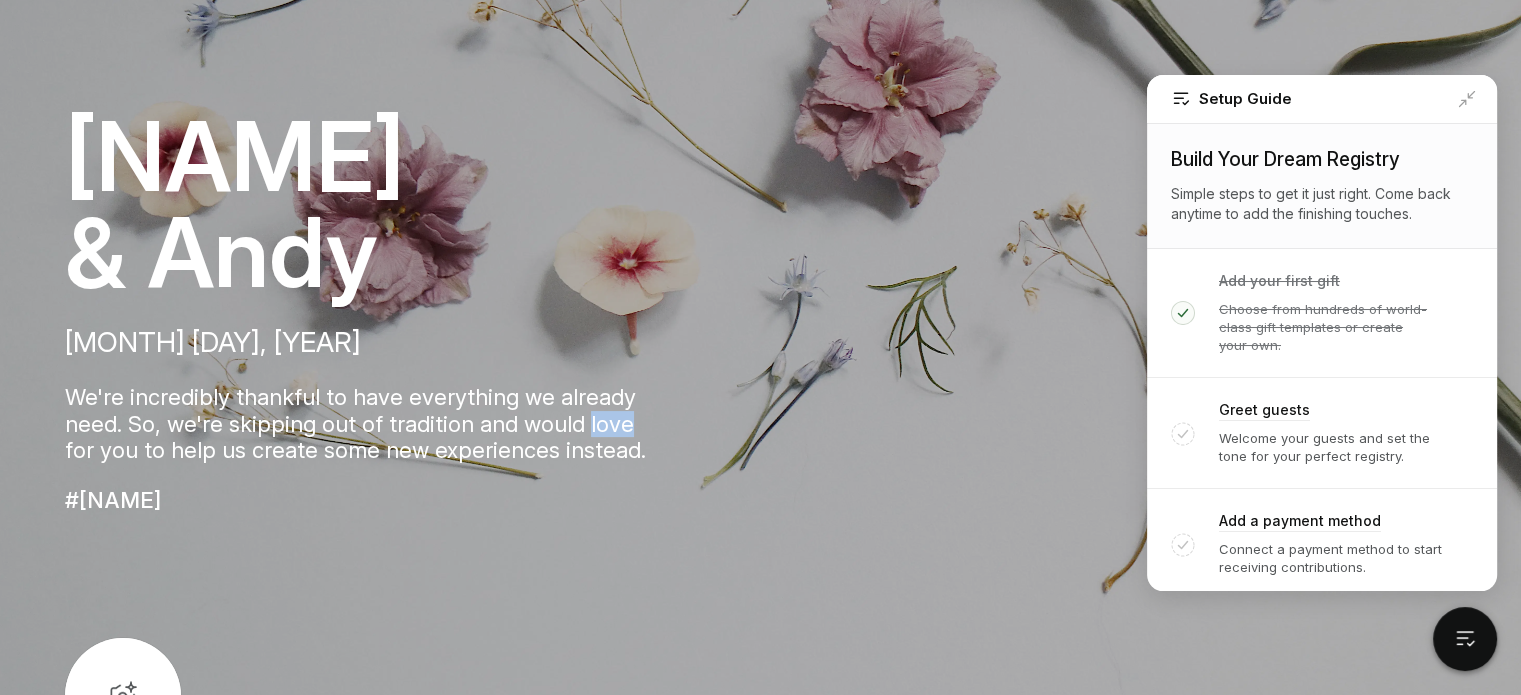click on "We're incredibly thankful to have everything we already need. So, we're skipping out of tradition and would love for you to help us create some new experiences instead." at bounding box center [407, 415] 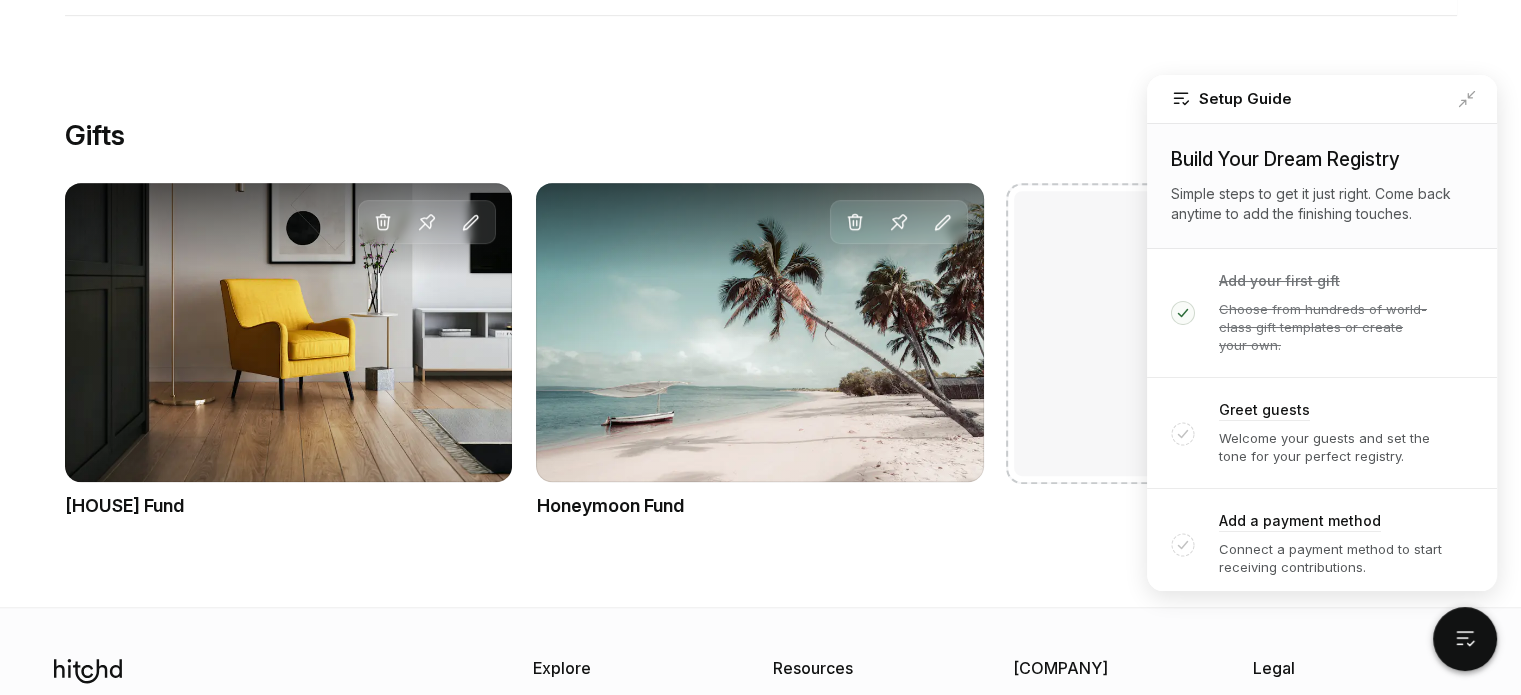 scroll, scrollTop: 1164, scrollLeft: 0, axis: vertical 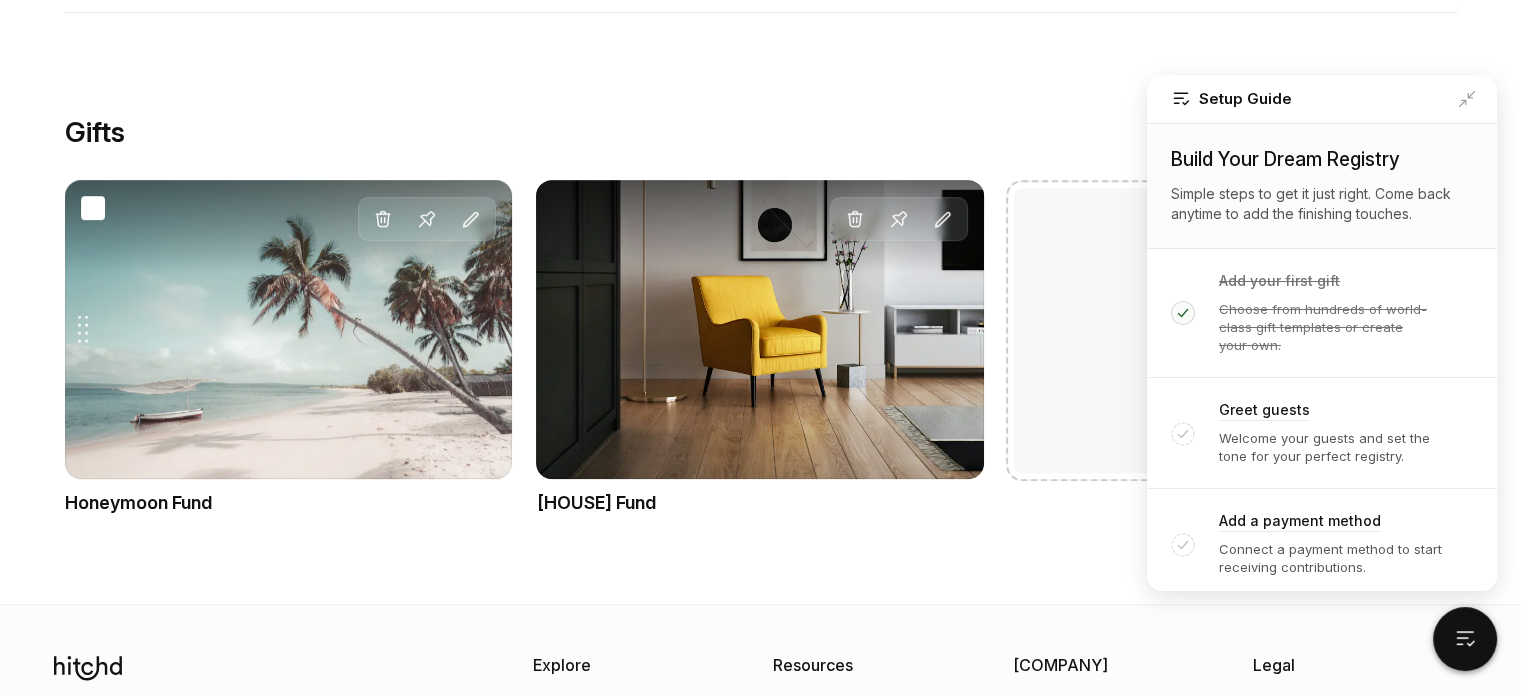 click on "Drag gift
Delete
Pin
Edit" at bounding box center [289, 329] 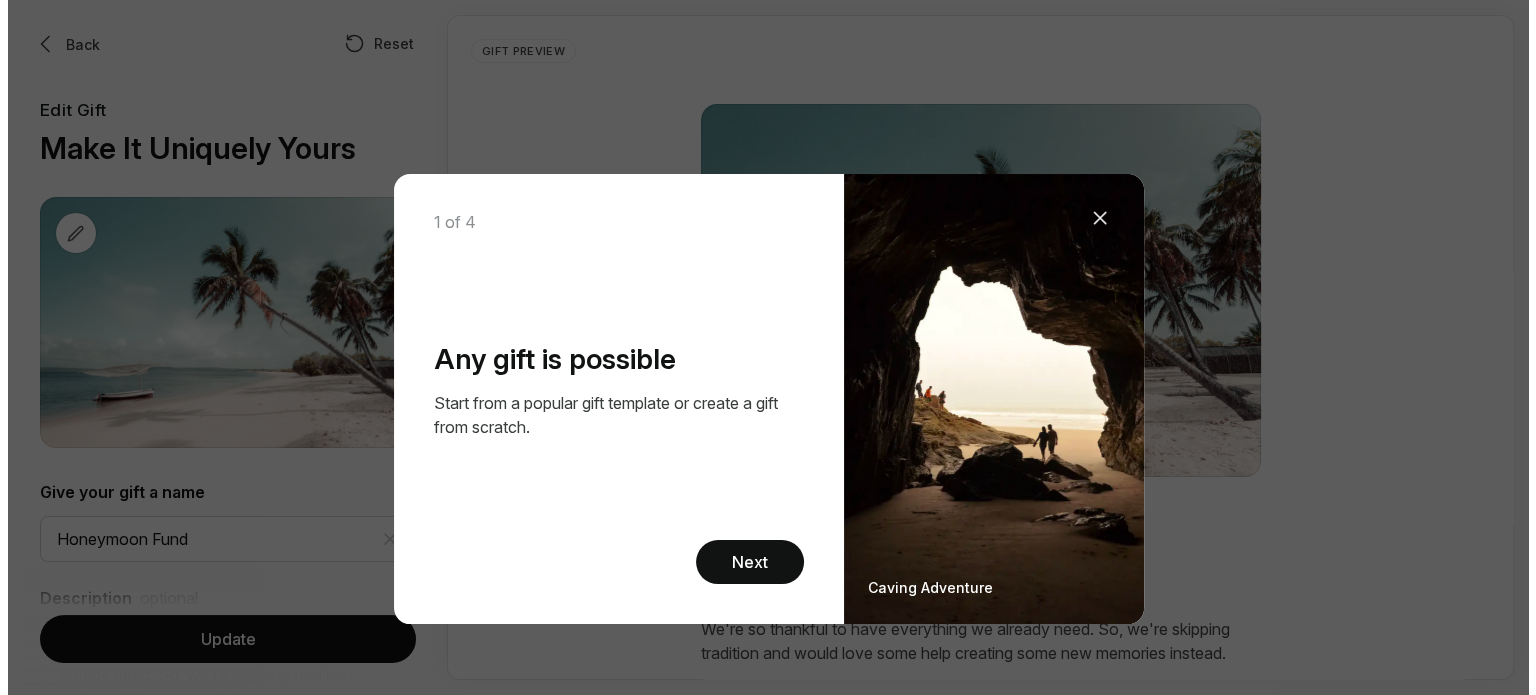 scroll, scrollTop: 0, scrollLeft: 0, axis: both 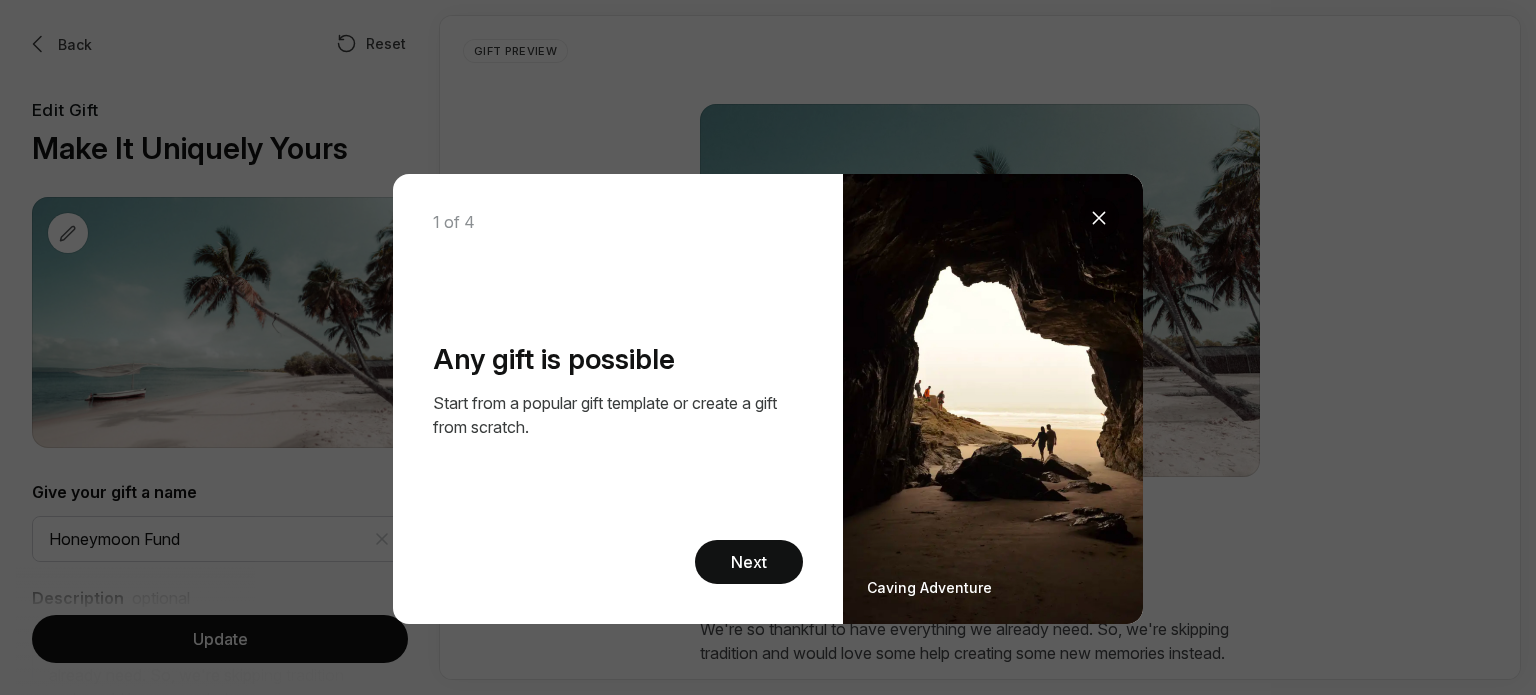 click at bounding box center (1099, 218) 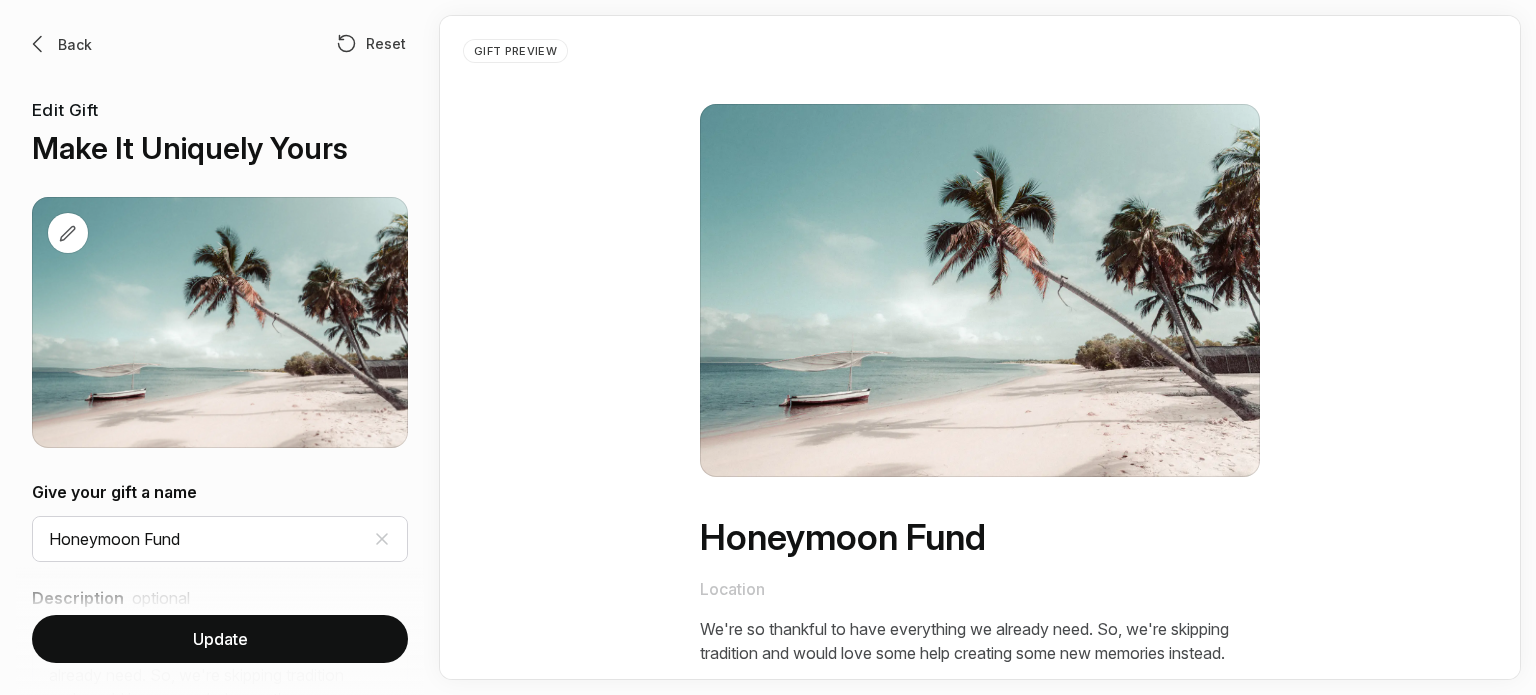 click on "Edit photo
Loading...
Save
Honeymoon Fund
Upload photo
Adventure" at bounding box center [768, 347] 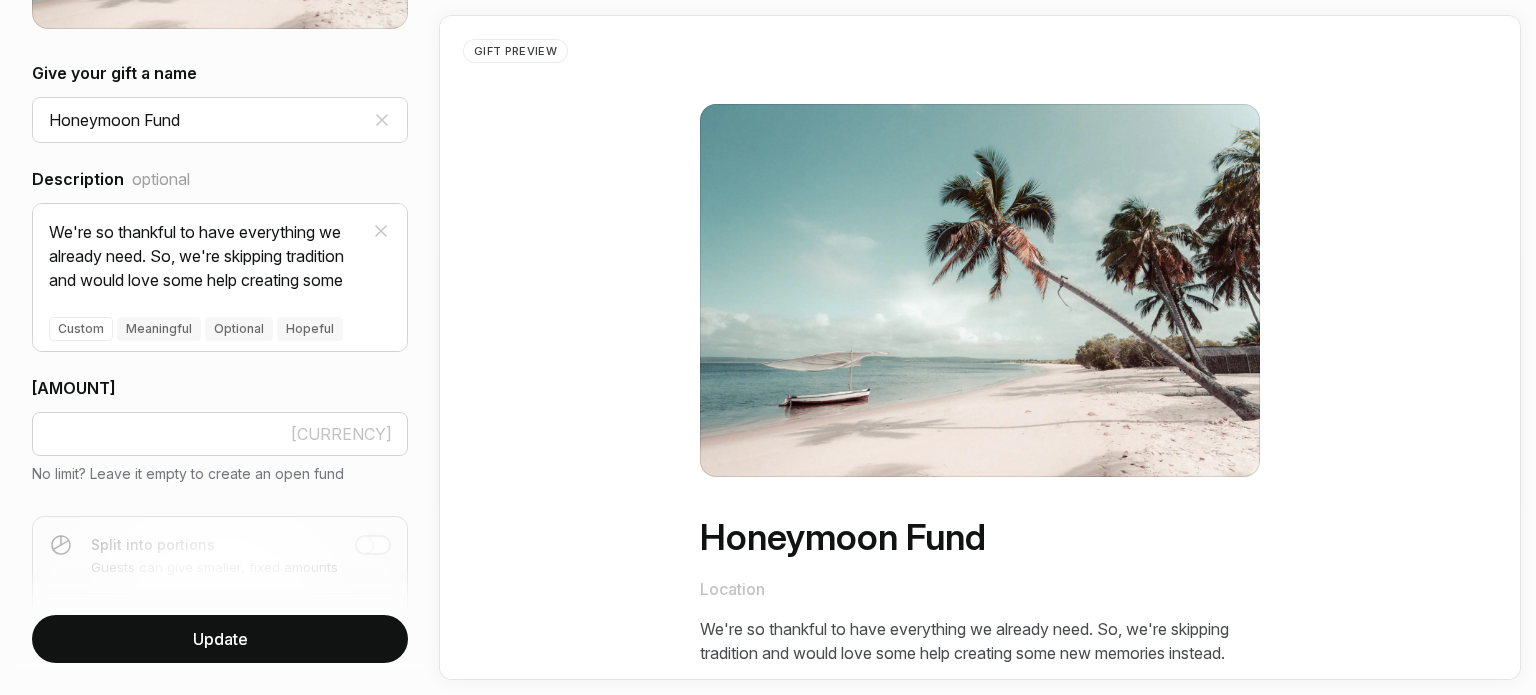 scroll, scrollTop: 440, scrollLeft: 0, axis: vertical 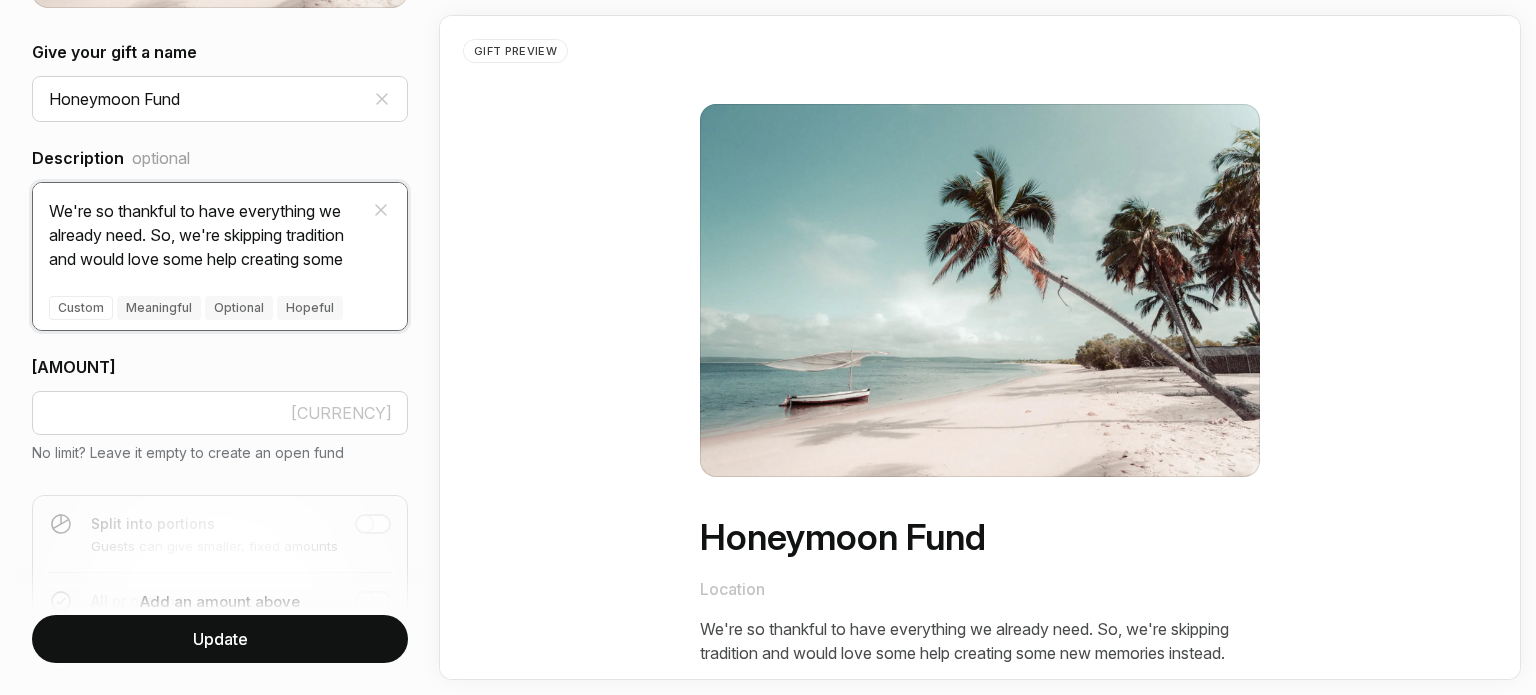 click on "We're so thankful to have everything we already need. So, we're skipping tradition and would love some help creating some new memories instead." at bounding box center (220, 227) 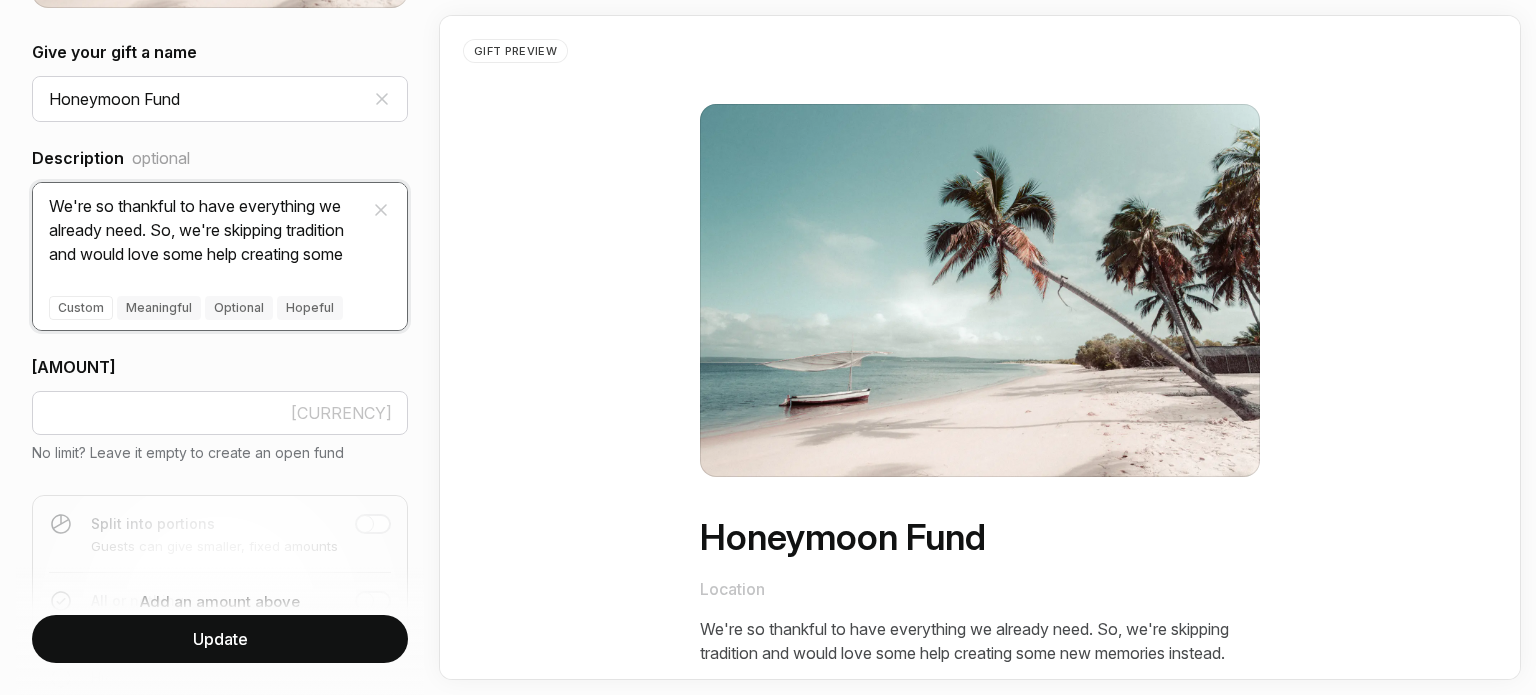 scroll, scrollTop: 0, scrollLeft: 0, axis: both 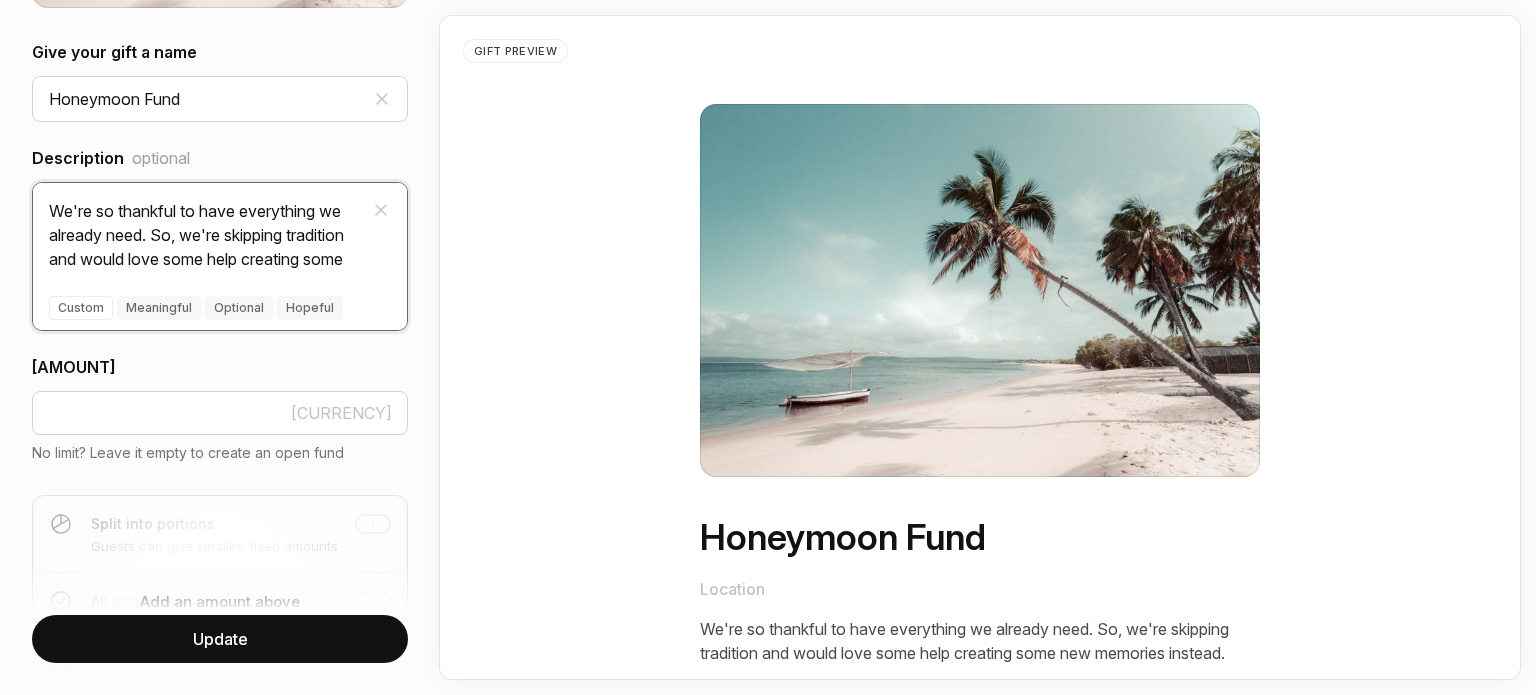 drag, startPoint x: 362, startPoint y: 259, endPoint x: 9, endPoint y: 183, distance: 361.08862 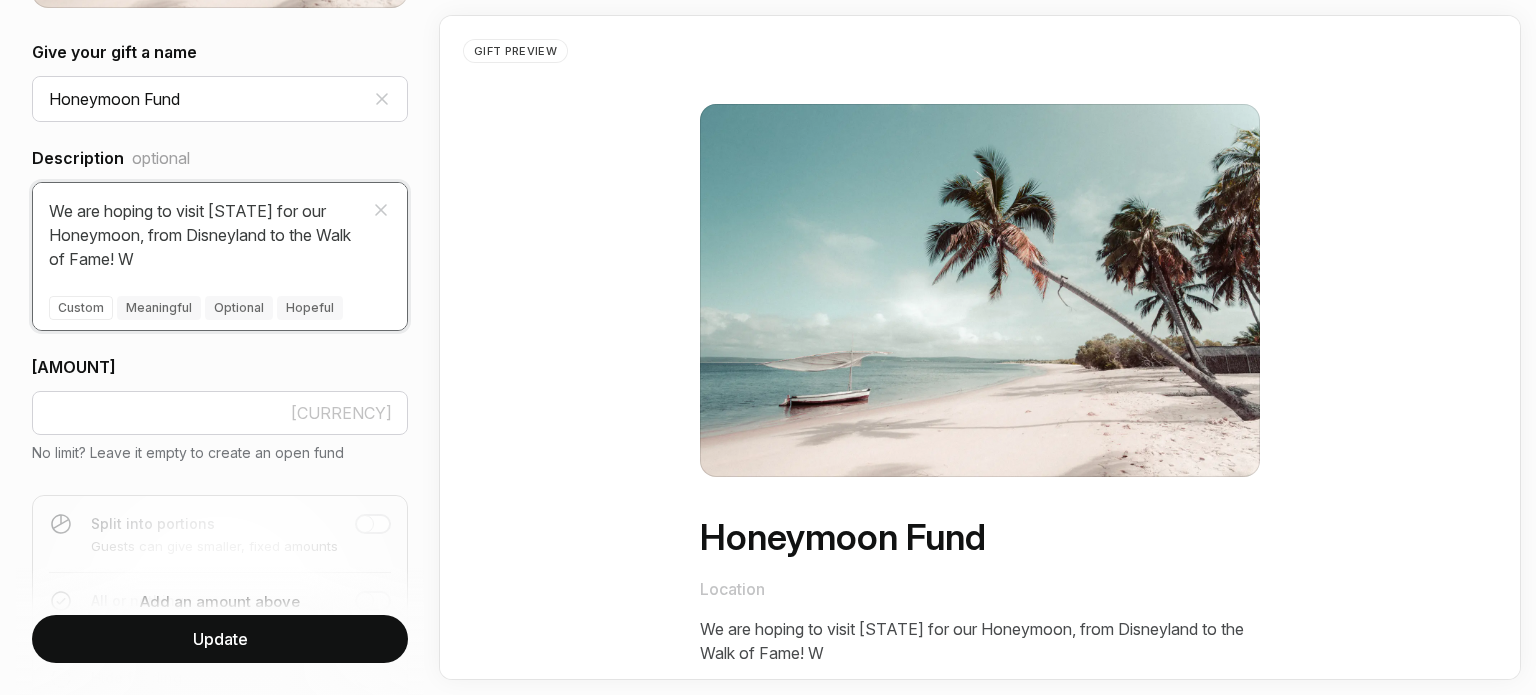 click on "We are hoping to visit [STATE] for our Honeymoon, from Disneyland to the Walk of Fame! W" at bounding box center (220, 227) 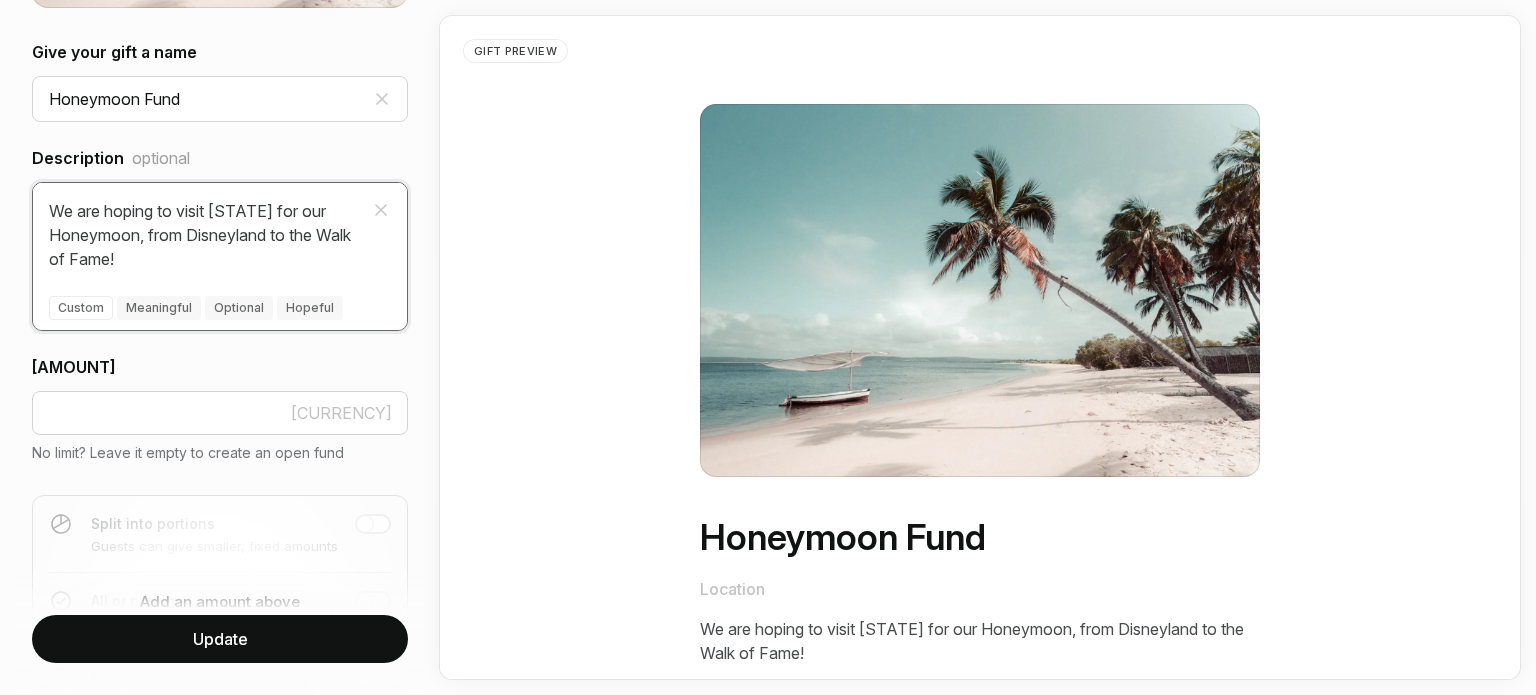 paste on "We are very fortunate to have everything we need.
however, should you insist on giving a gift, We would greatly appreciate a small contribution to our honeymoon." 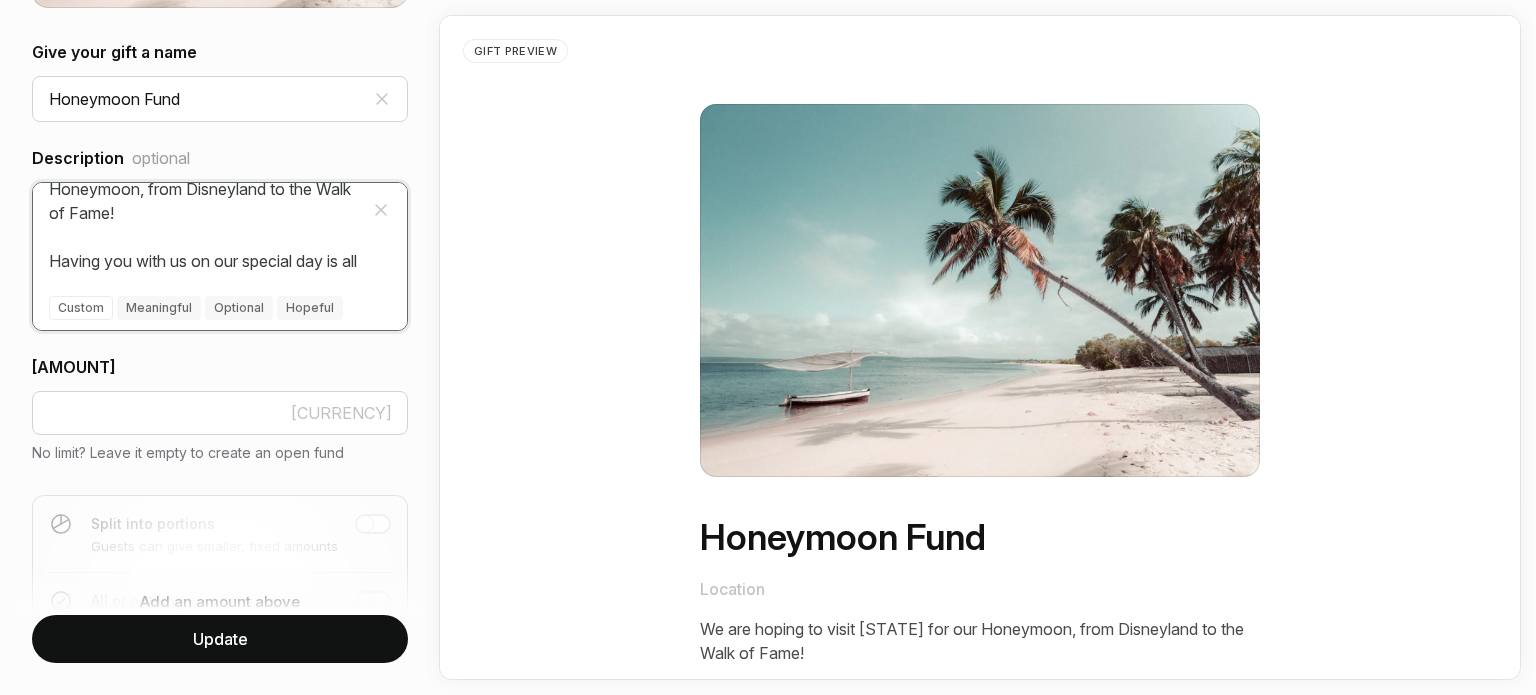 scroll, scrollTop: 286, scrollLeft: 0, axis: vertical 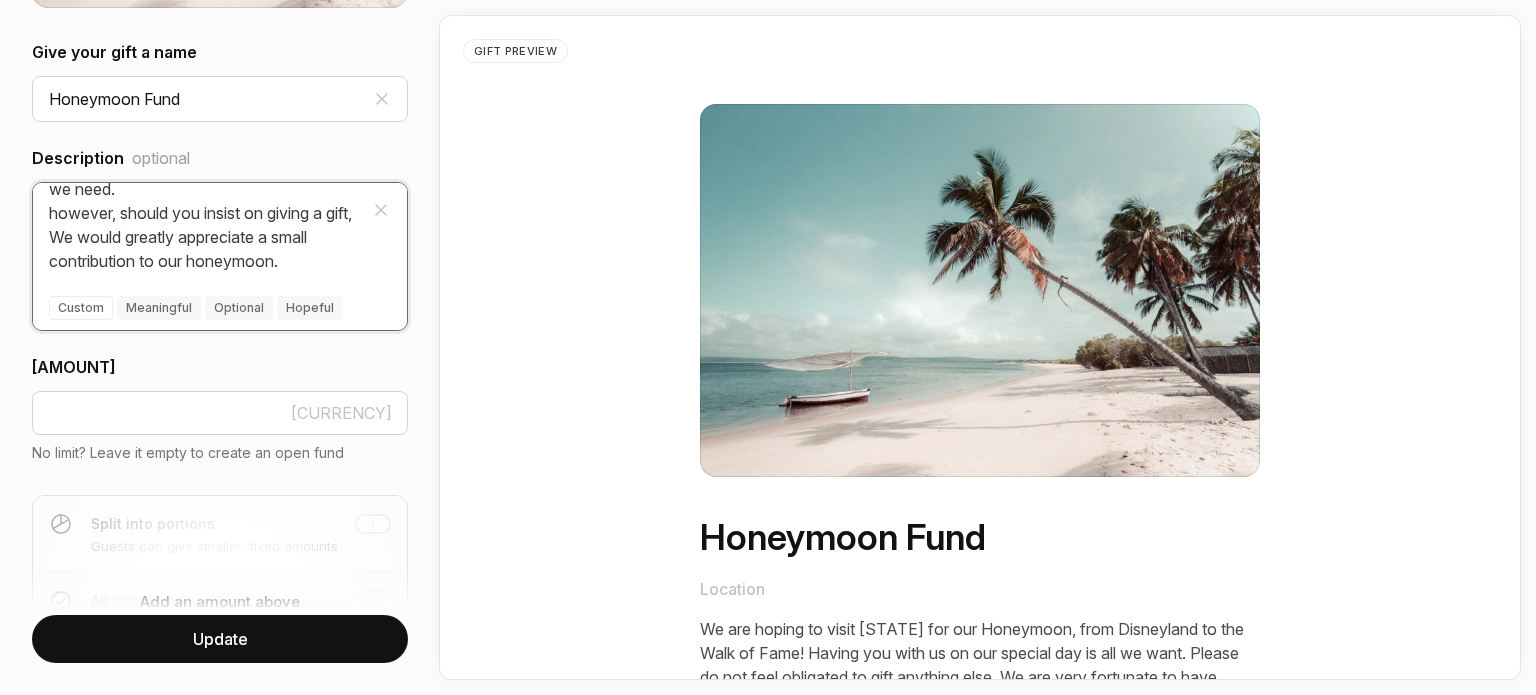 click on "We are hoping to visit [STATE] for our Honeymoon, from Disneyland to the Walk of Fame!
Having you with us on our special day is all we want.
Please do not feel obligated to gift anything else.
We are very fortunate to have everything we need.
however, should you insist on giving a gift, We would greatly appreciate a small contribution to our honeymoon." at bounding box center [220, 227] 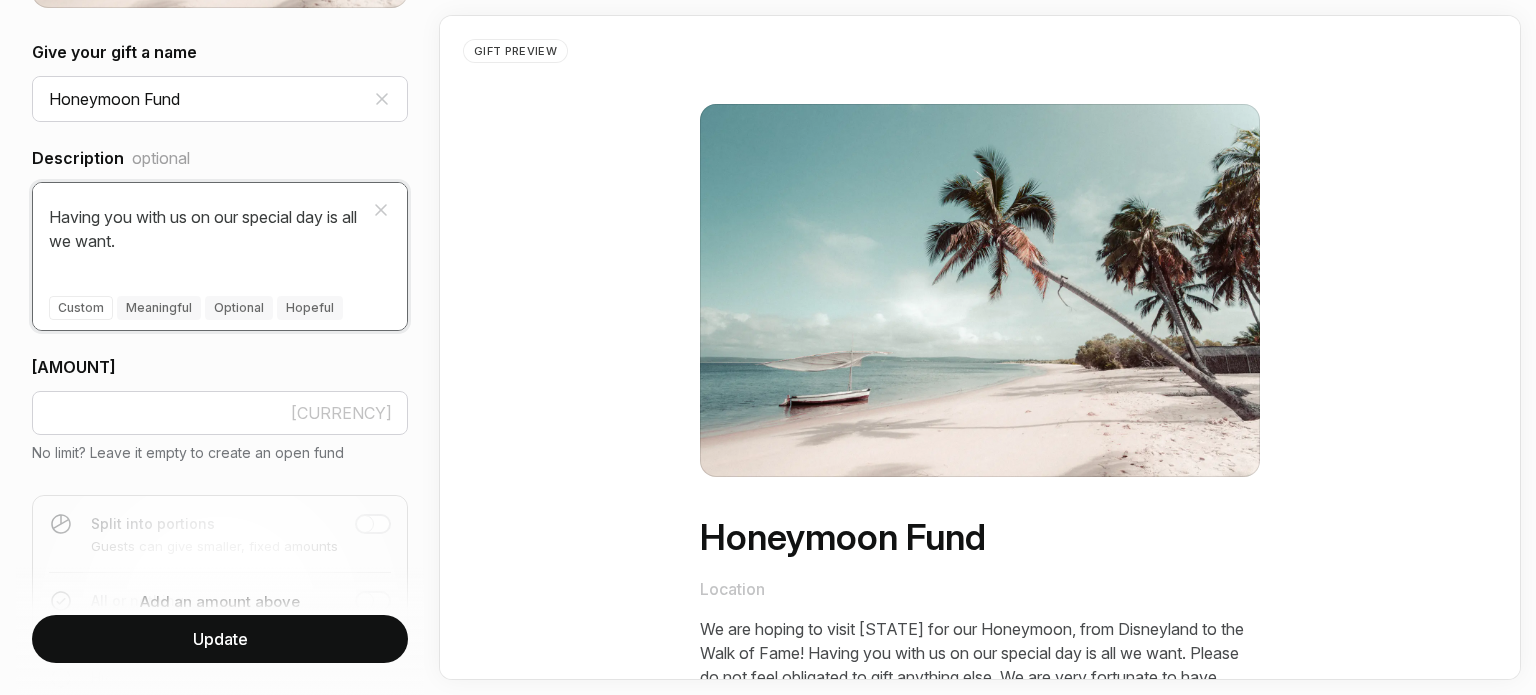 scroll, scrollTop: 66, scrollLeft: 0, axis: vertical 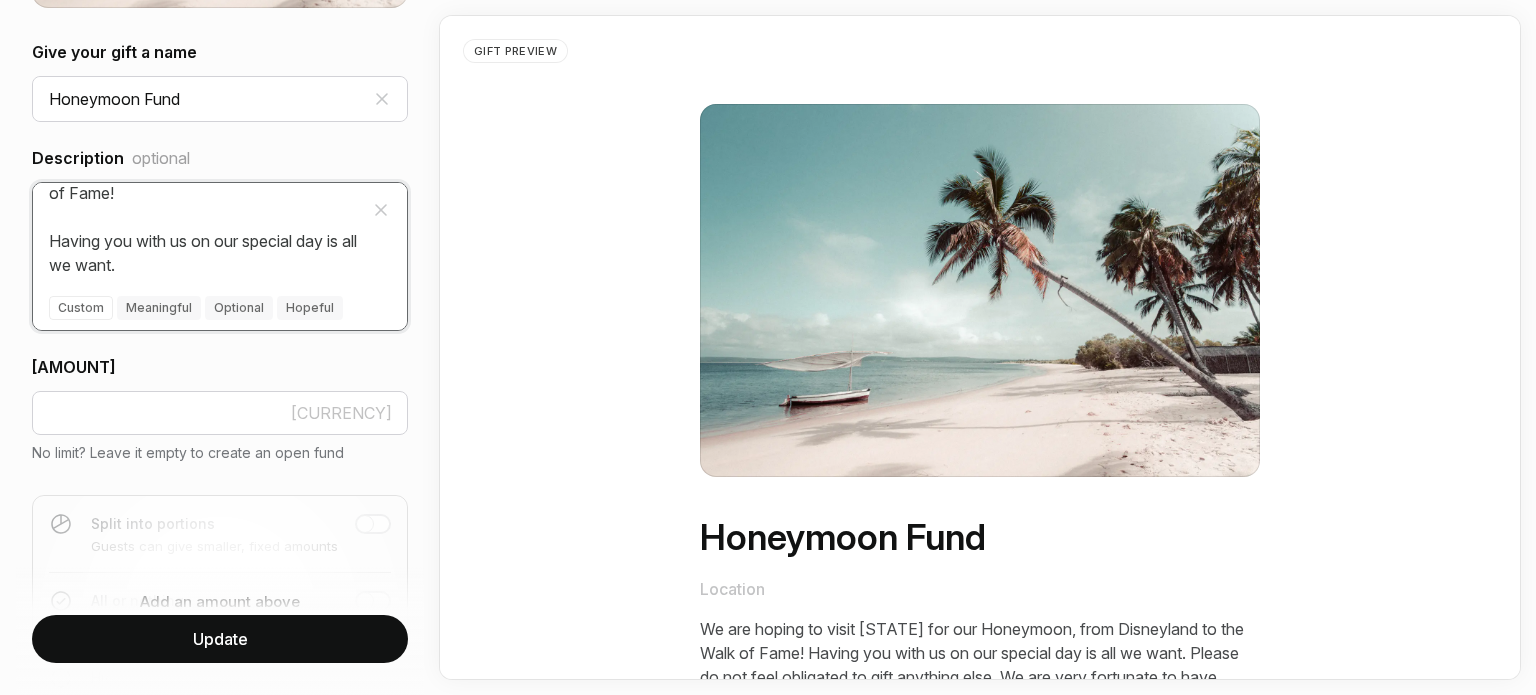 click on "We are hoping to visit [STATE] for our Honeymoon, from Disneyland to the Walk of Fame!
Having you with us on our special day is all we want.
Please do not feel obligated to gift anything else.
We are very fortunate to have everything we need.
however, should you insist on giving a gift, We would greatly appreciate a small contribution to our honeymoon." at bounding box center [220, 227] 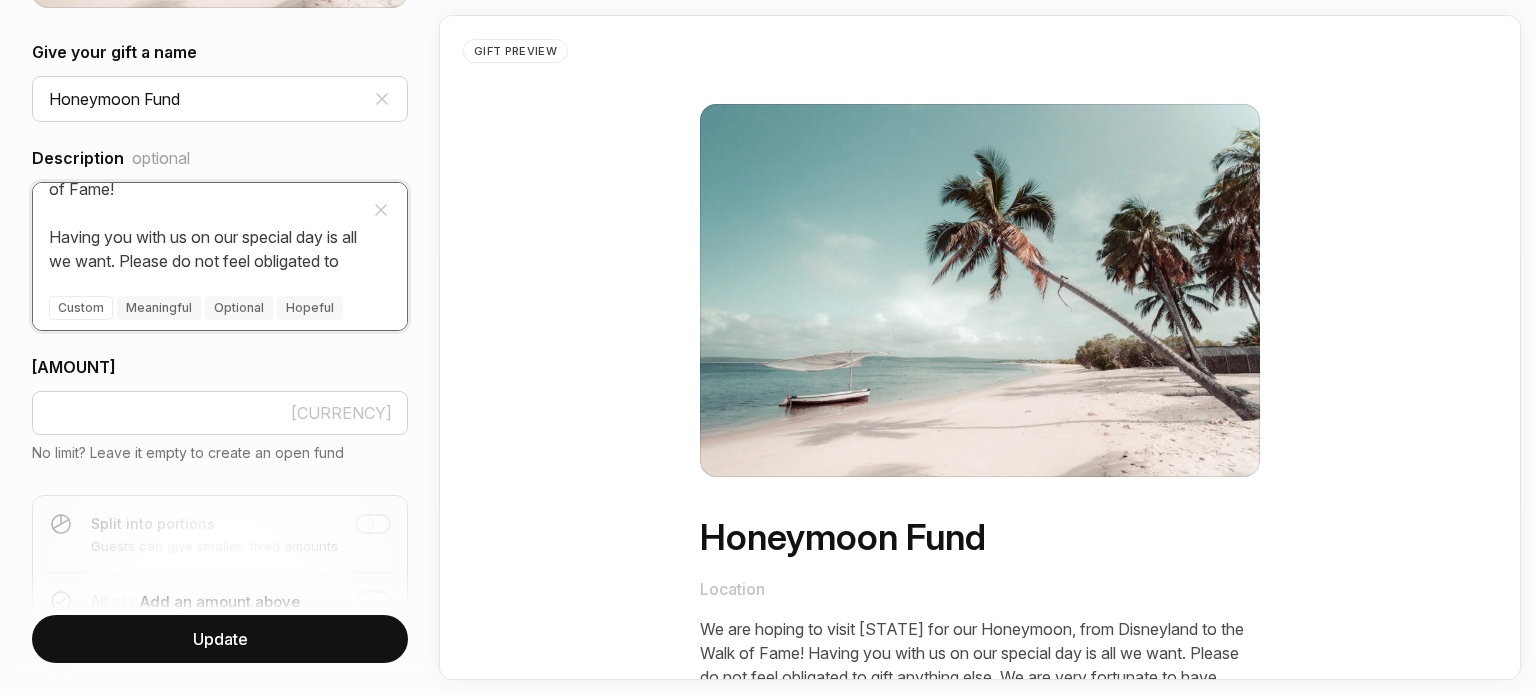 scroll, scrollTop: 94, scrollLeft: 0, axis: vertical 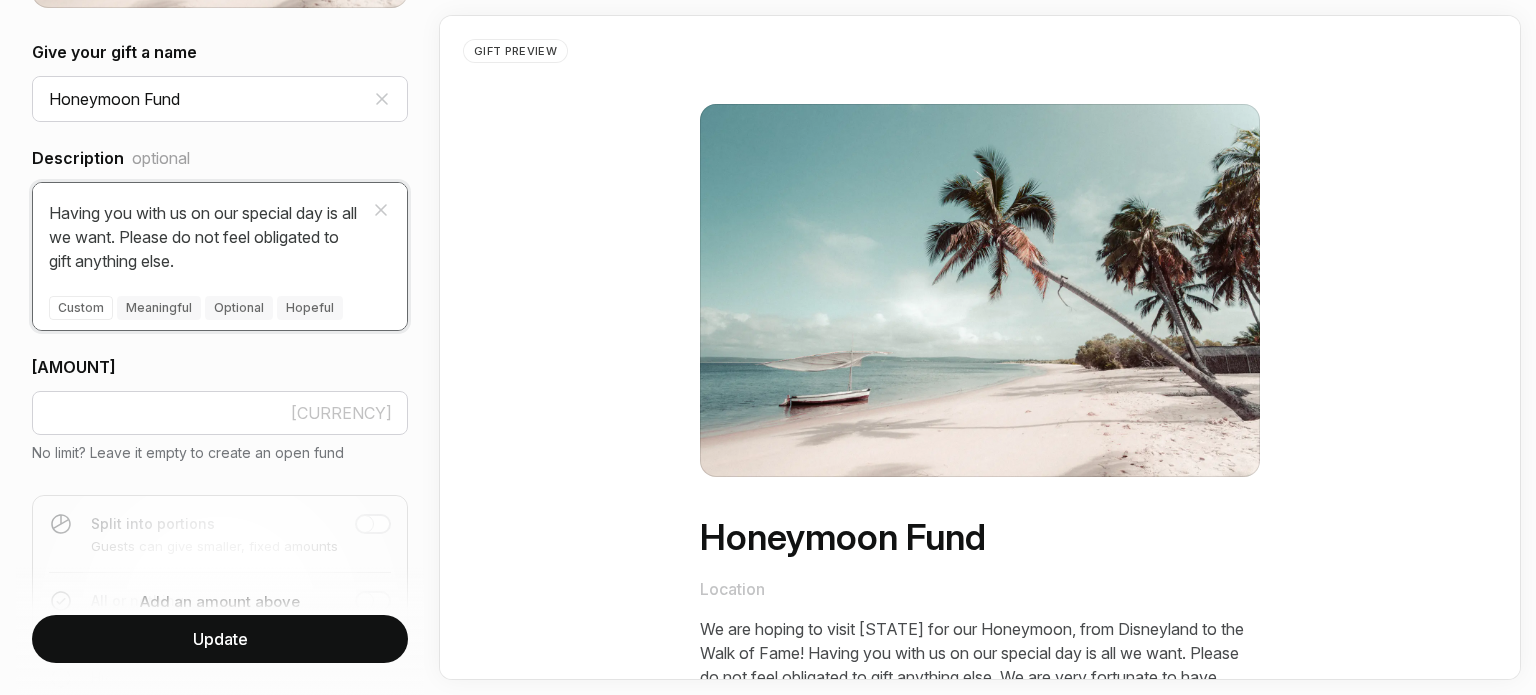 click on "We are hoping to visit [STATE] for our Honeymoon, from Disneyland to the Walk of Fame!
Having you with us on our special day is all we want. Please do not feel obligated to gift anything else.
We are very fortunate to have everything we need.
however, should you insist on giving a gift, We would greatly appreciate a small contribution to our honeymoon." at bounding box center (220, 227) 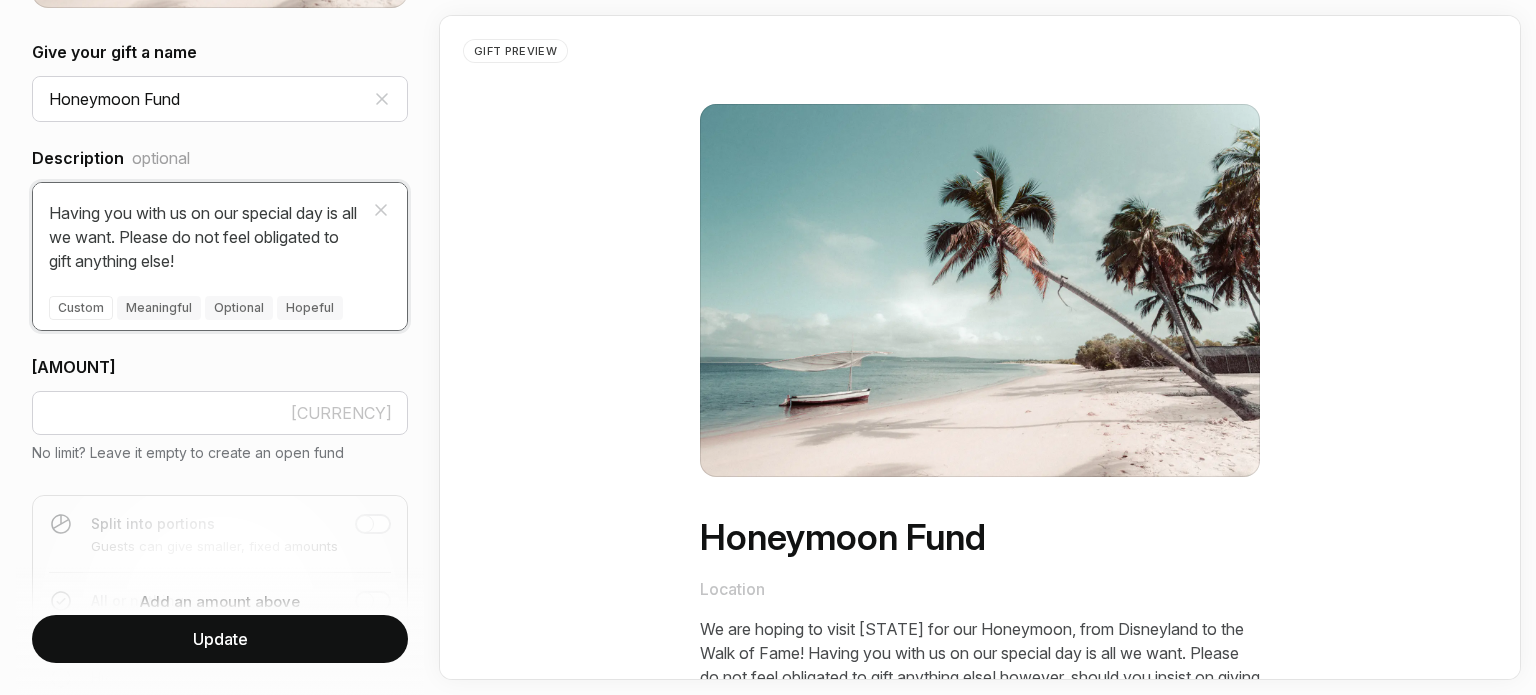 scroll, scrollTop: 118, scrollLeft: 0, axis: vertical 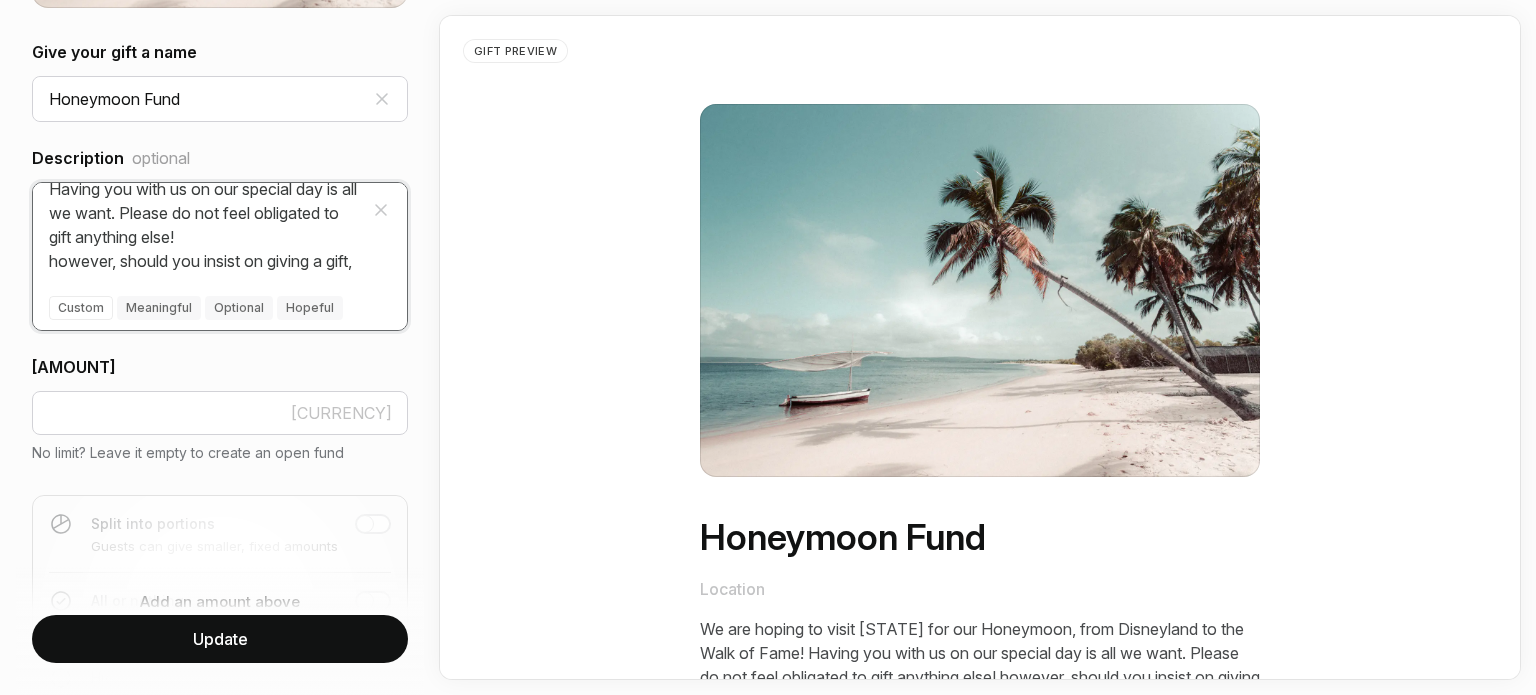 click on "We are hoping to visit [STATE] for our Honeymoon, from Disneyland to the Walk of Fame!
Having you with us on our special day is all we want. Please do not feel obligated to gift anything else!
however, should you insist on giving a gift, We would greatly appreciate a small contribution to our honeymoon." at bounding box center [220, 227] 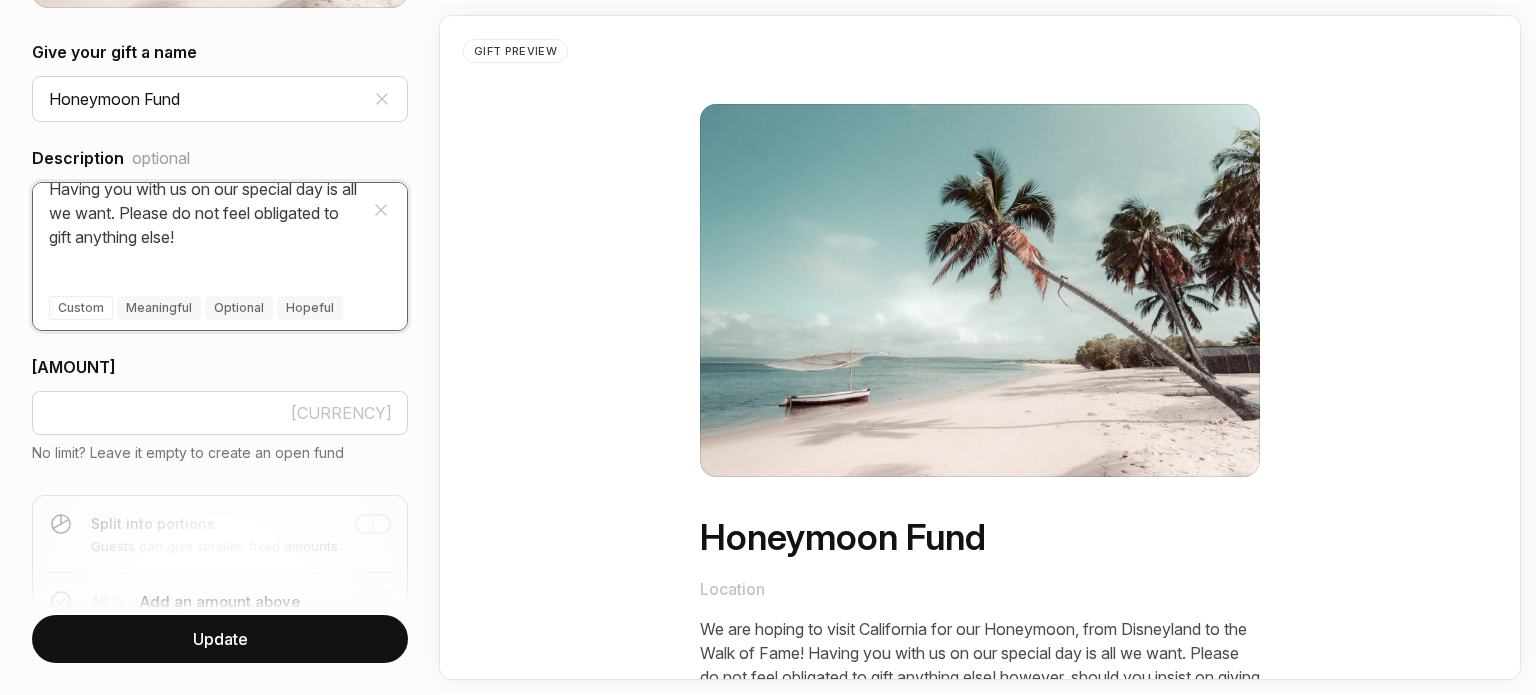 scroll, scrollTop: 186, scrollLeft: 0, axis: vertical 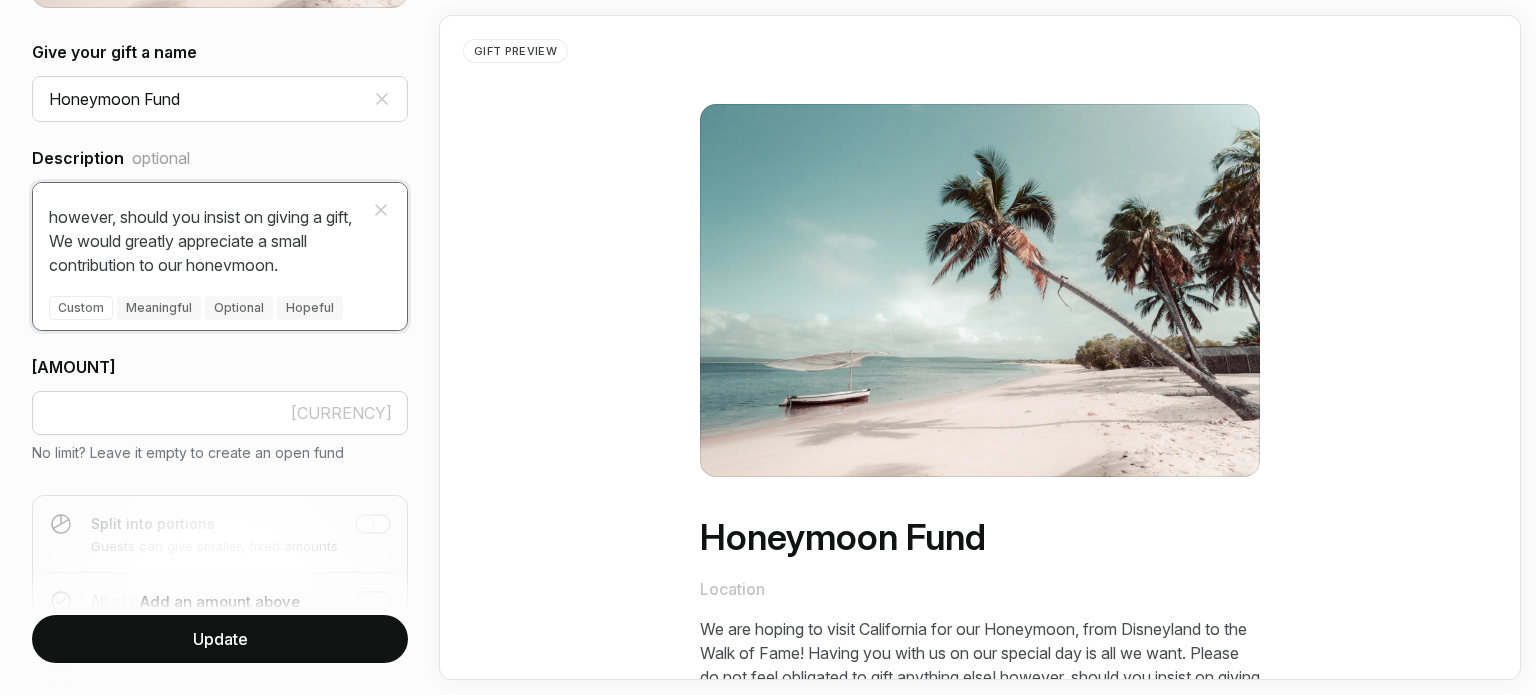 click on "We are hoping to visit California for our Honeymoon, from Disneyland to the Walk of Fame!
Having you with us on our special day is all we want. Please do not feel obligated to gift anything else!
however, should you insist on giving a gift, We would greatly appreciate a small contribution to our honeymoon." at bounding box center (220, 227) 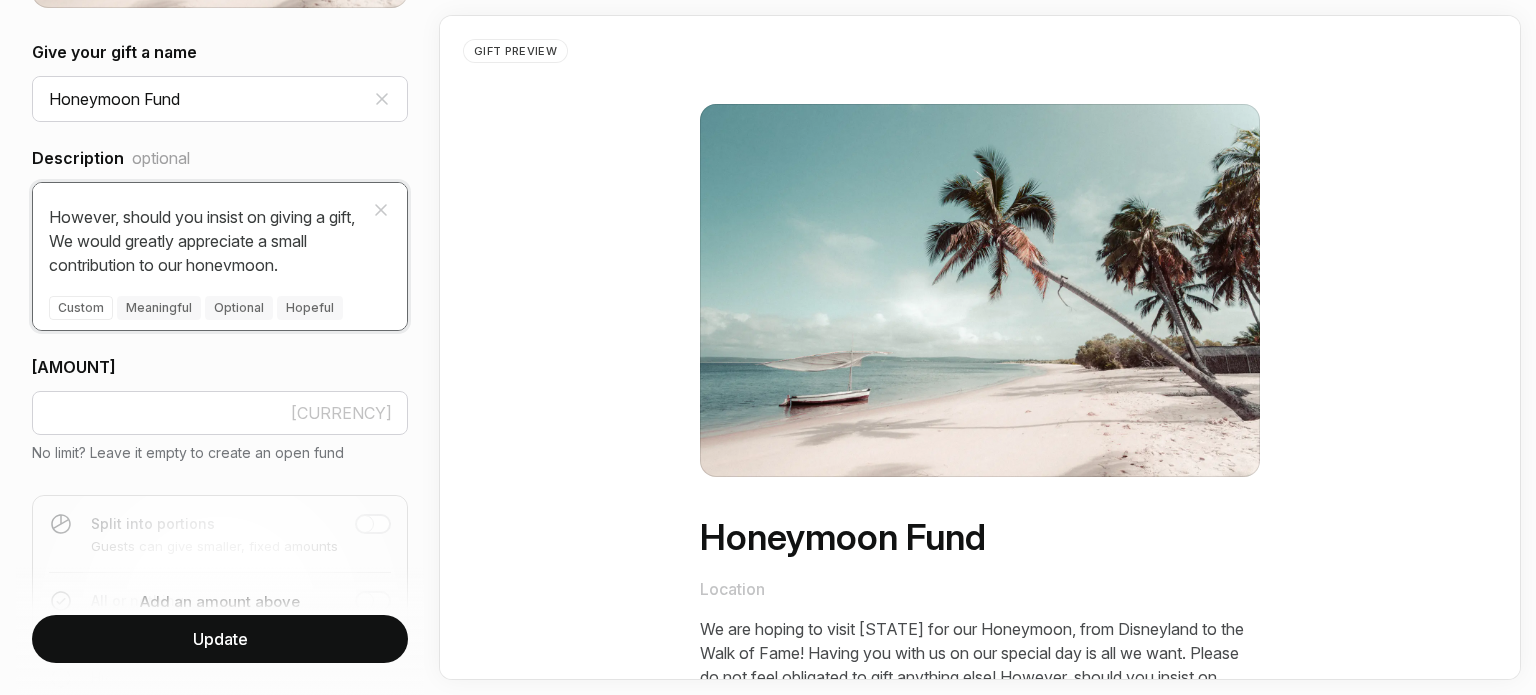click on "We are hoping to visit [STATE] for our Honeymoon, from Disneyland to the Walk of Fame!
Having you with us on our special day is all we want. Please do not feel obligated to gift anything else!
However, should you insist on giving a gift, We would greatly appreciate a small contribution to our honeymoon." at bounding box center [220, 227] 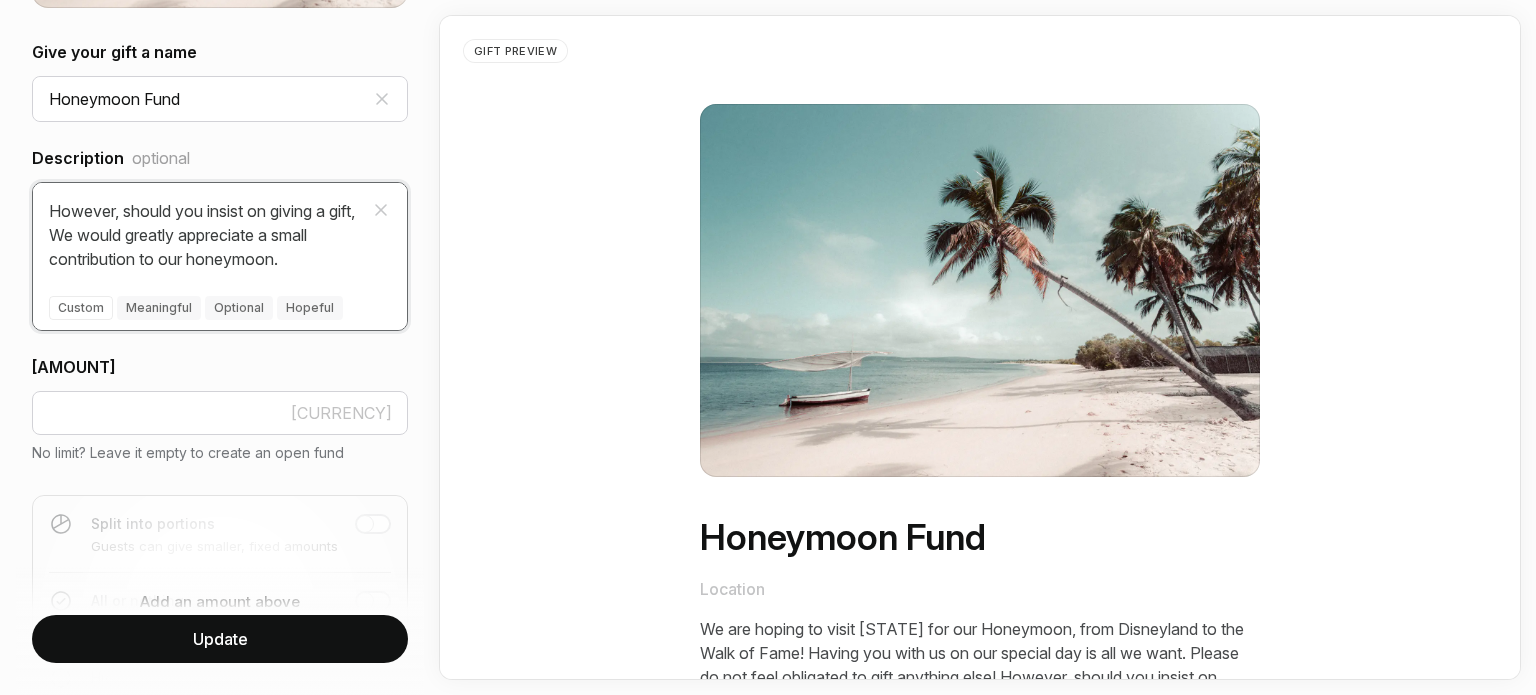 click on "We are hoping to visit [STATE] for our Honeymoon, from Disneyland to the Walk of Fame!
Having you with us on our special day is all we want. Please do not feel obligated to gift anything else!
However, should you insist on giving a gift, We would greatly appreciate a small contribution to our honeymoon." at bounding box center (220, 227) 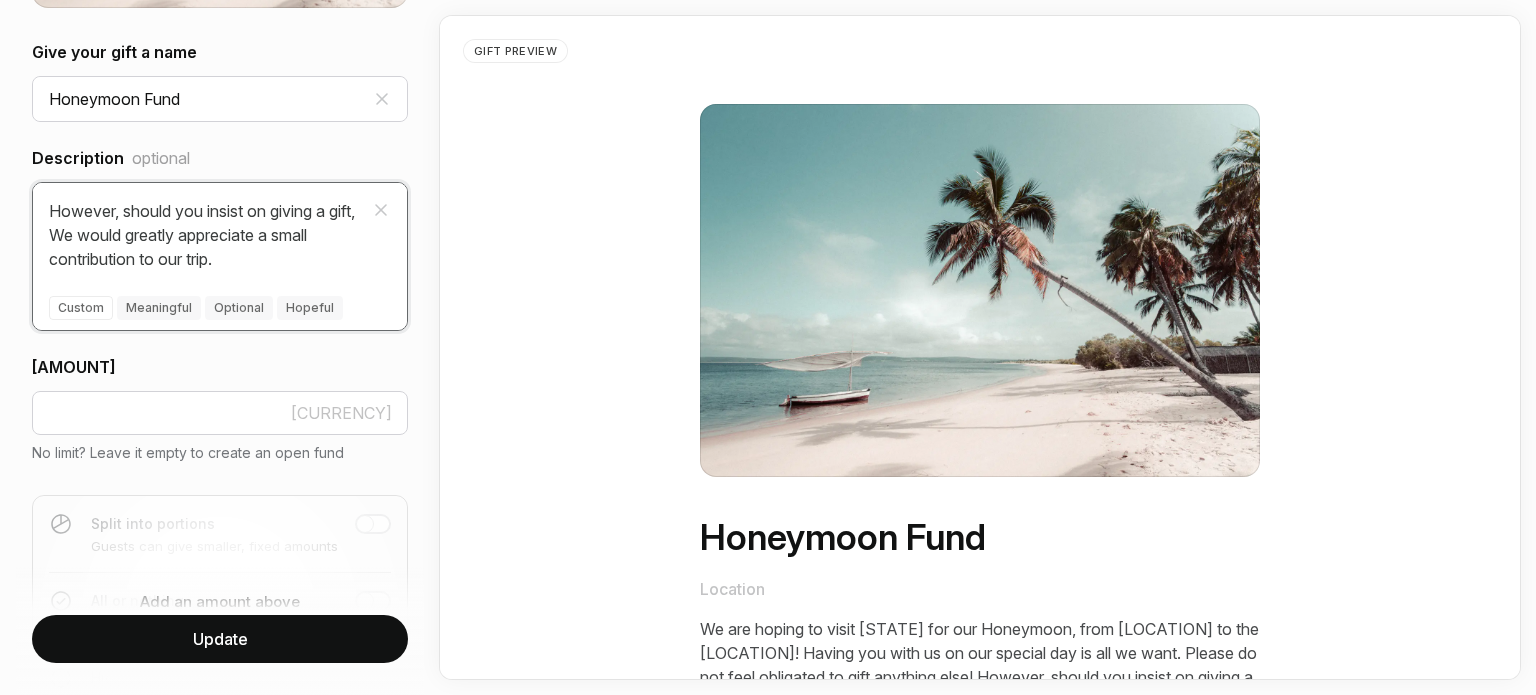 type on "We are hoping to visit [STATE] for our Honeymoon, from [LOCATION] to the [LOCATION]!
Having you with us on our special day is all we want. Please do not feel obligated to gift anything else!
However, should you insist on giving a gift, We would greatly appreciate a small contribution to our trip." 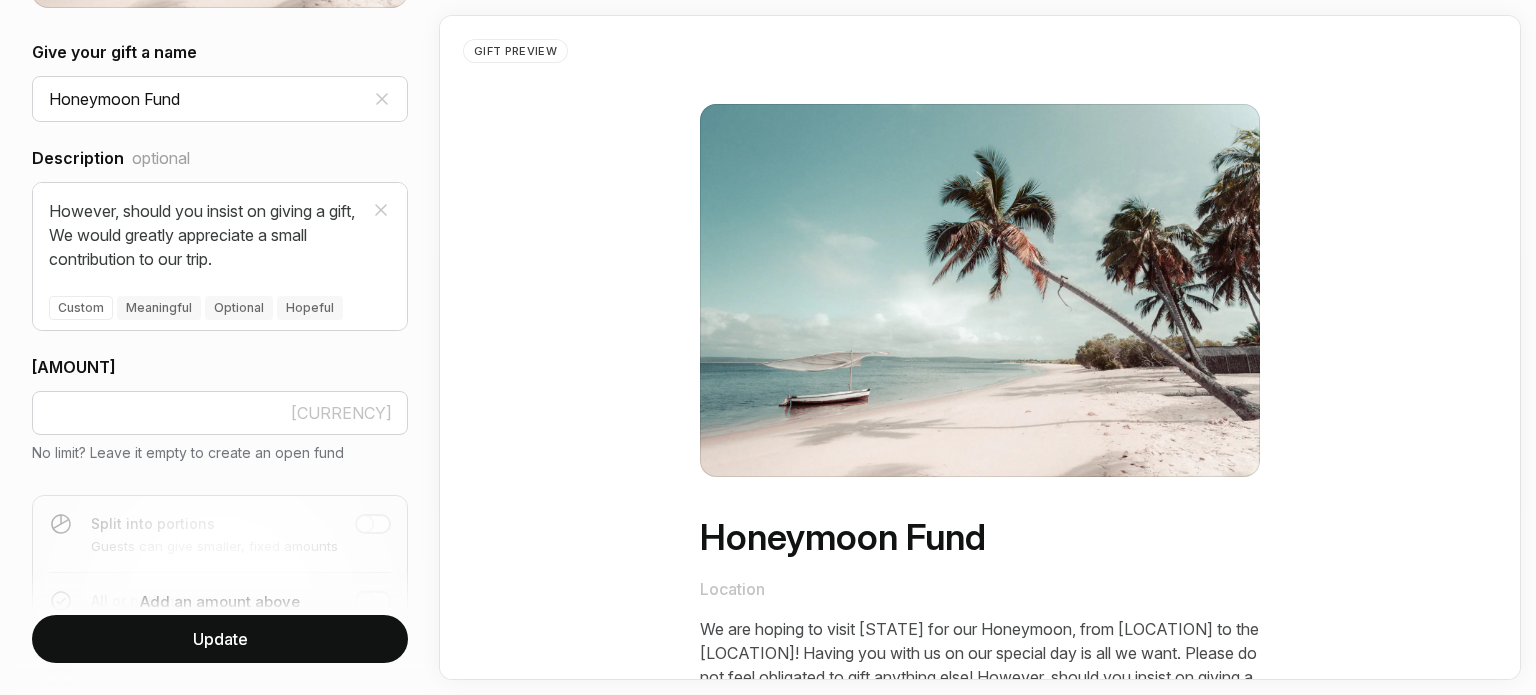 click on "No limit? Leave it empty to create an open fund" at bounding box center [220, 453] 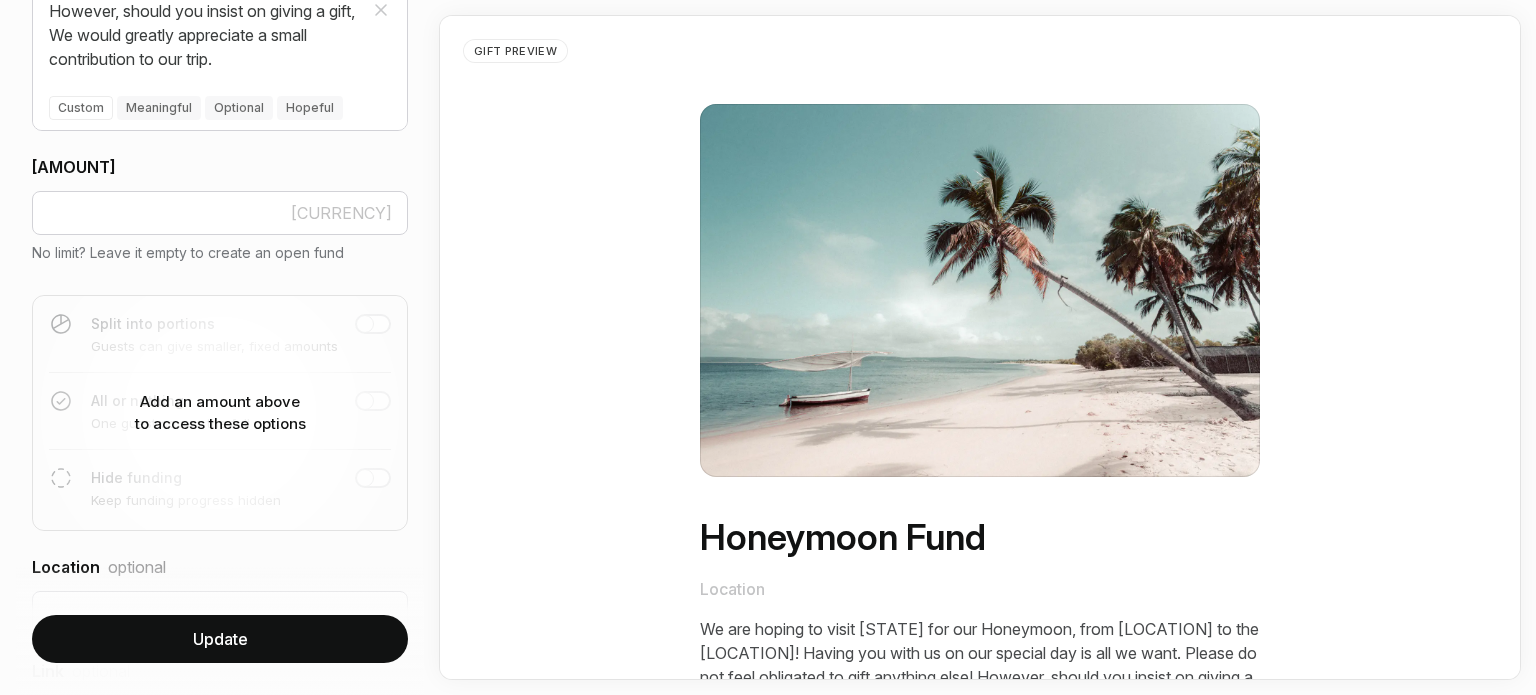 scroll, scrollTop: 680, scrollLeft: 0, axis: vertical 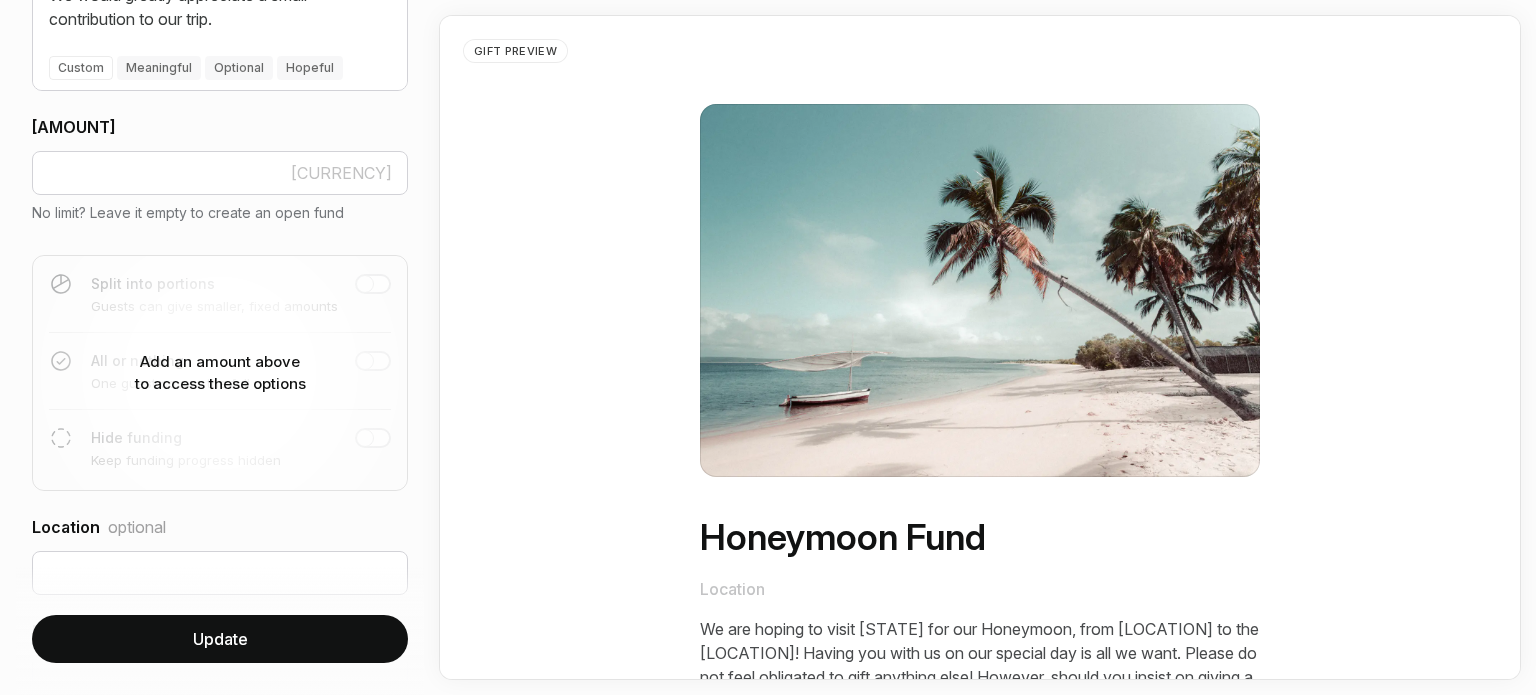 click on "All or nothing
One guest covers the full cost" at bounding box center (220, 379) 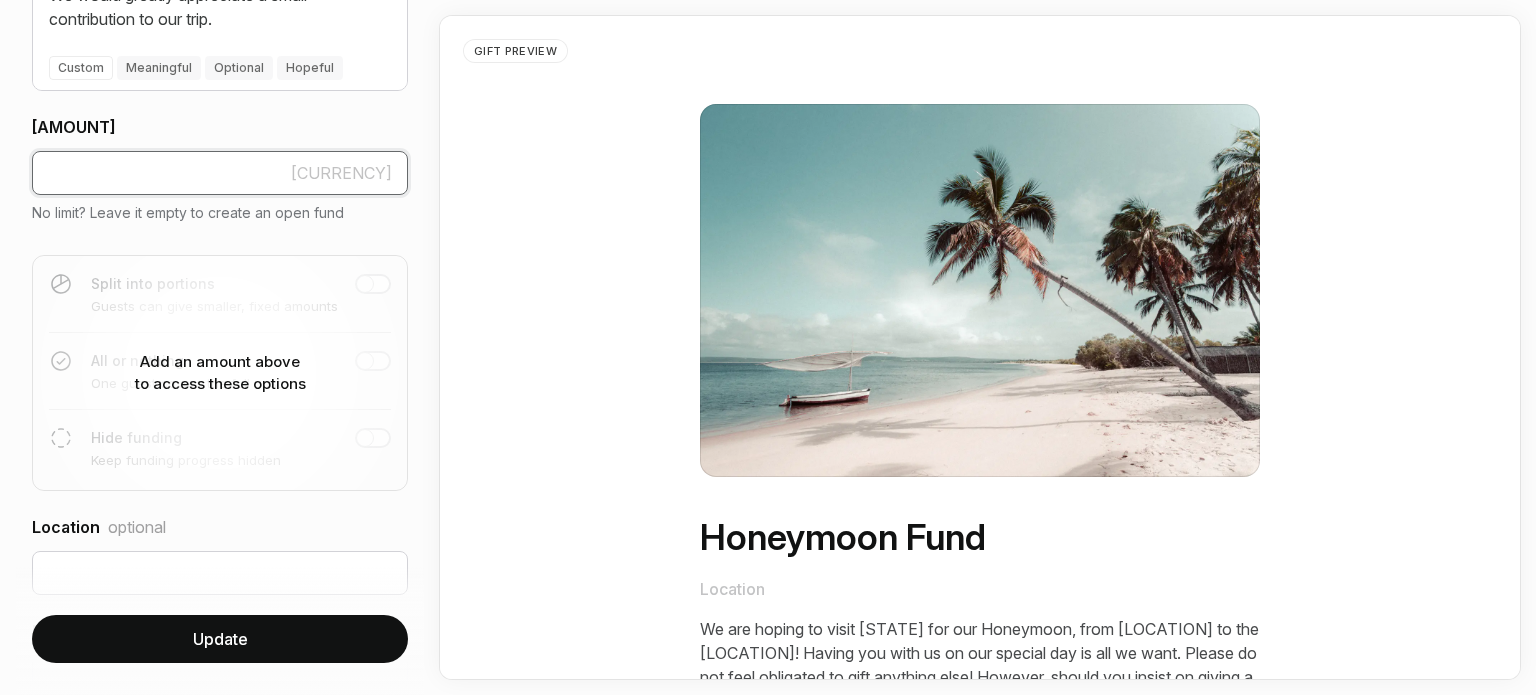 click at bounding box center [220, 173] 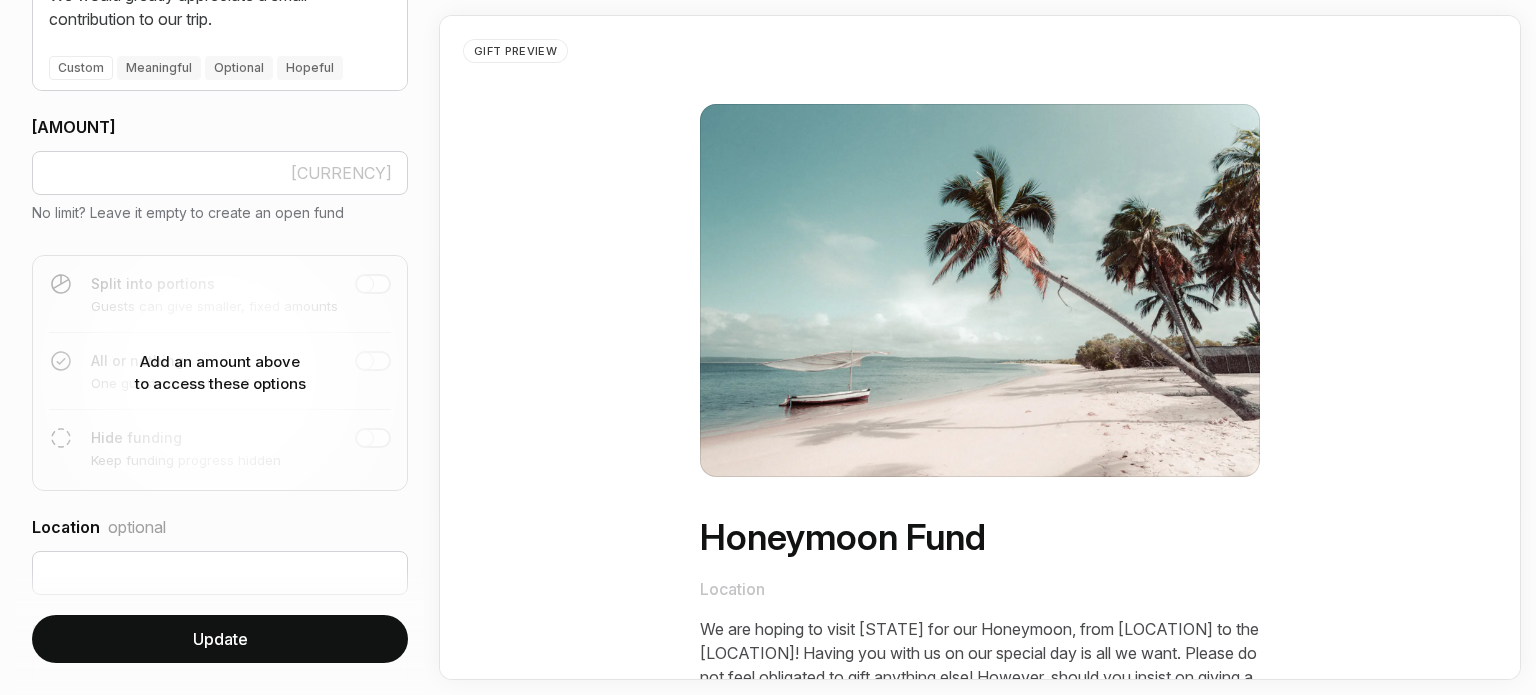 click on "[LOCATION] optional" at bounding box center [220, 555] 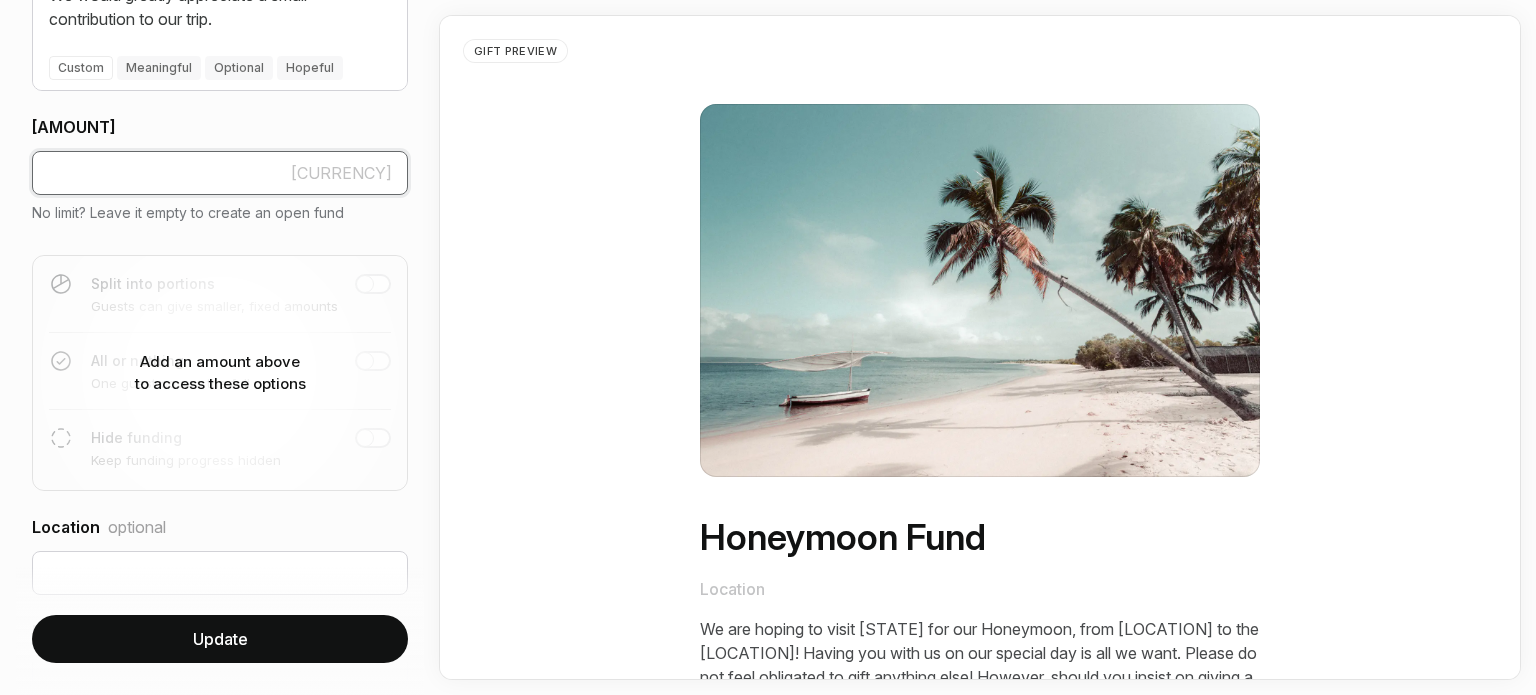 click at bounding box center [220, 173] 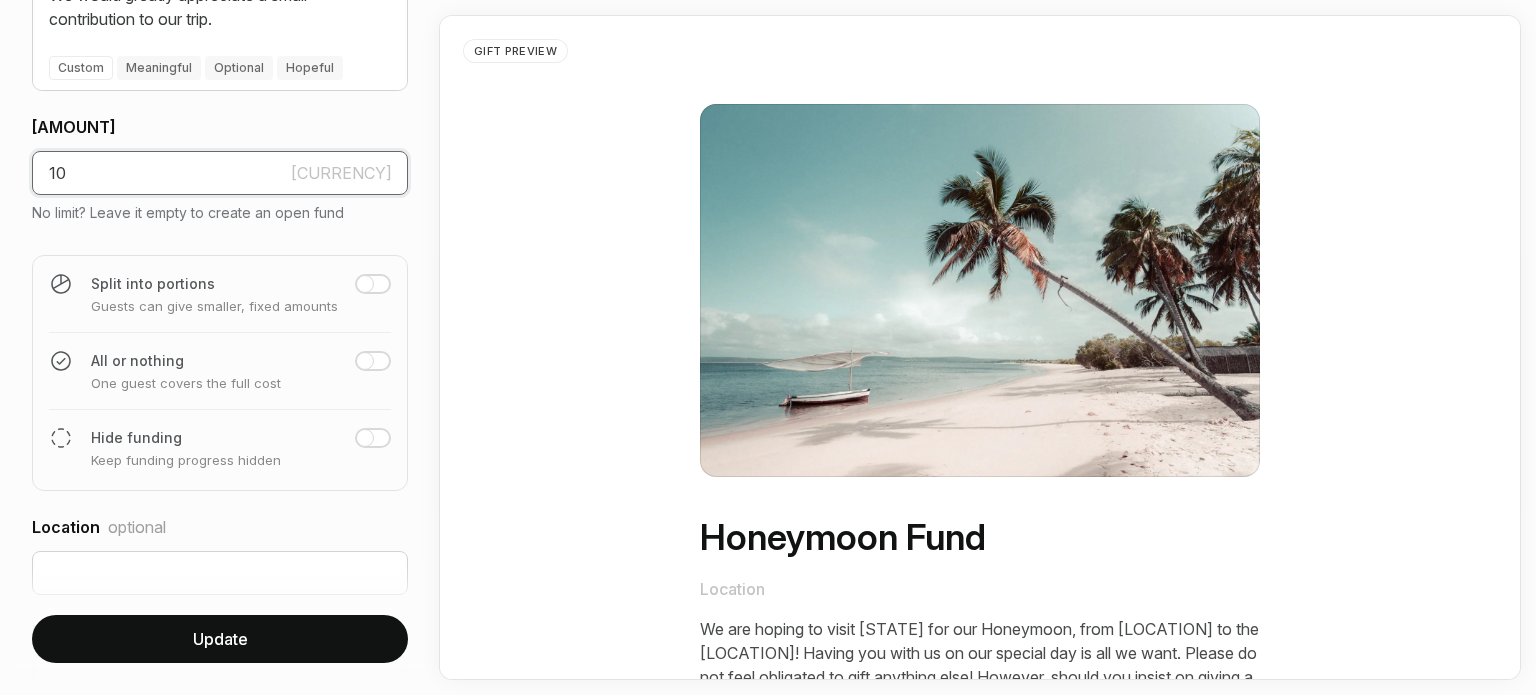 type on "10" 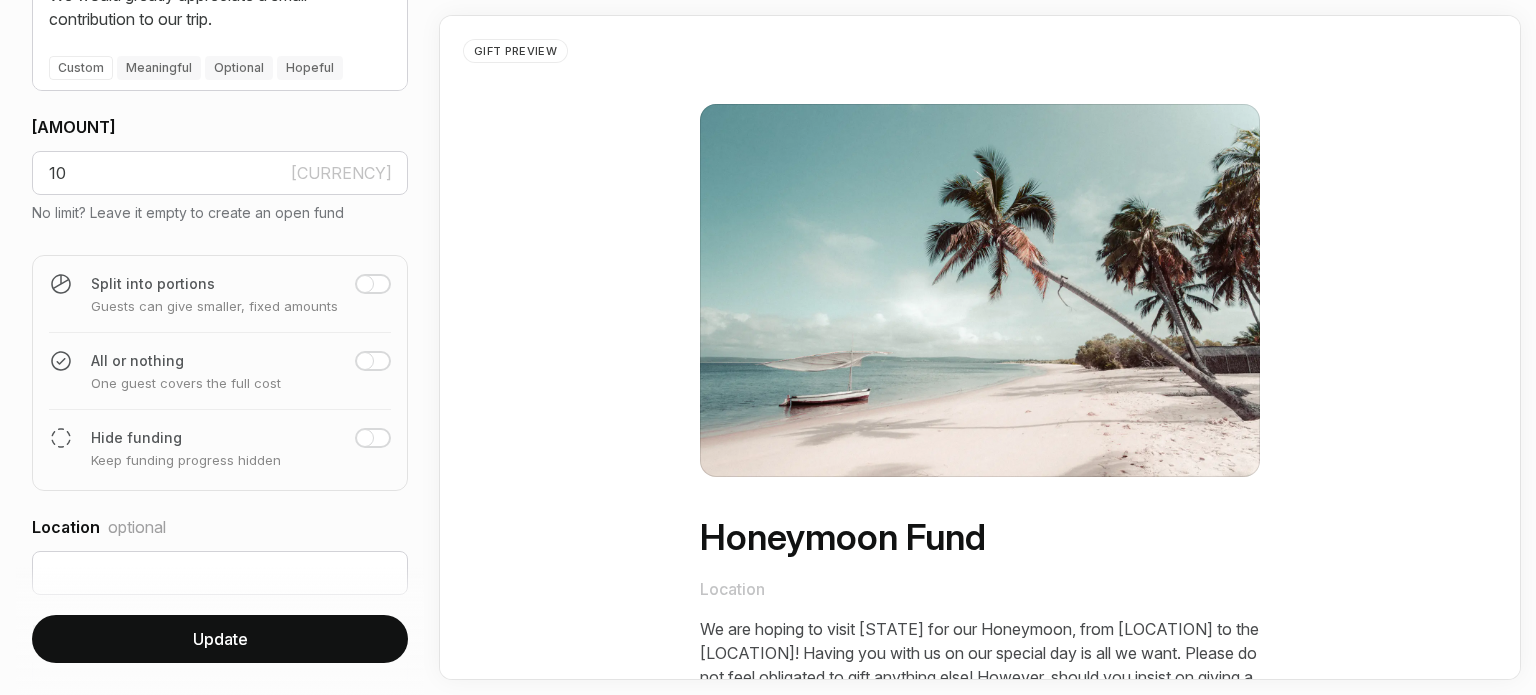 click at bounding box center [365, 438] 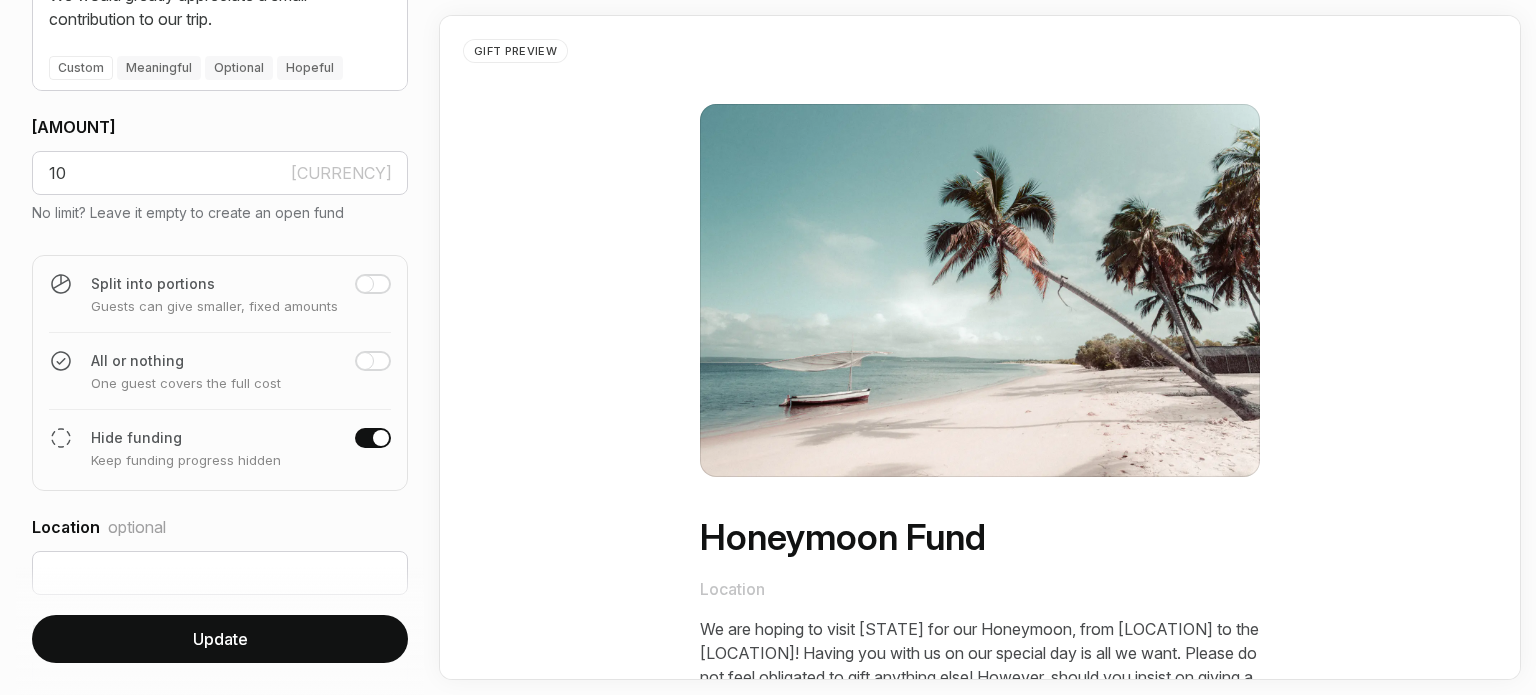 click at bounding box center (365, 284) 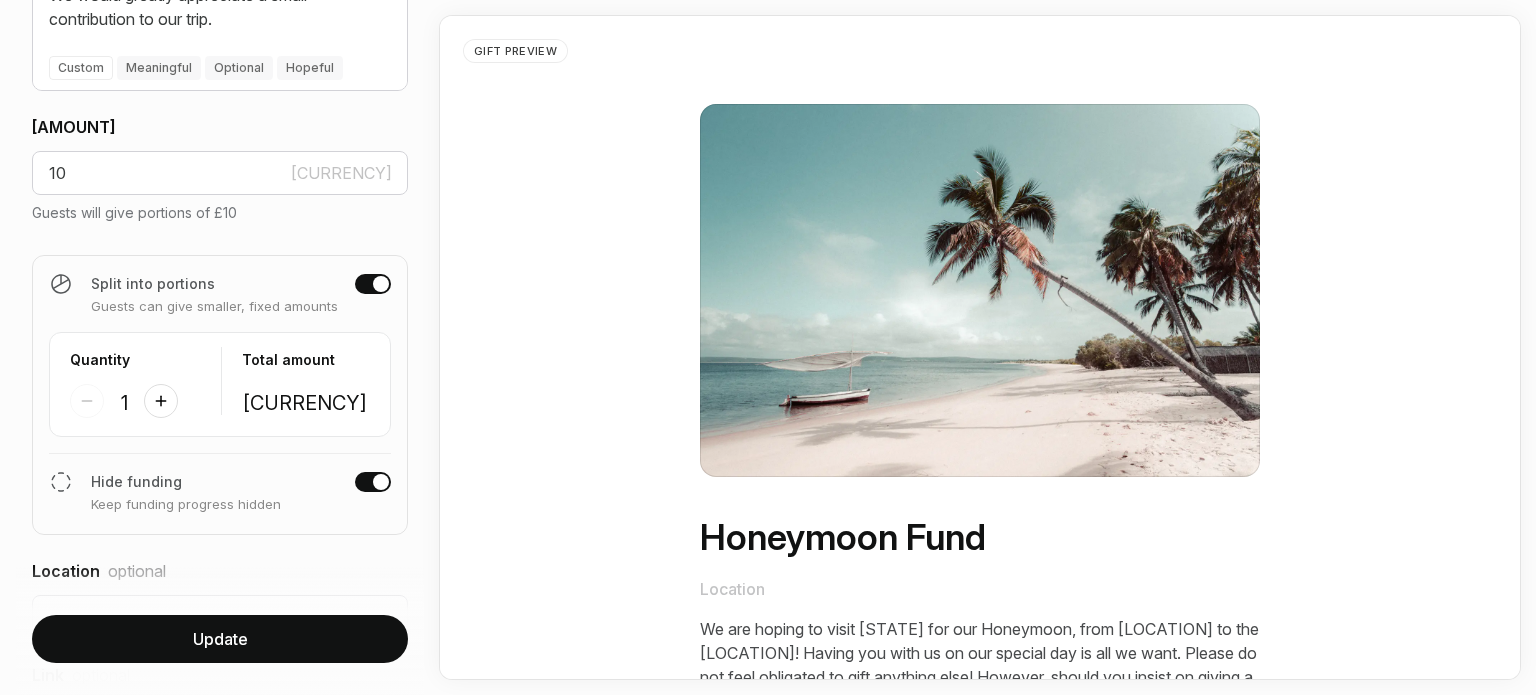 click at bounding box center (373, 284) 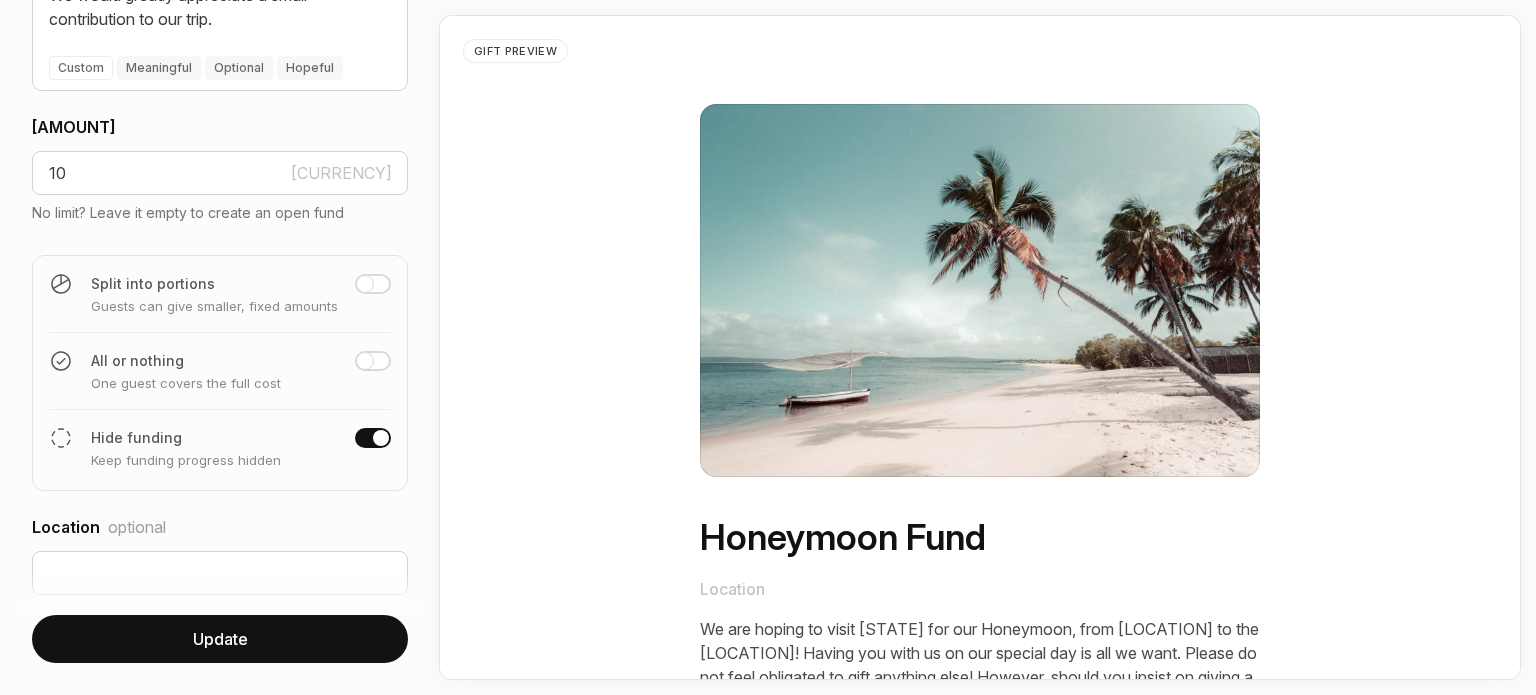 click on "[LOCATION] optional" at bounding box center [220, 543] 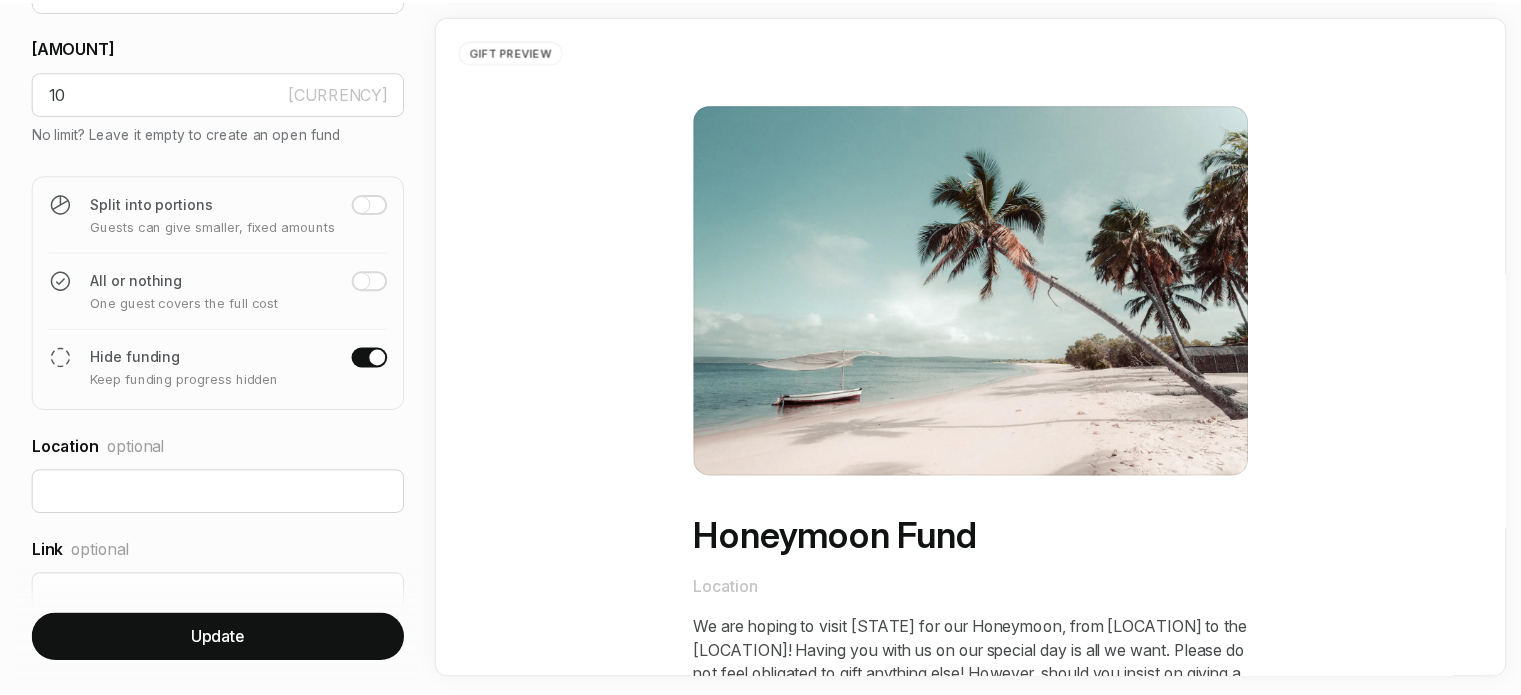 scroll, scrollTop: 823, scrollLeft: 0, axis: vertical 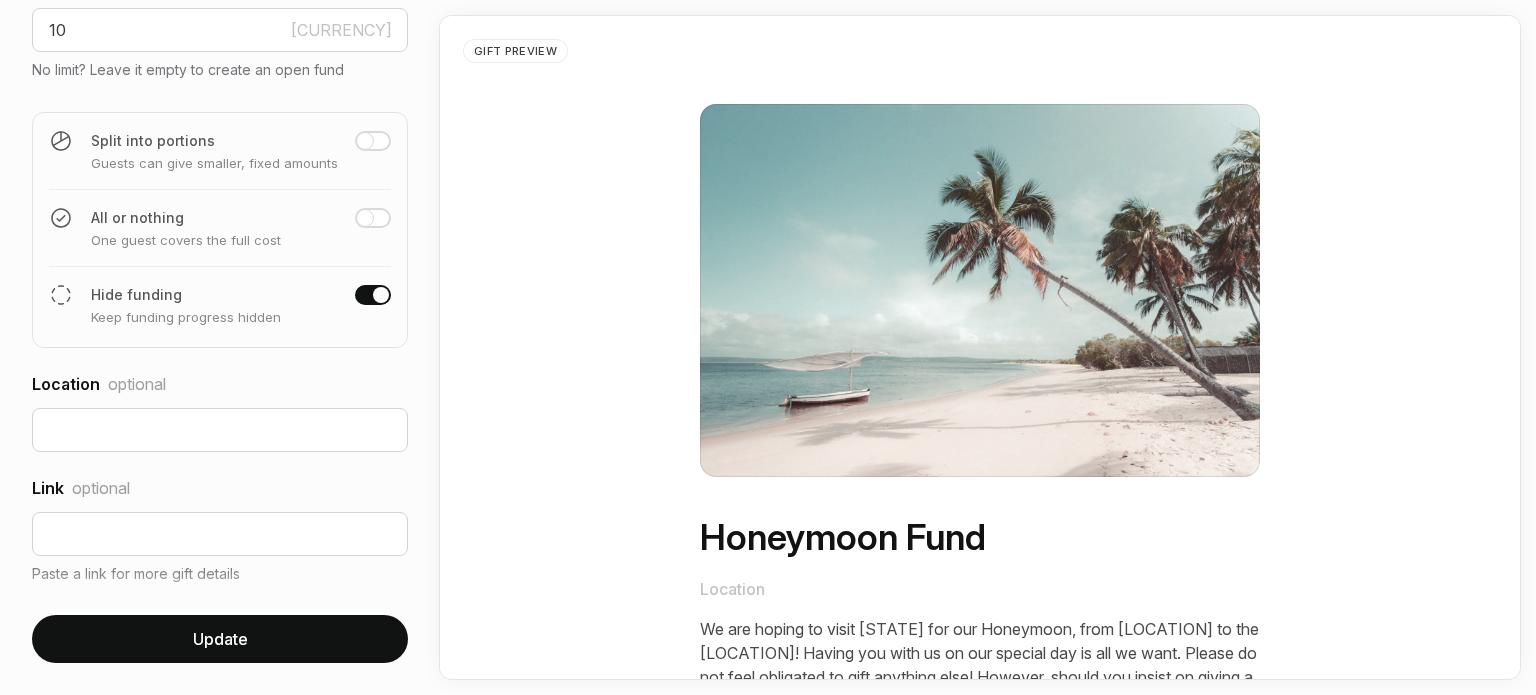 click at bounding box center [980, 290] 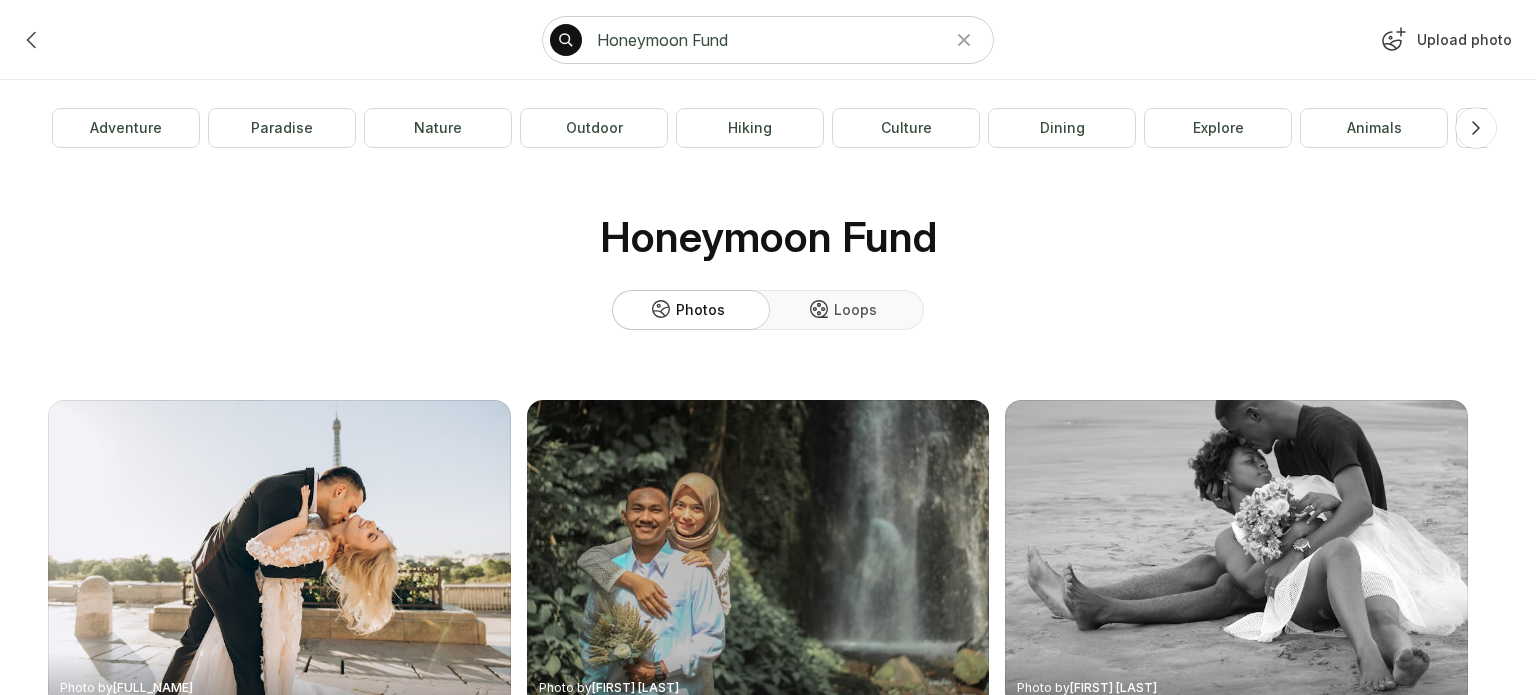 click on "Upload photo" at bounding box center (1444, 44) 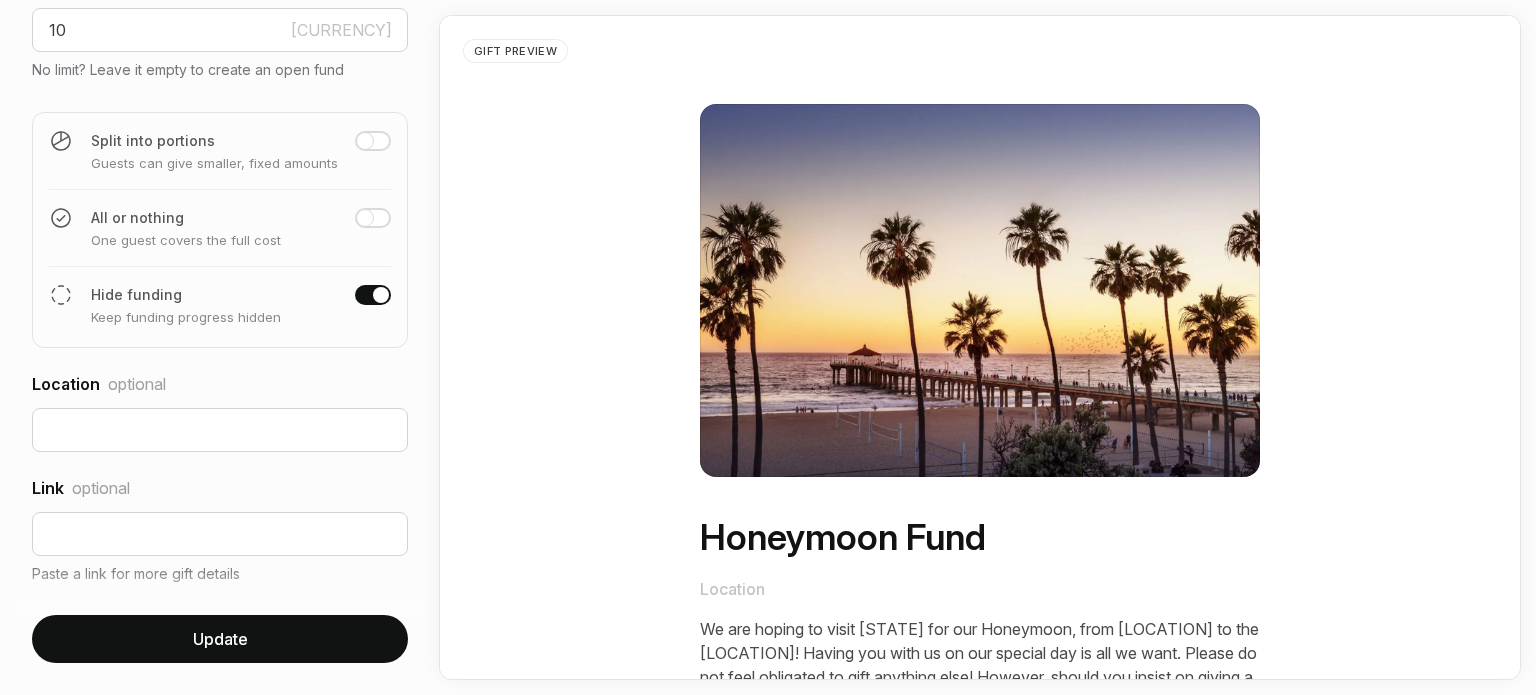 click on "Update" at bounding box center [220, 639] 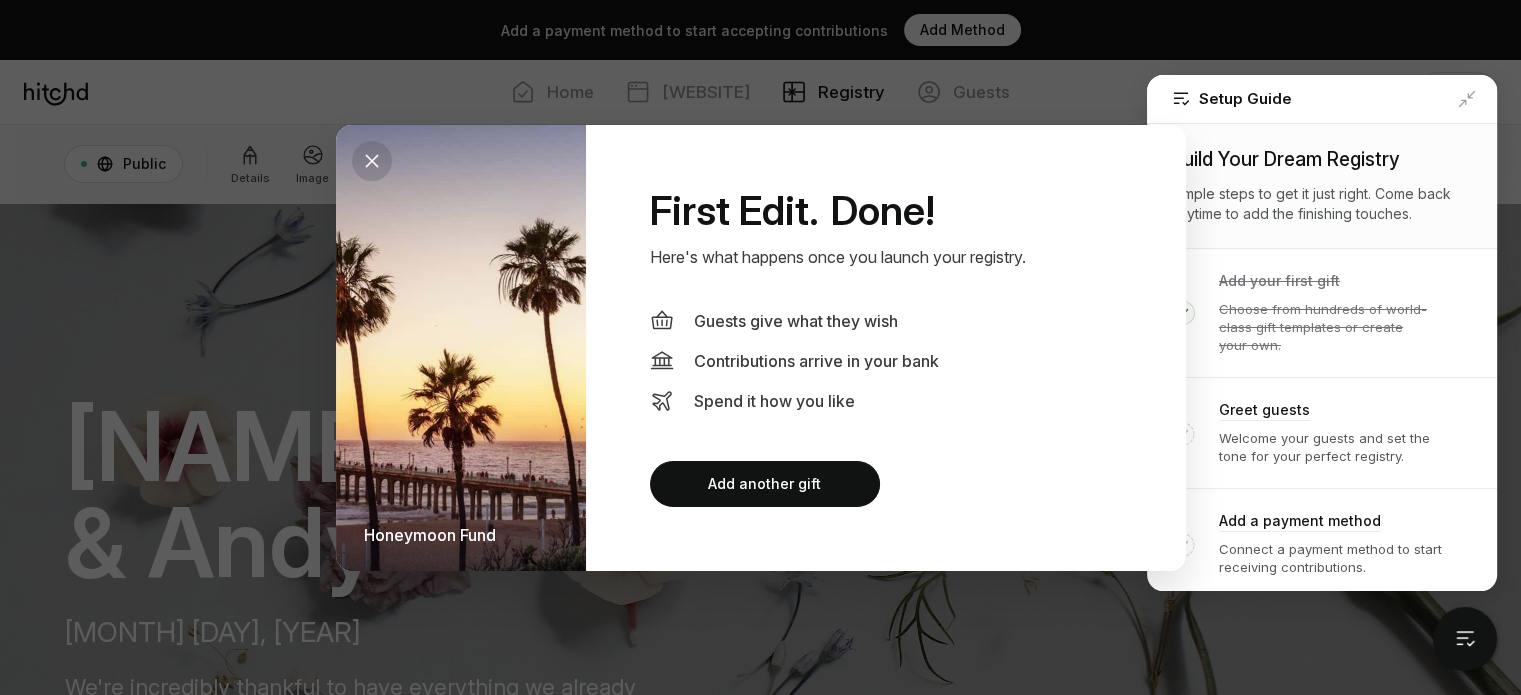 click at bounding box center [372, 161] 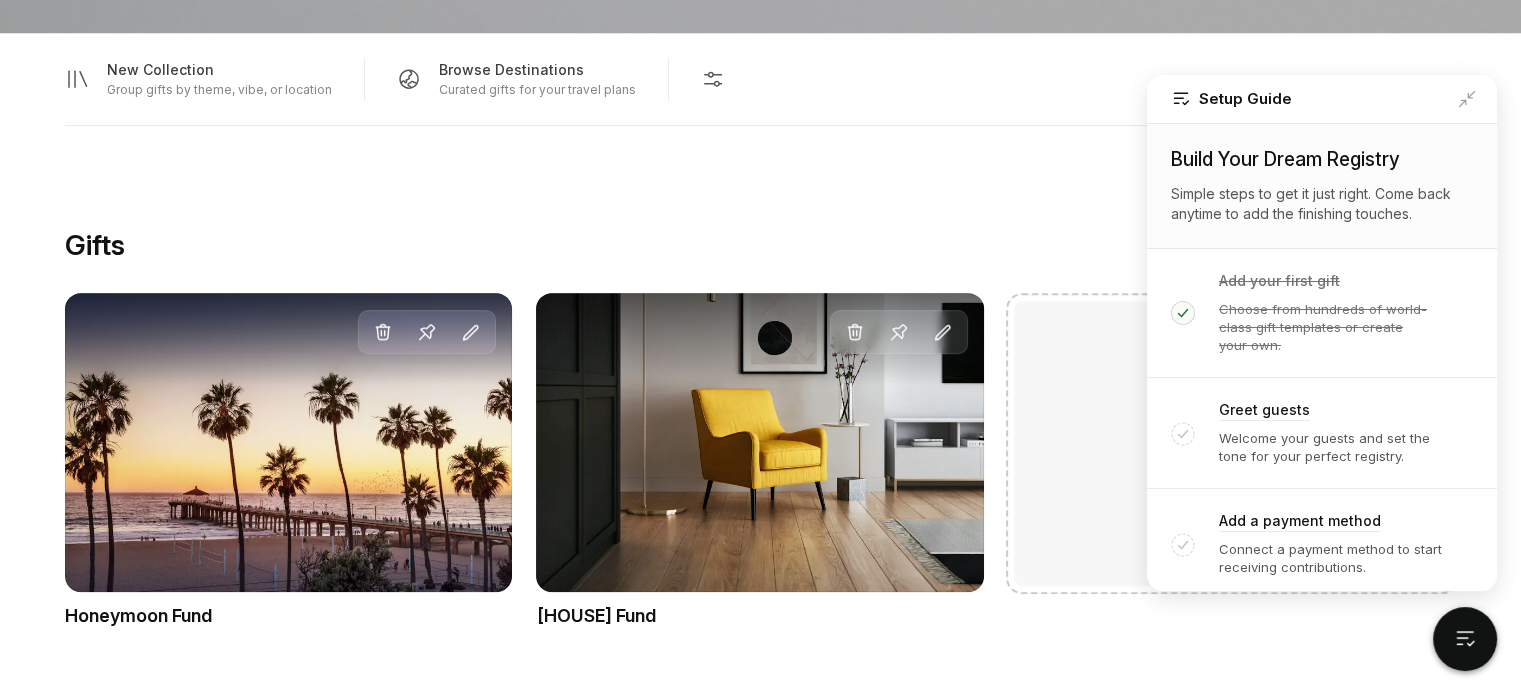 scroll, scrollTop: 1068, scrollLeft: 0, axis: vertical 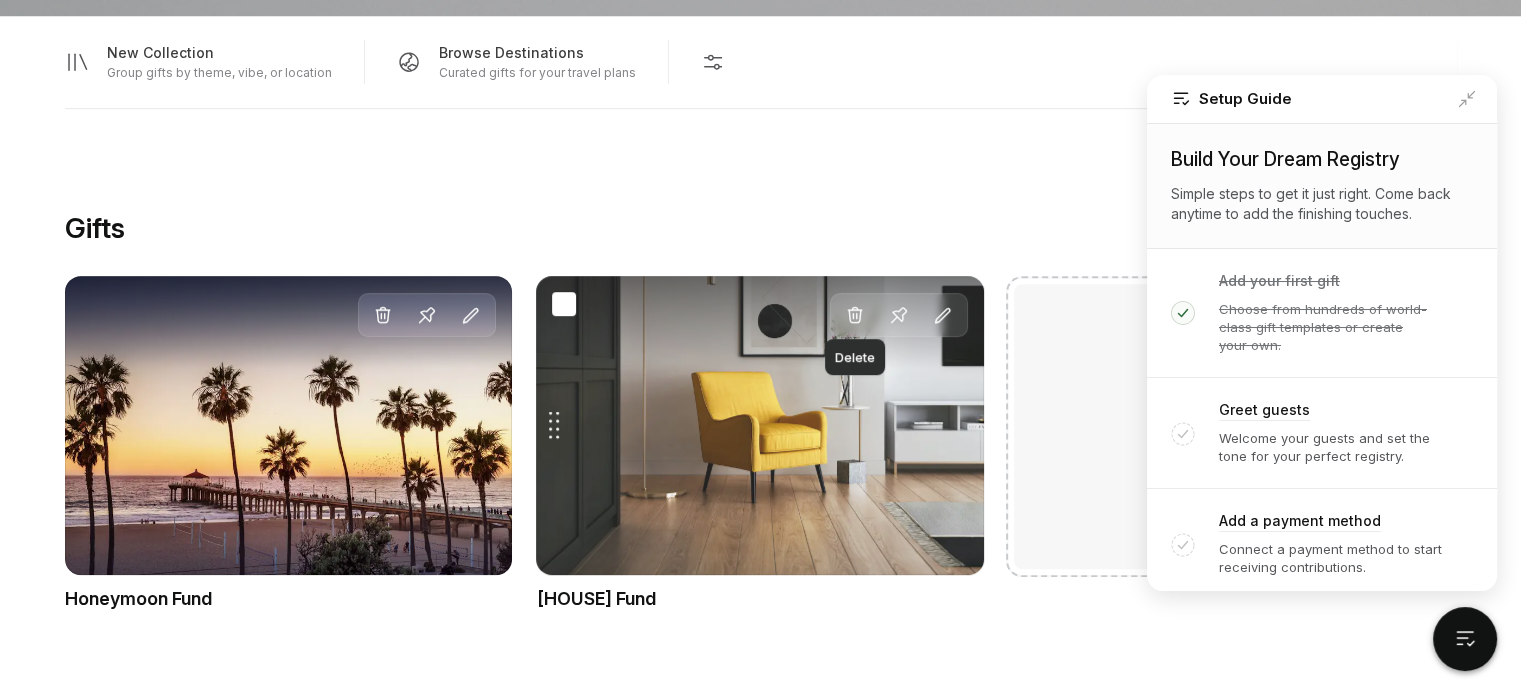 click at bounding box center (855, 315) 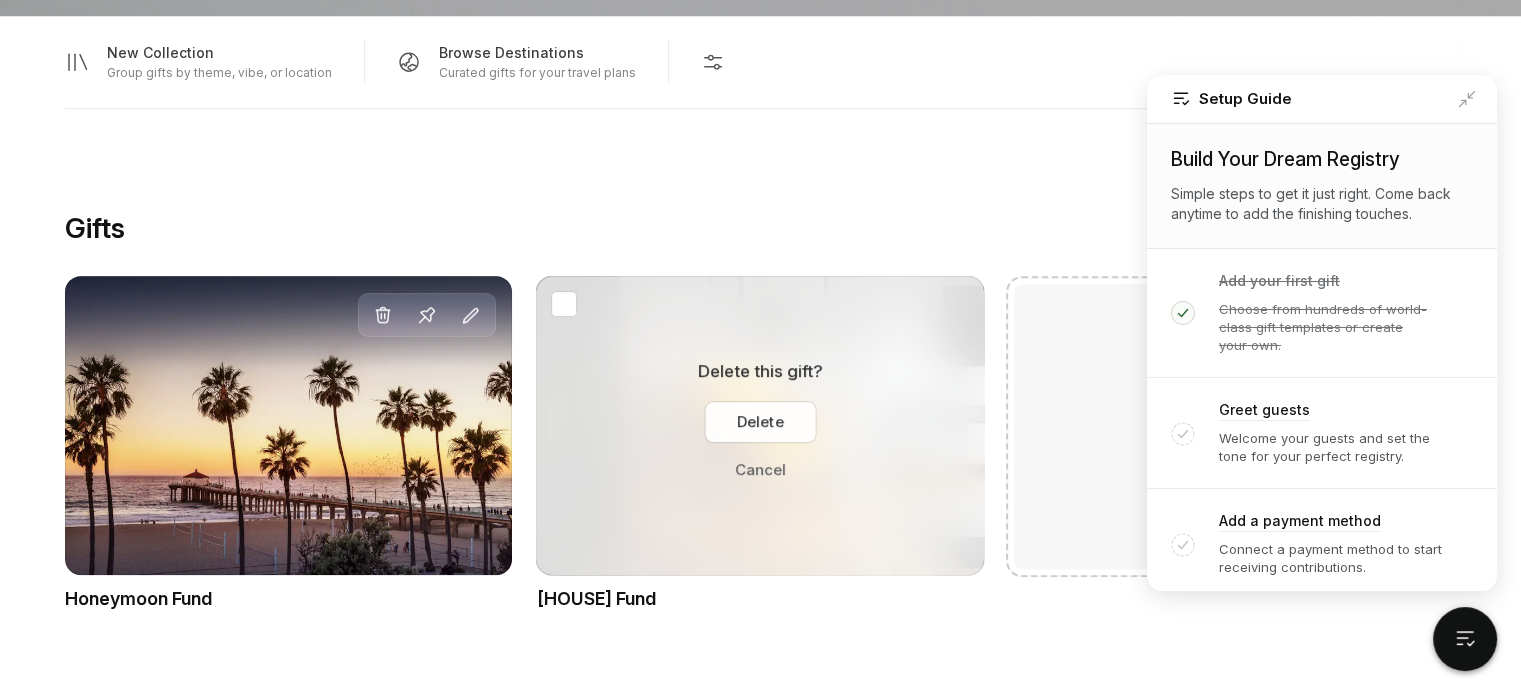 click on "Delete" at bounding box center (760, 422) 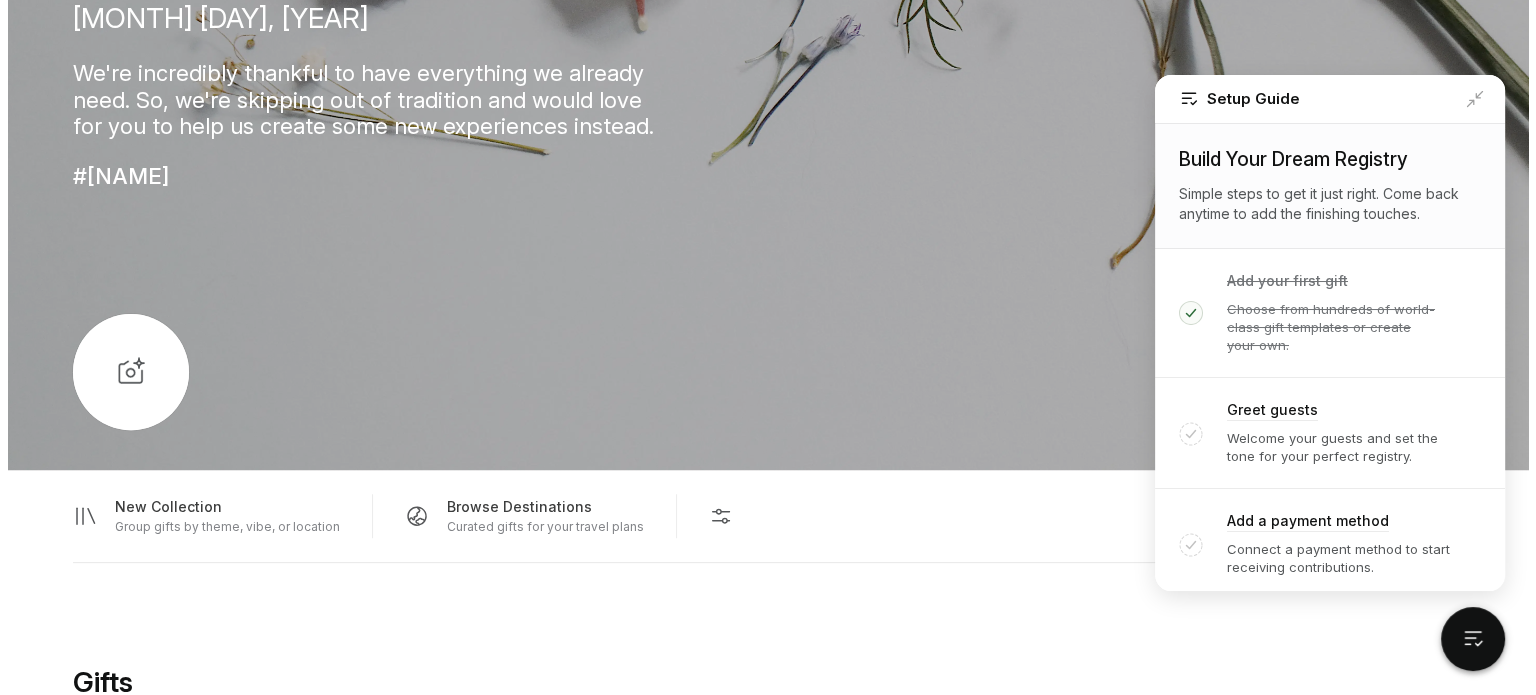 scroll, scrollTop: 622, scrollLeft: 0, axis: vertical 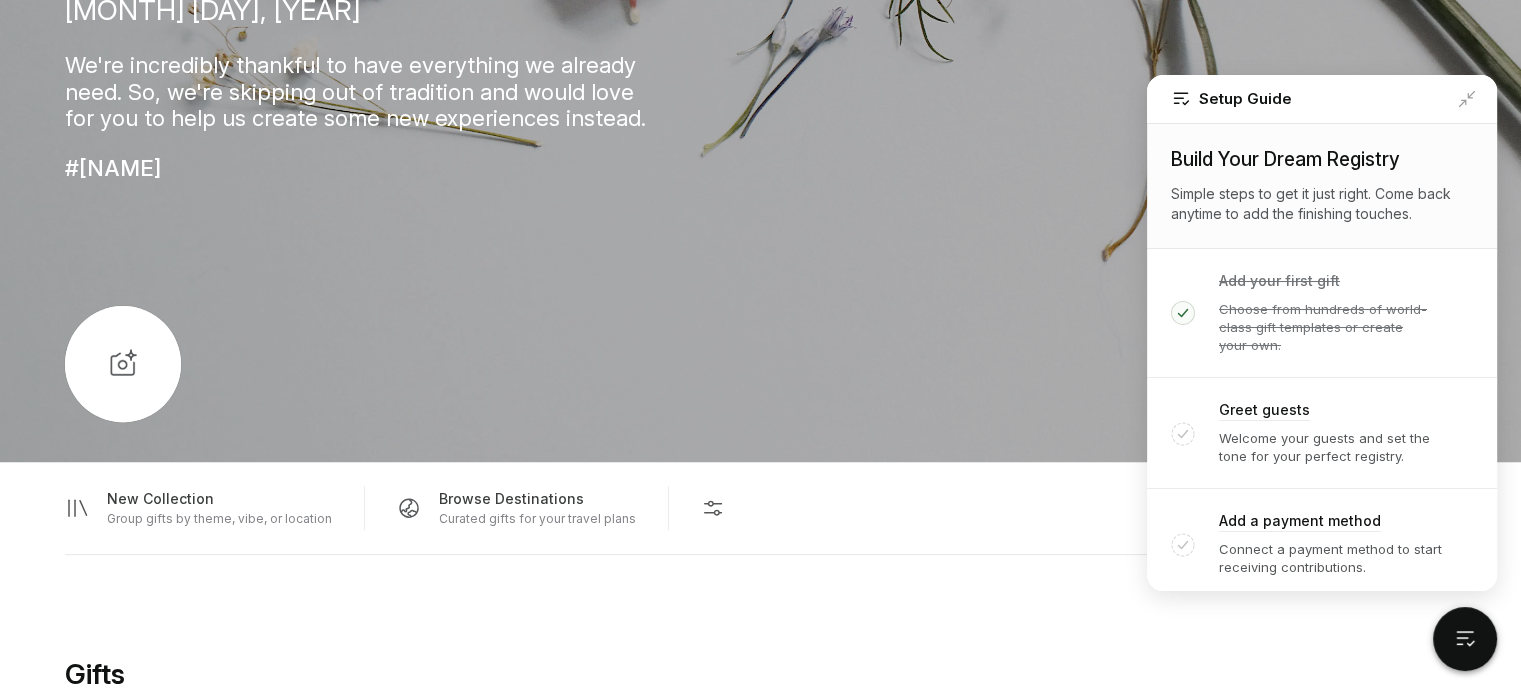 click on "[FIRST] & [FIRST]
[MONTH] [DAY], [YEAR]
We're incredibly thankful to have everything we already need. So, we're skipping out of tradition and would love for you to help us create some new experiences instead.
#[WEBSITE]" at bounding box center (760, 22) 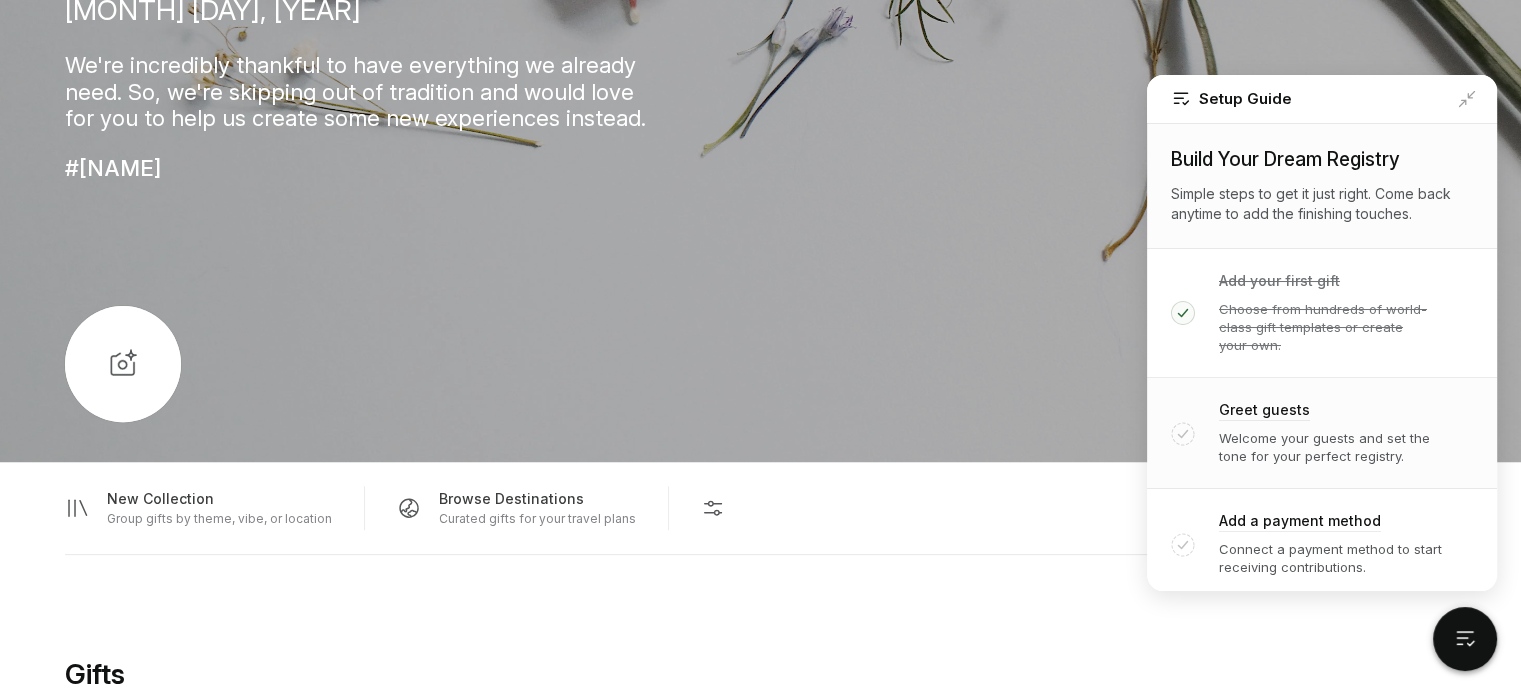 click on "Welcome your guests and set the tone for your perfect registry." at bounding box center [1331, 327] 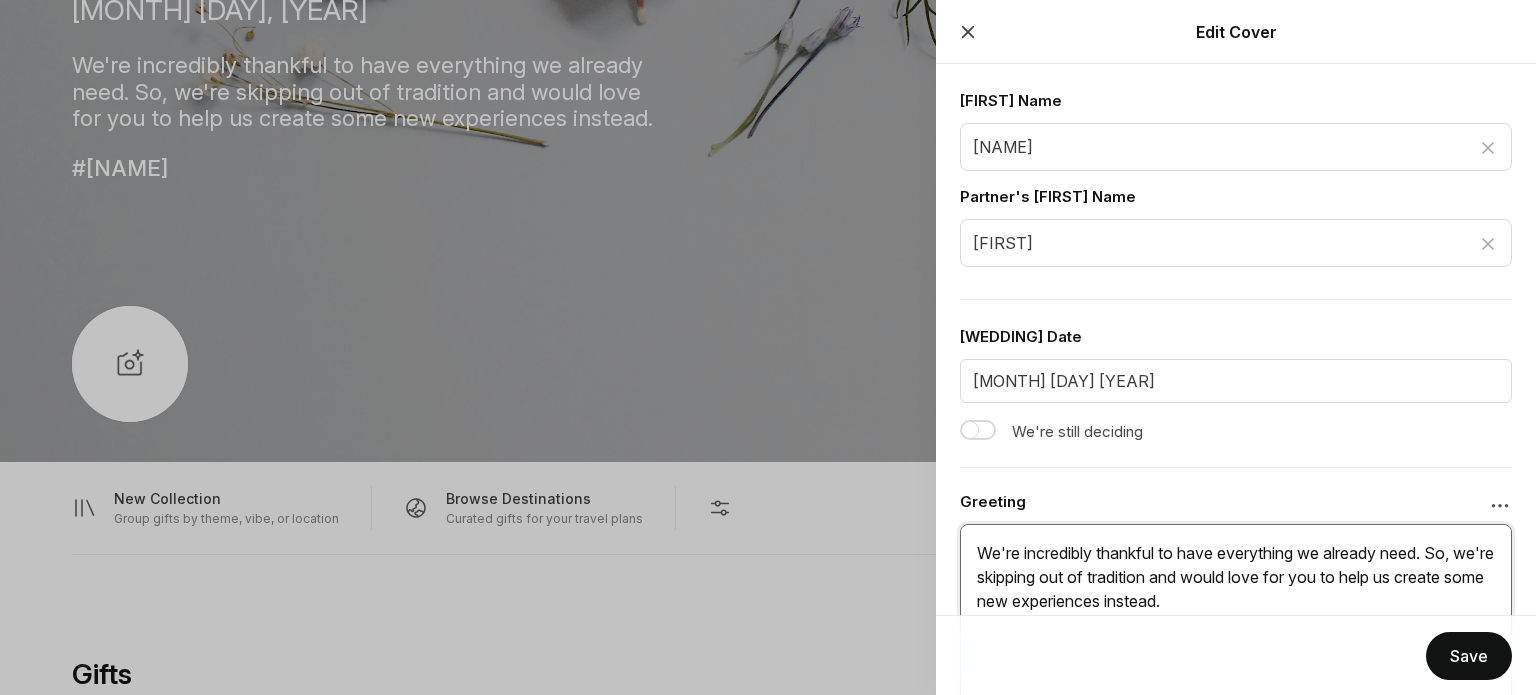 click at bounding box center [1236, 611] 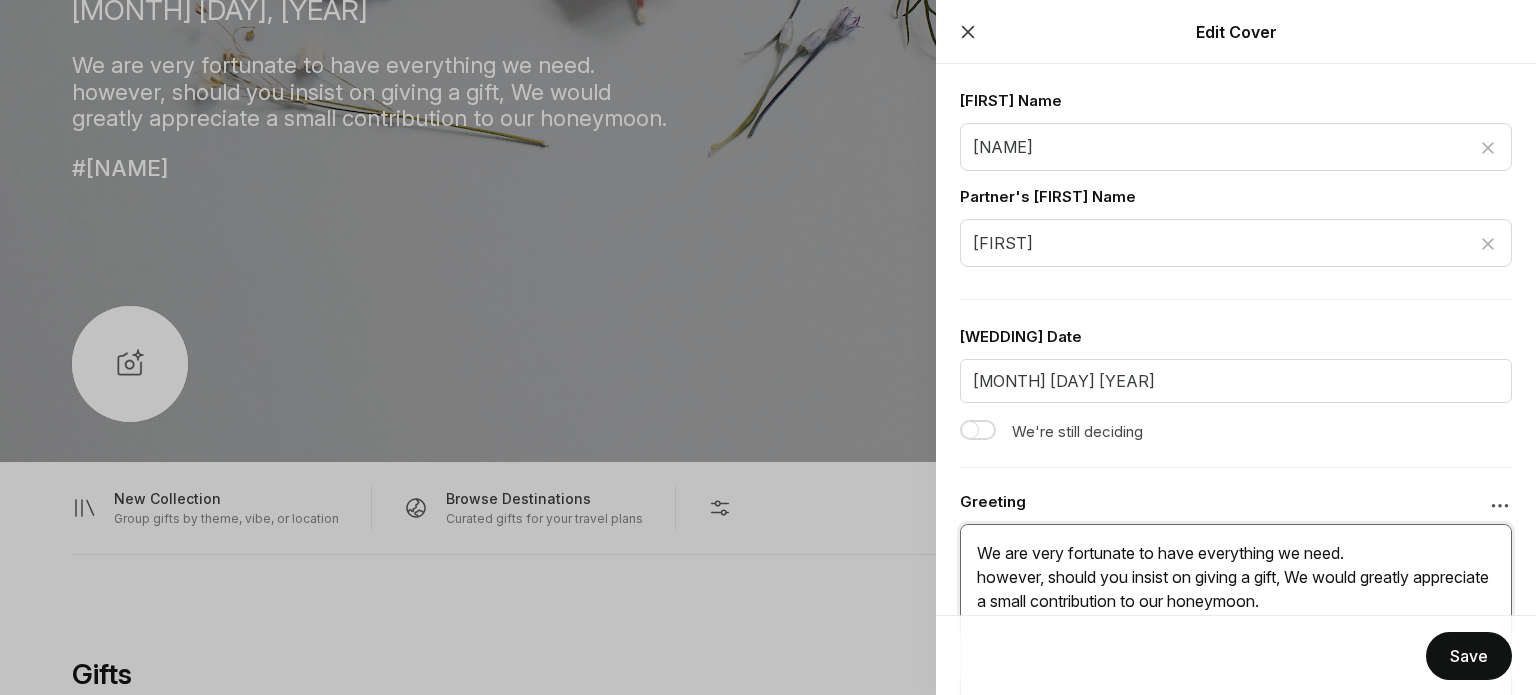 scroll, scrollTop: 9, scrollLeft: 0, axis: vertical 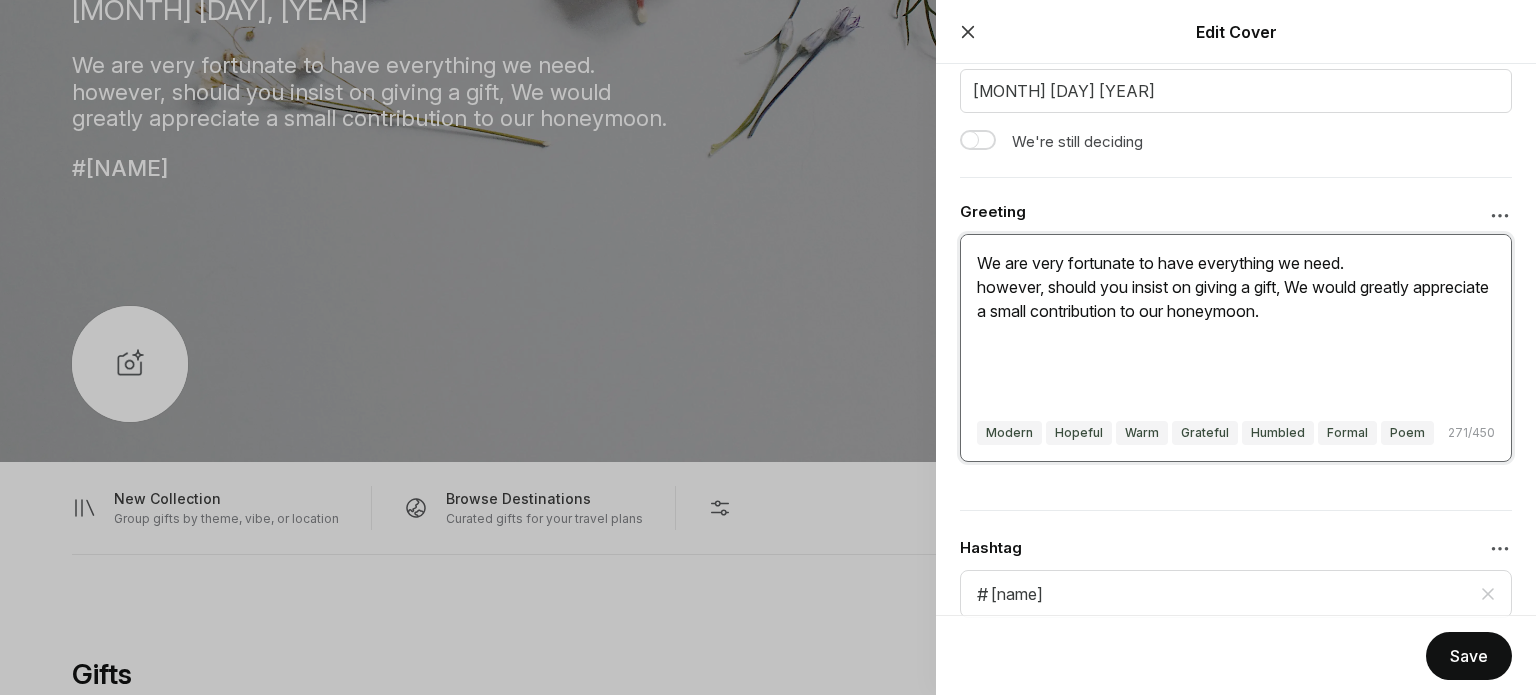 drag, startPoint x: 1272, startPoint y: 572, endPoint x: 1205, endPoint y: 364, distance: 218.5246 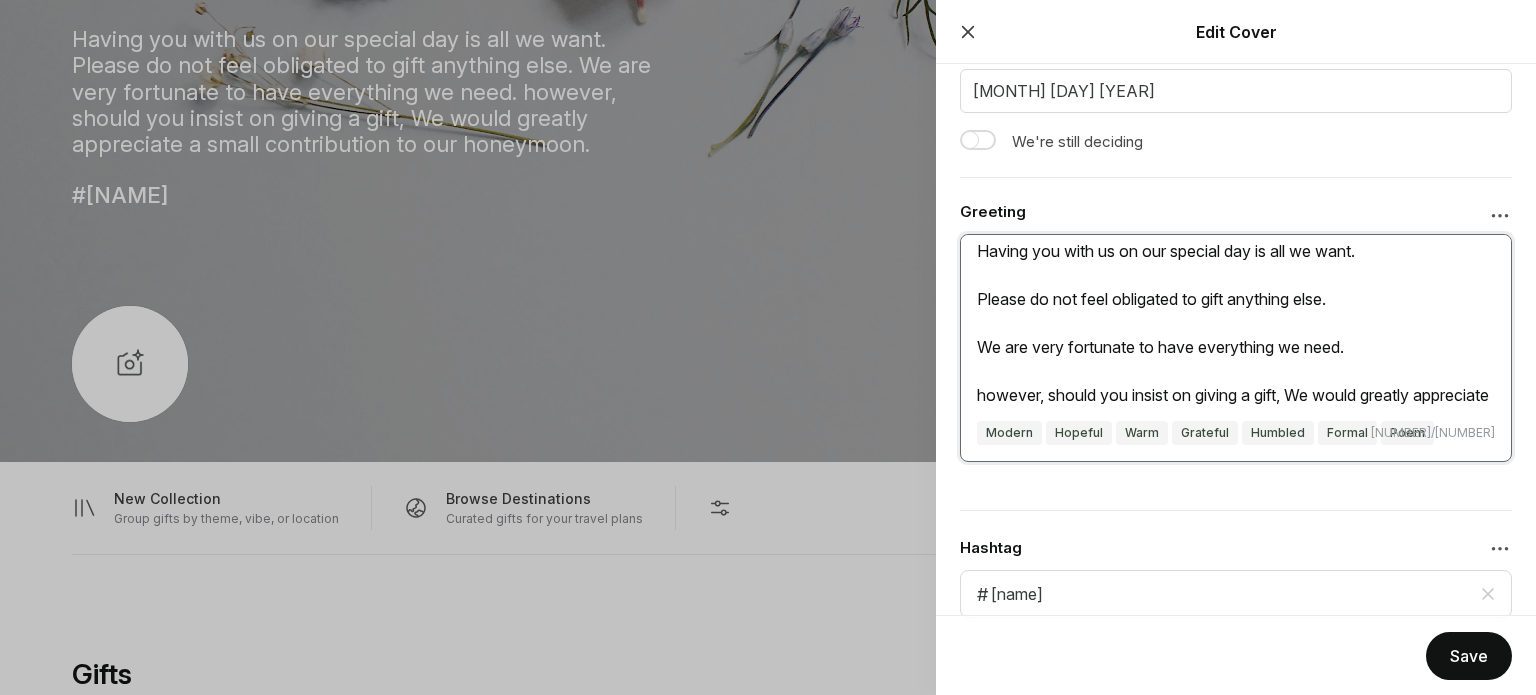 click at bounding box center (1236, 321) 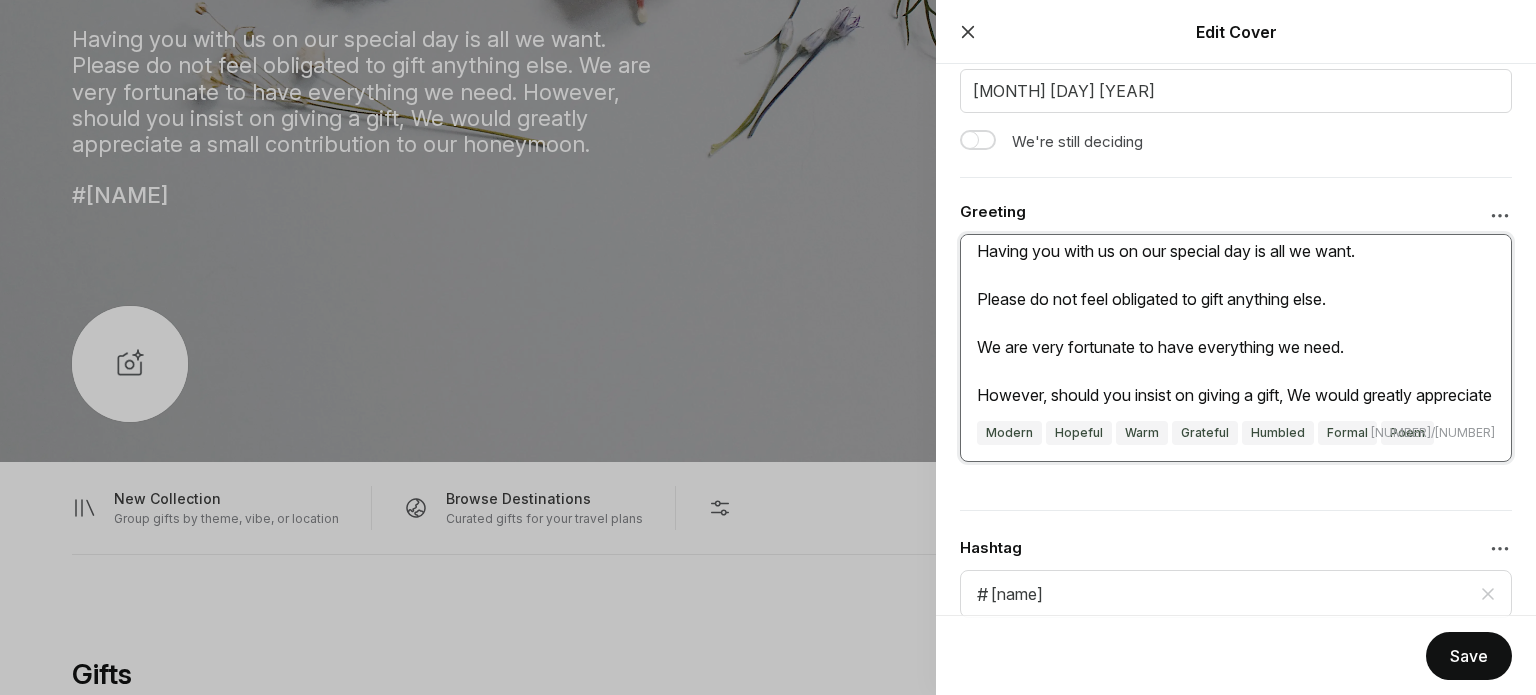 type on "Having you with us on our special day is all we want.
Please do not feel obligated to gift anything else.
We are very fortunate to have everything we need.
However, should you insist on giving a gift, We would greatly appreciate a small contribution to our honeymoon." 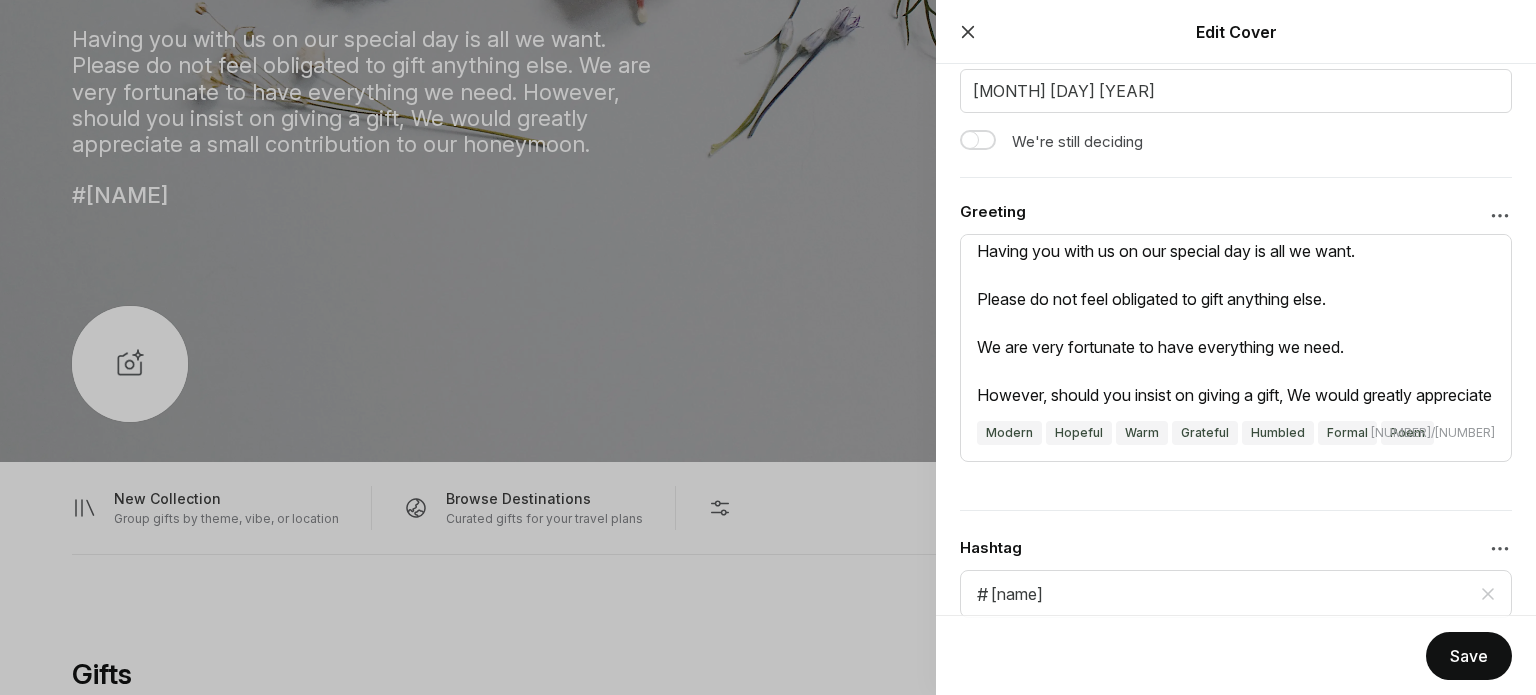 click on "Save" at bounding box center (1469, 656) 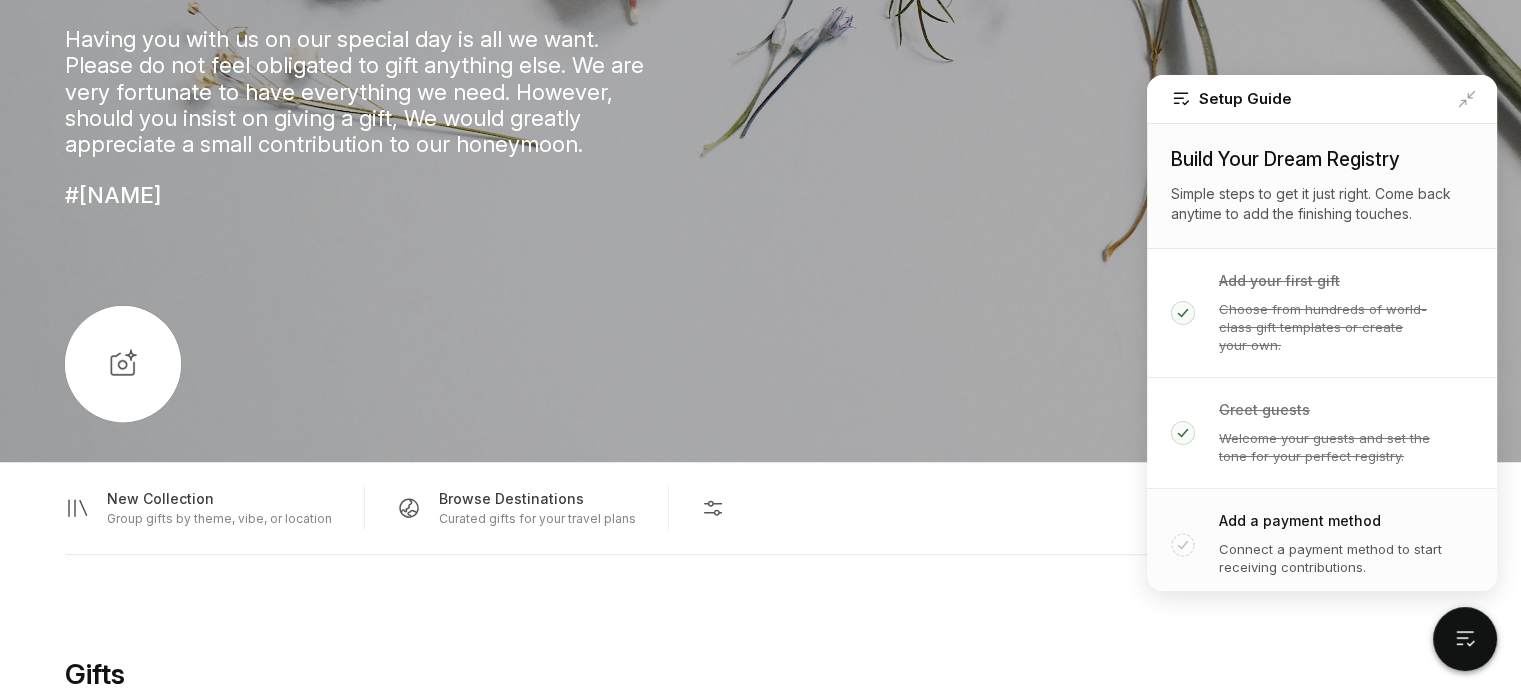 click on "Add a payment method" at bounding box center (1300, 521) 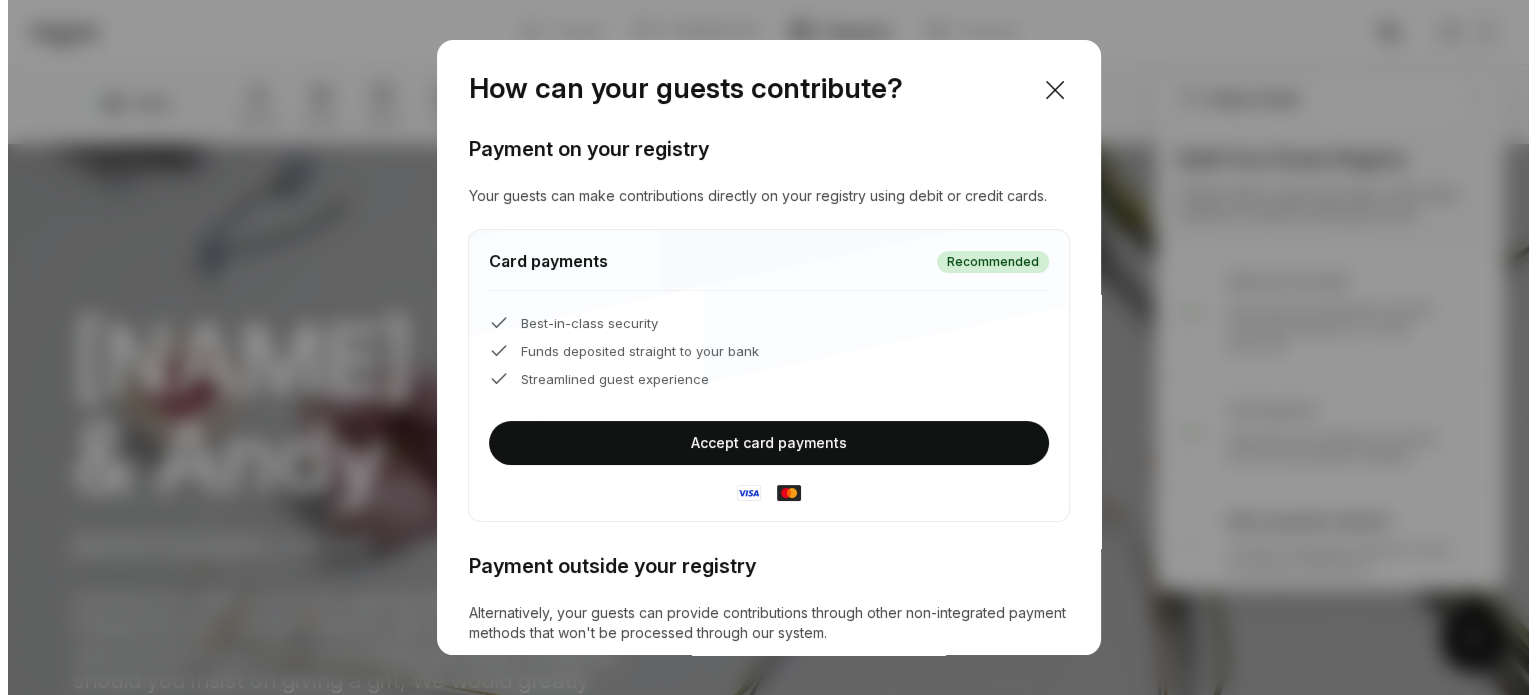 scroll, scrollTop: 0, scrollLeft: 0, axis: both 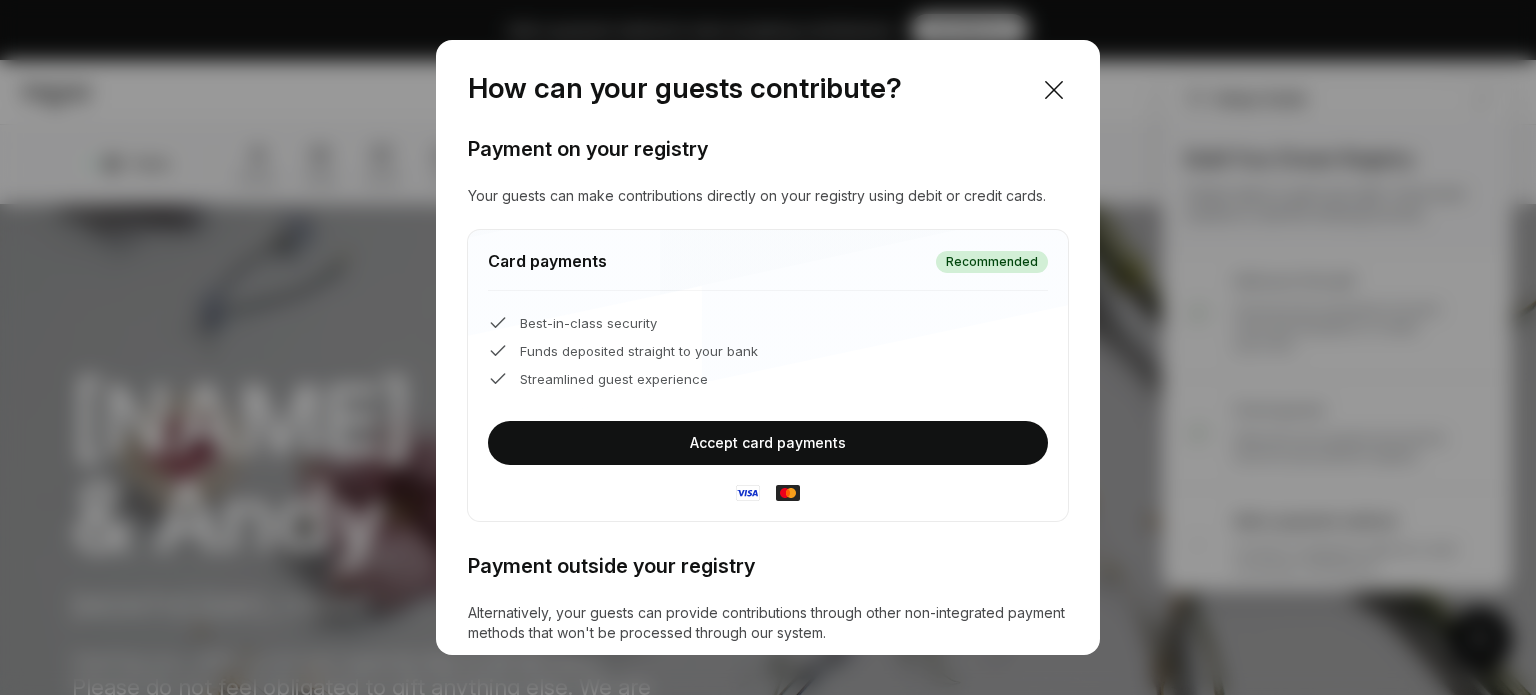 click on "Accept card payments" at bounding box center [768, 443] 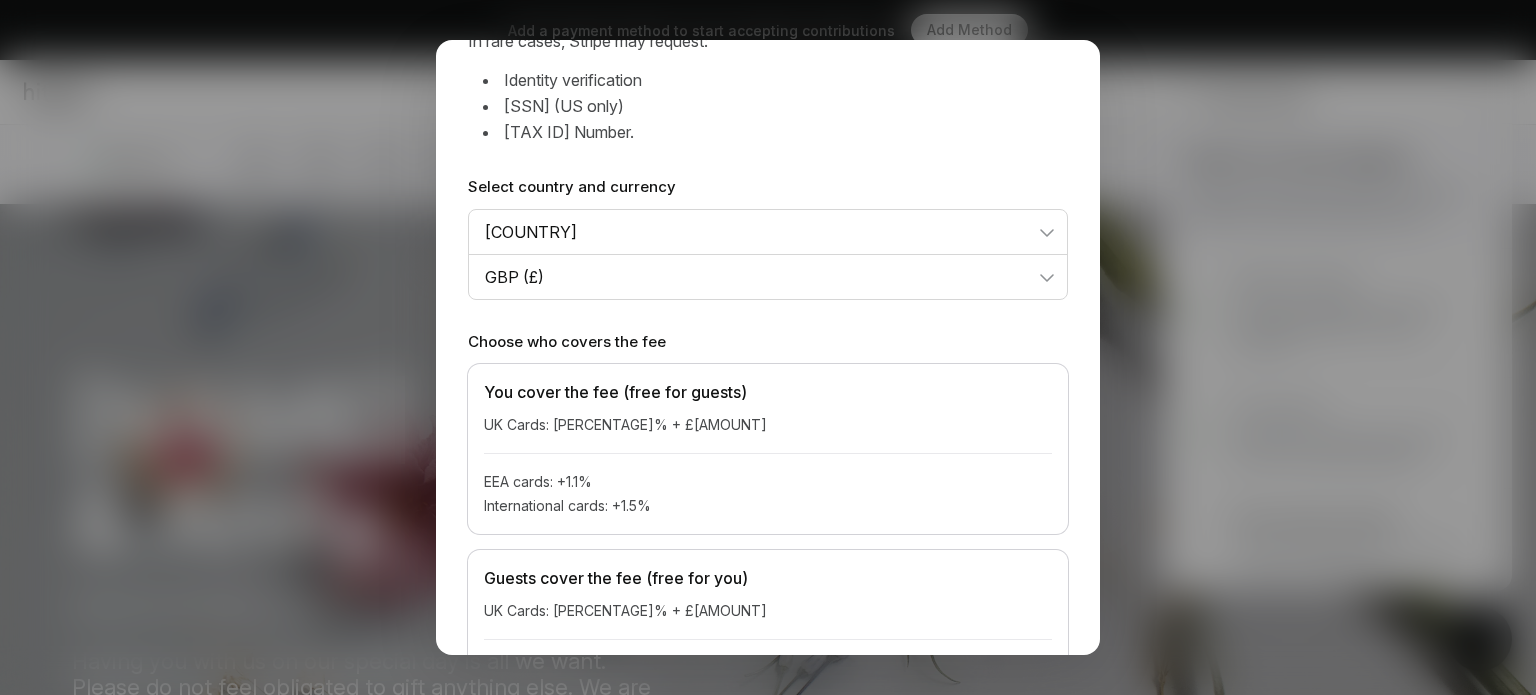 scroll, scrollTop: 200, scrollLeft: 0, axis: vertical 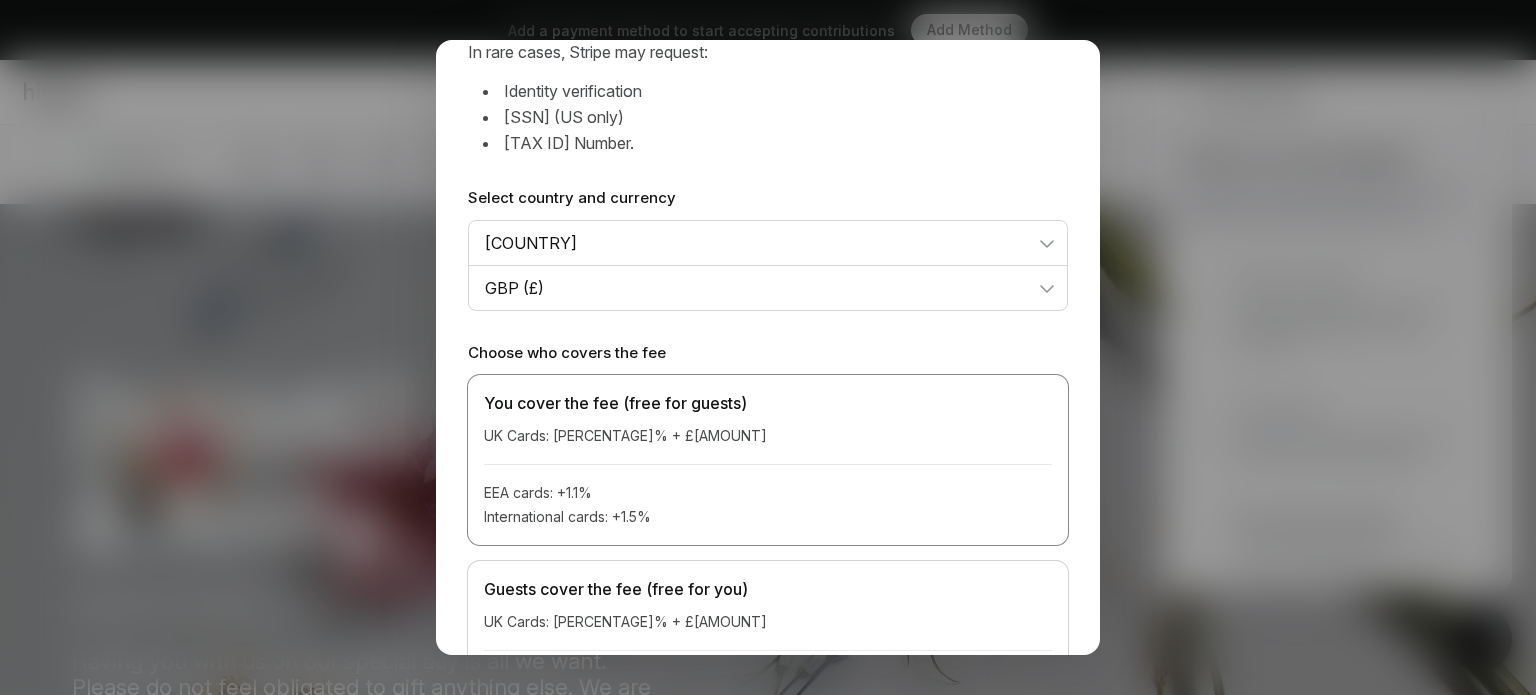 click on "UK Cards: 1.5% + £0.20 EEA cards: +1.1% International cards: +1.5%" at bounding box center (768, 460) 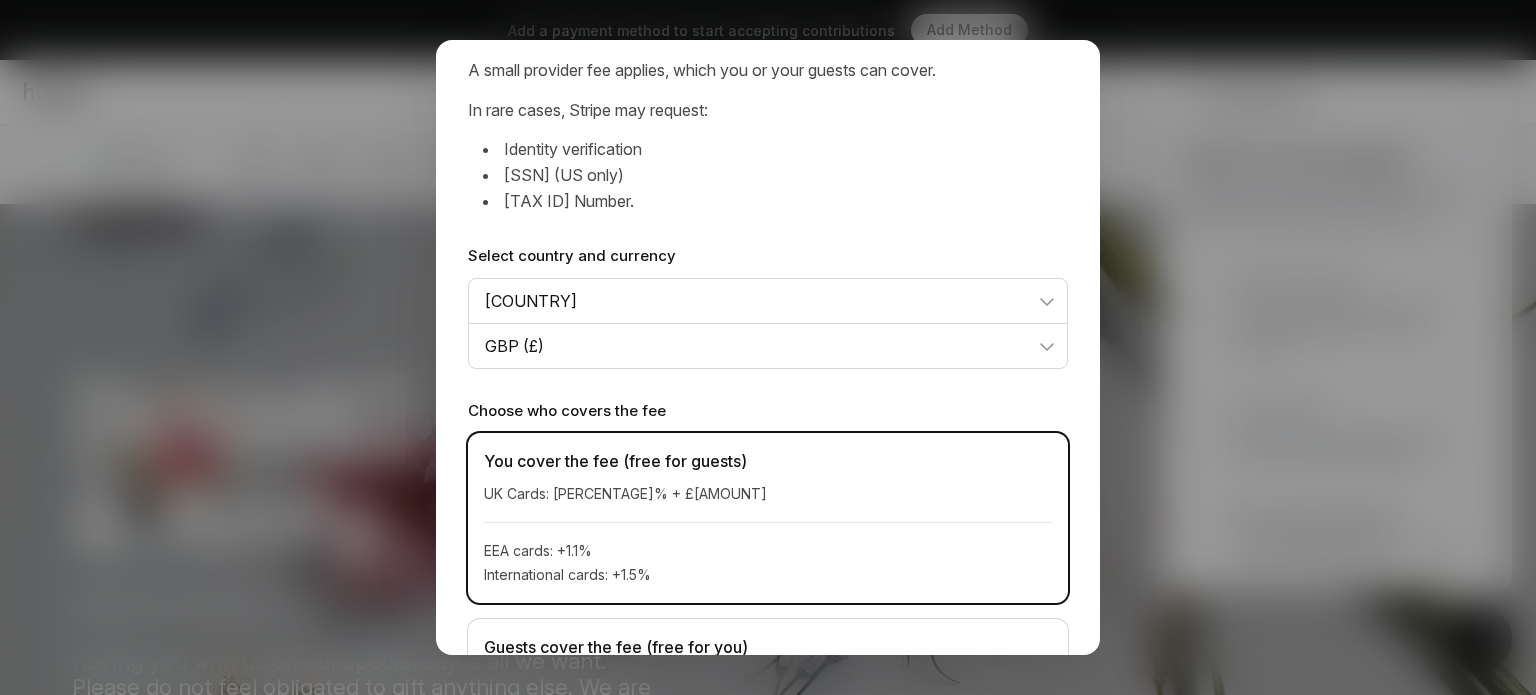 scroll, scrollTop: 128, scrollLeft: 0, axis: vertical 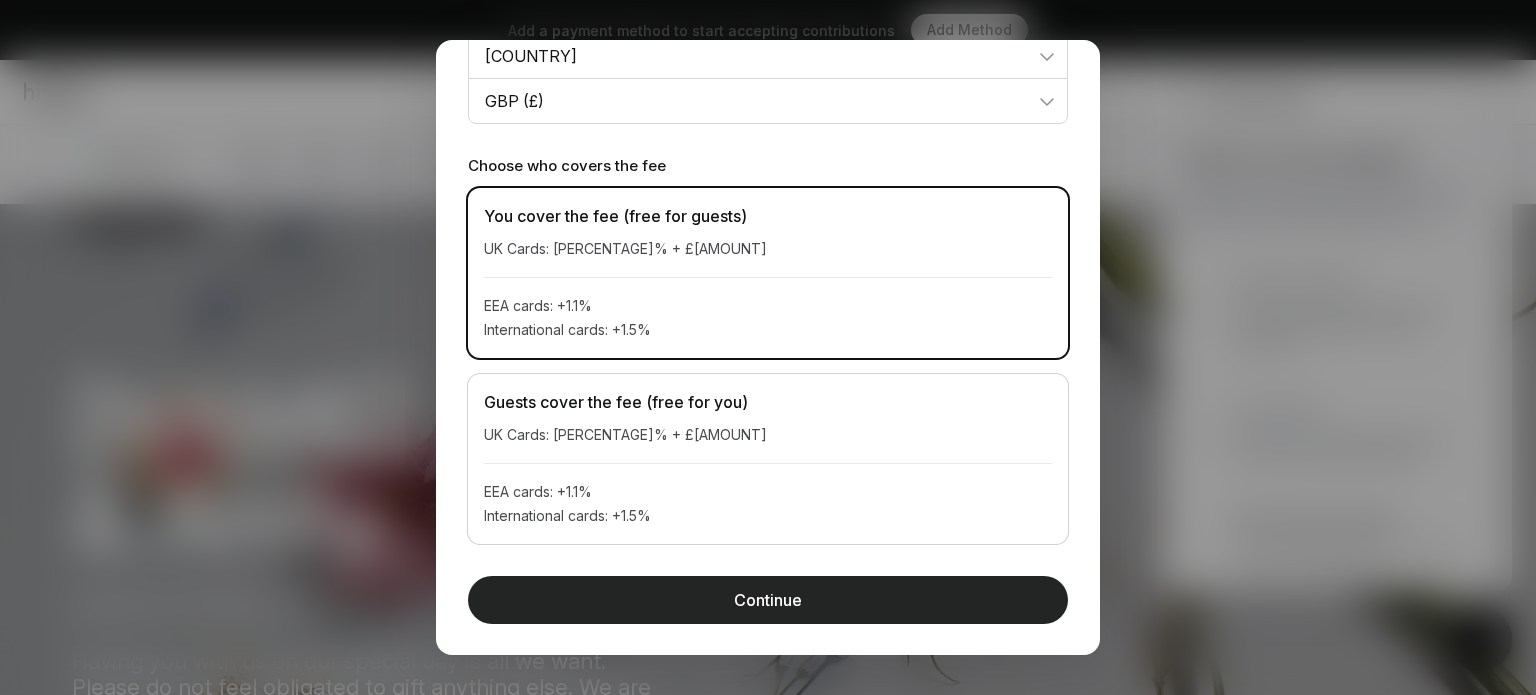 click on "Continue" at bounding box center [768, 600] 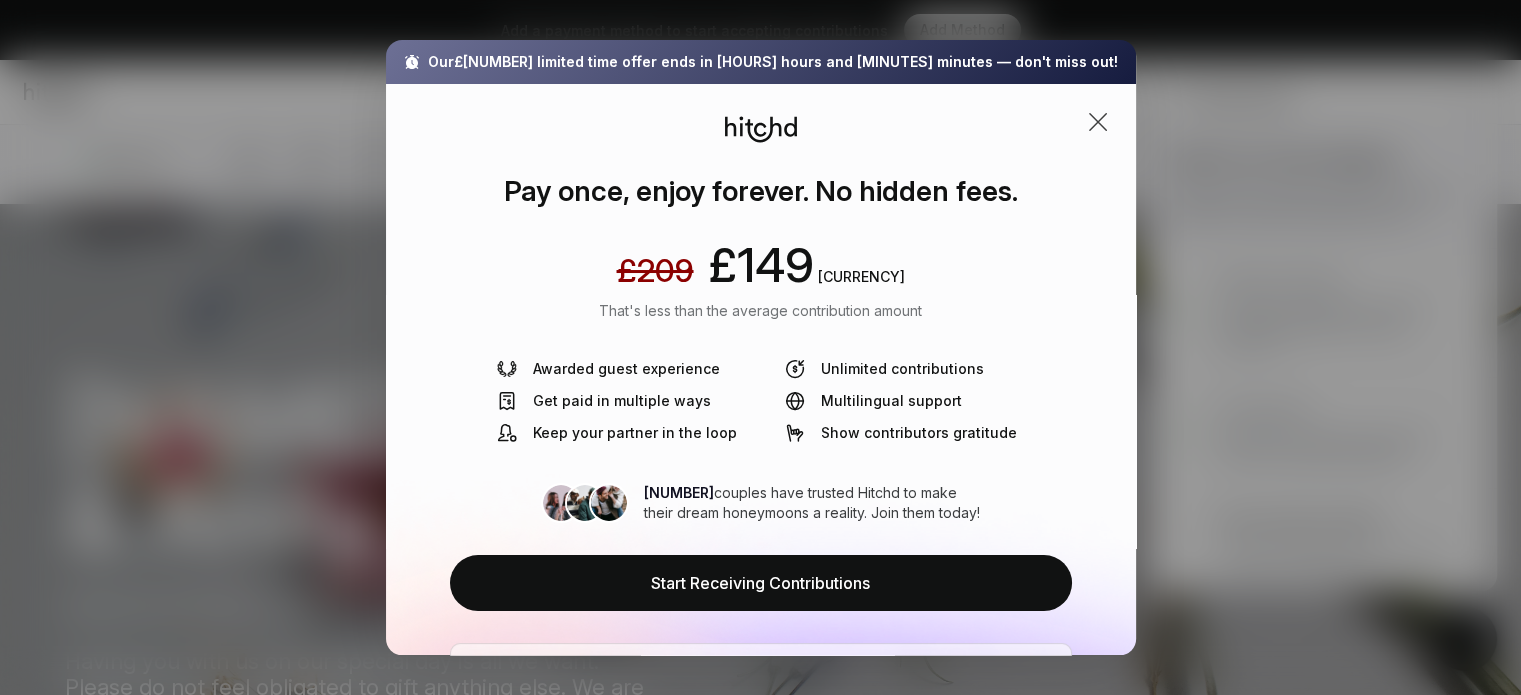 click at bounding box center (1098, 122) 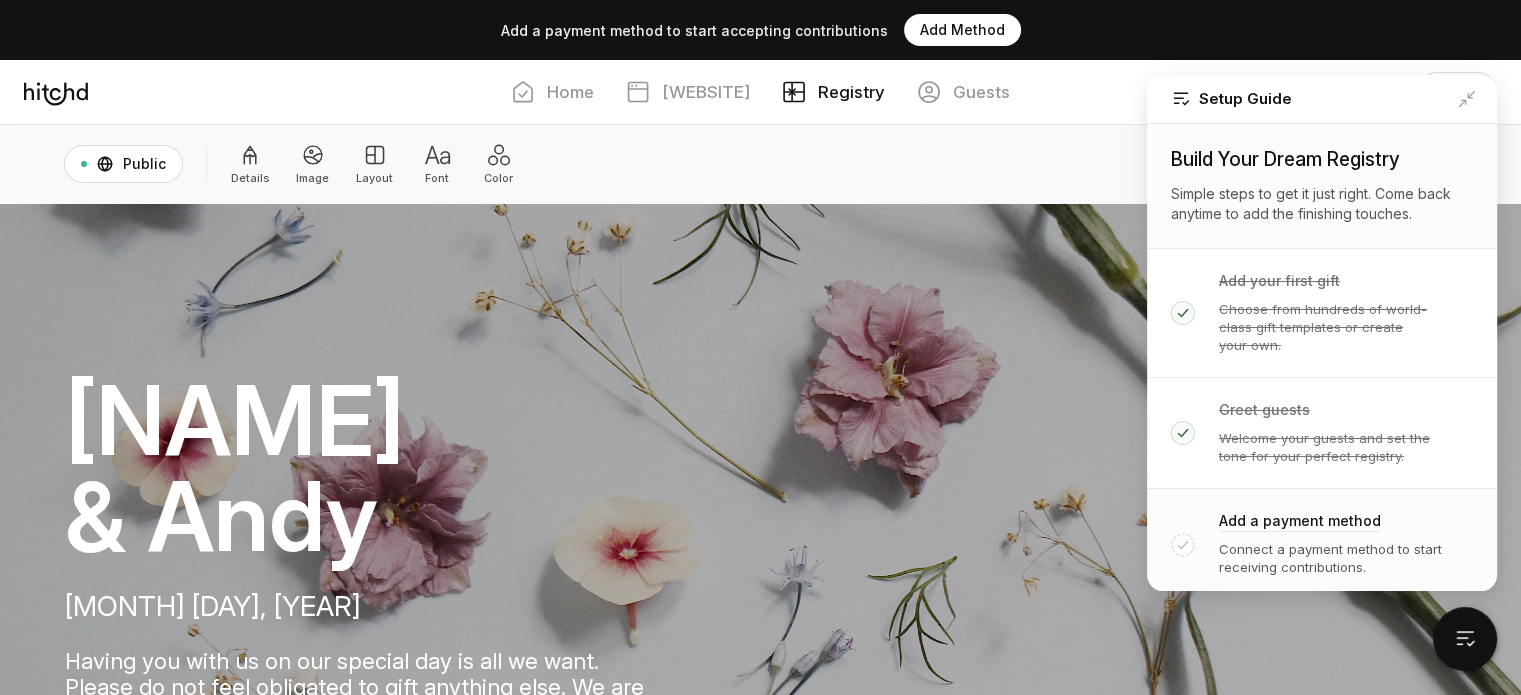 click on "Add a payment method" at bounding box center [1346, 525] 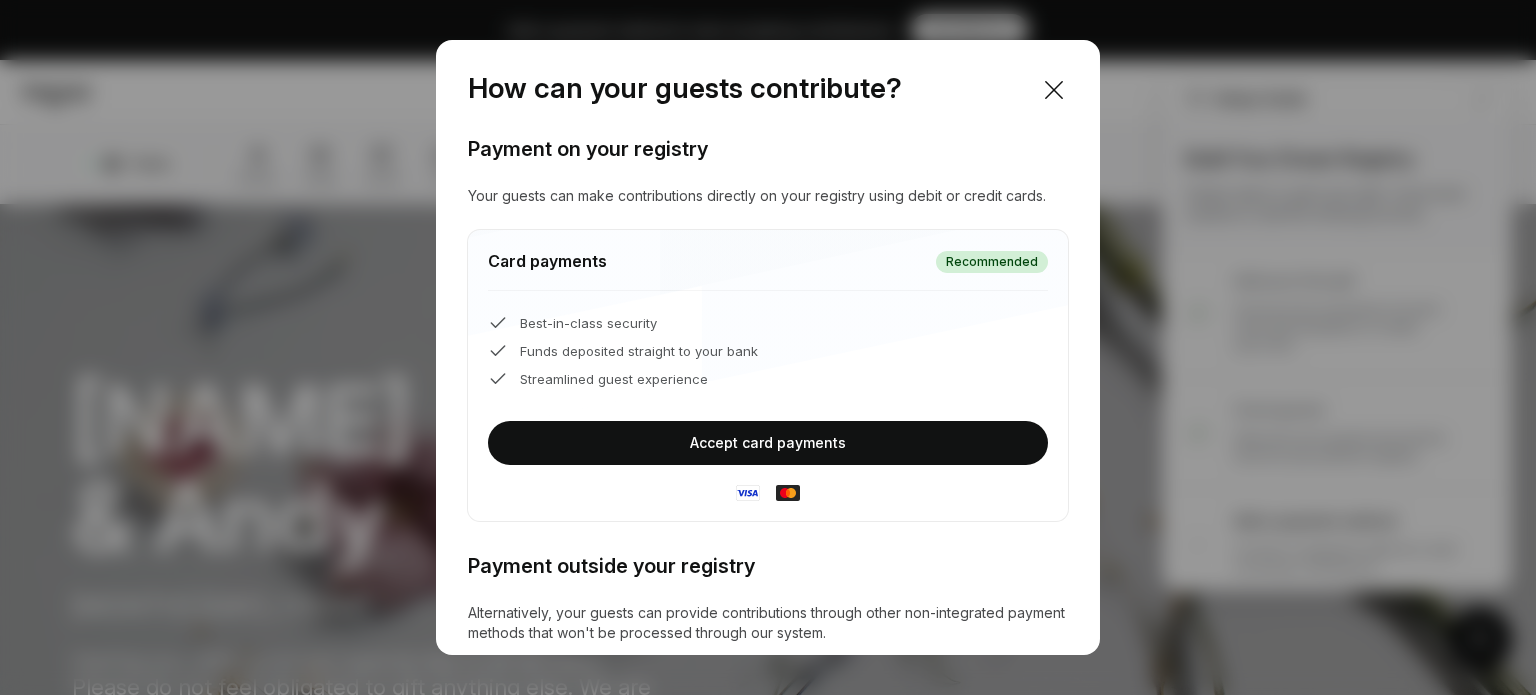 click on "Accept card payments" at bounding box center [768, 443] 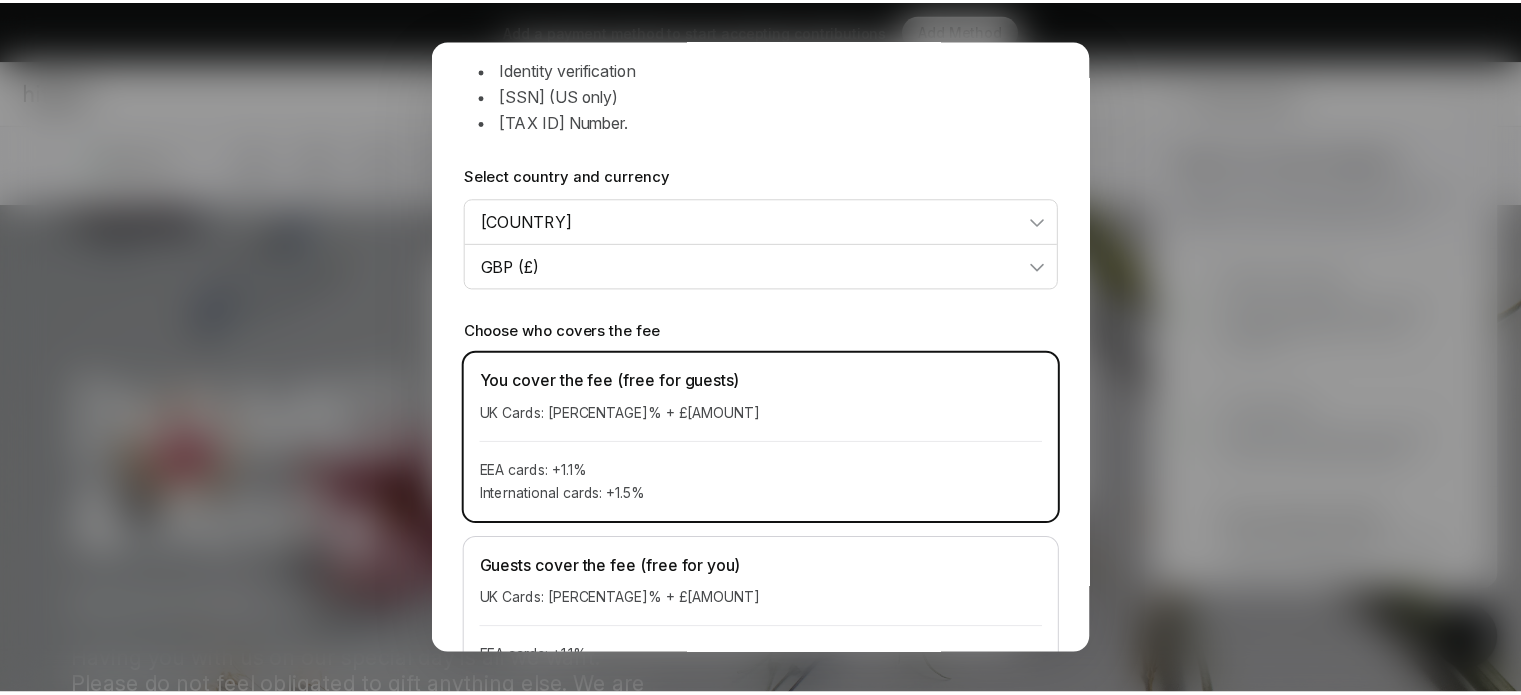 scroll, scrollTop: 387, scrollLeft: 0, axis: vertical 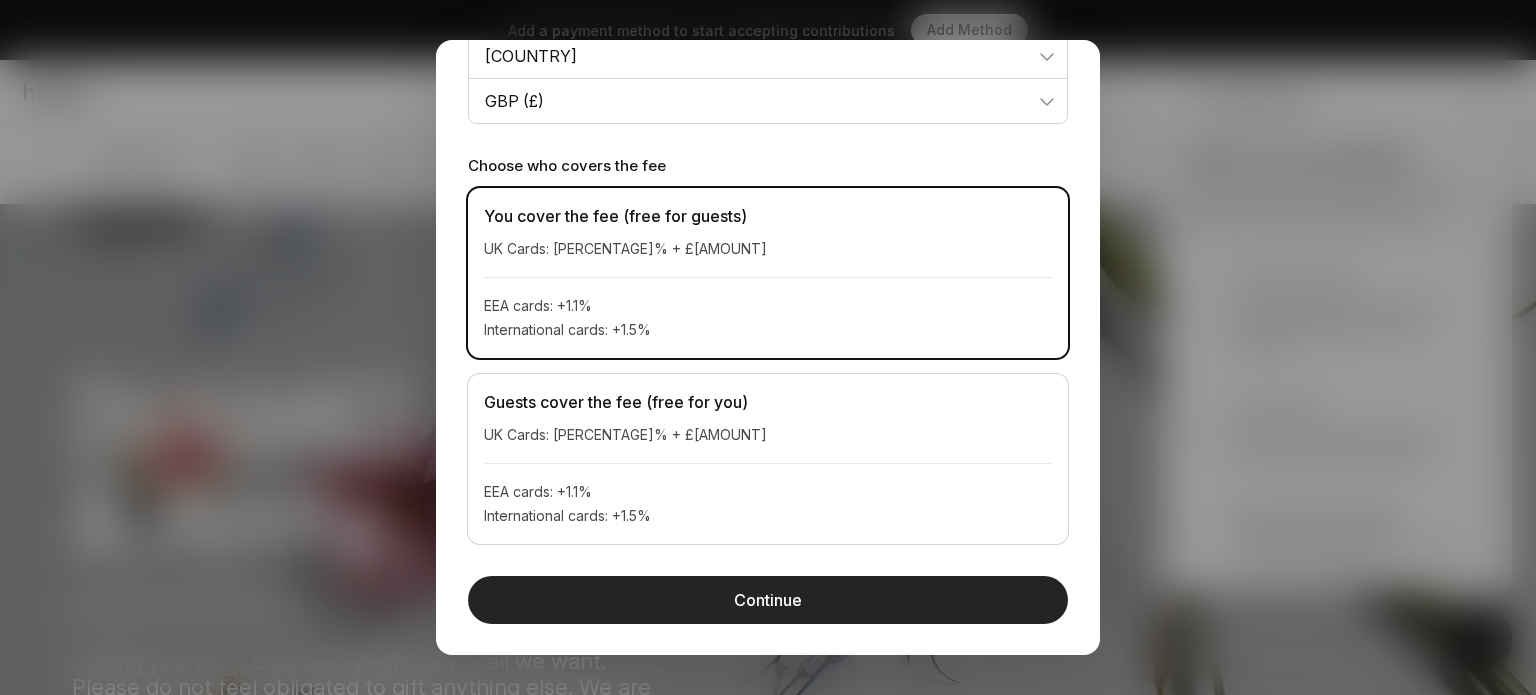 click on "Continue" at bounding box center (768, 600) 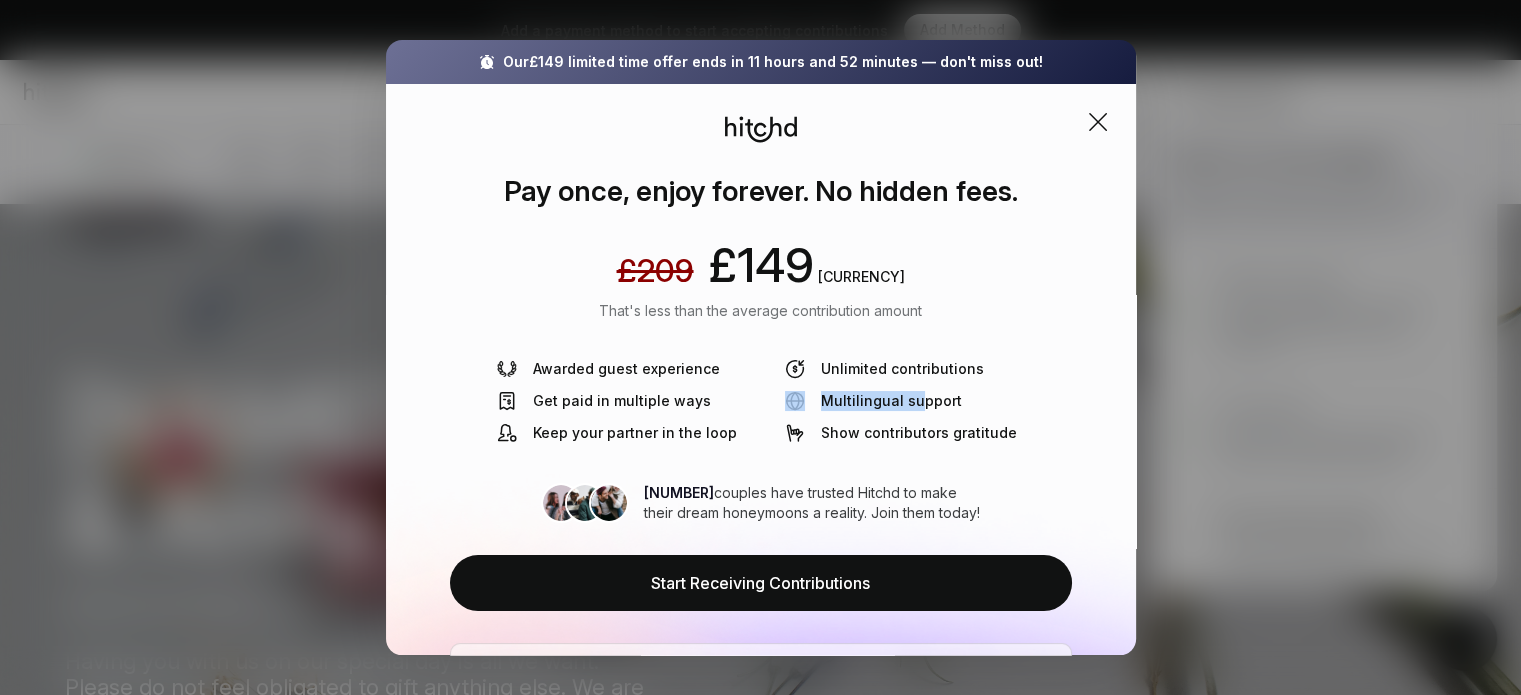 drag, startPoint x: 865, startPoint y: 388, endPoint x: 916, endPoint y: 407, distance: 54.42426 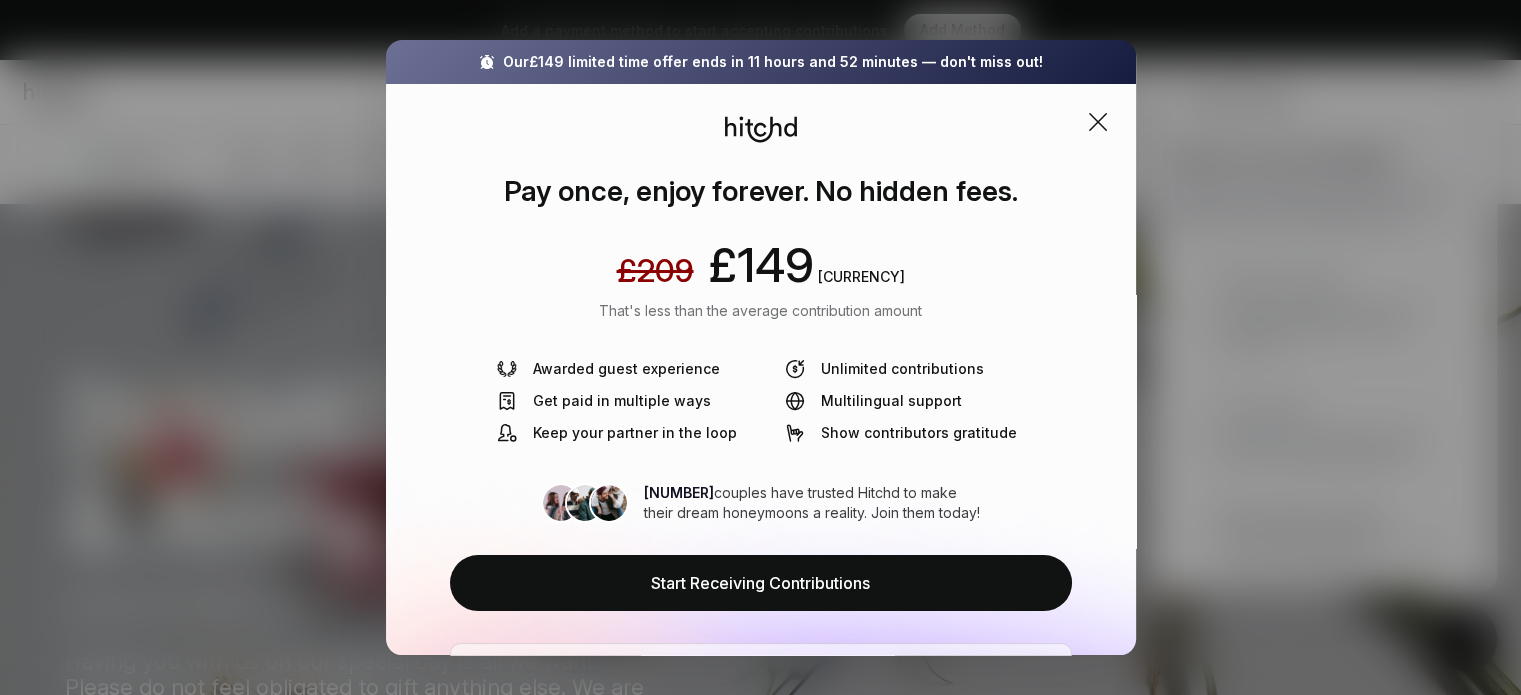 click on "Awarded guest experience
Unlimited contributions
Get paid in multiple ways
Multilingual support
Keep your partner in the loop
Show contributors gratitude" at bounding box center [761, 401] 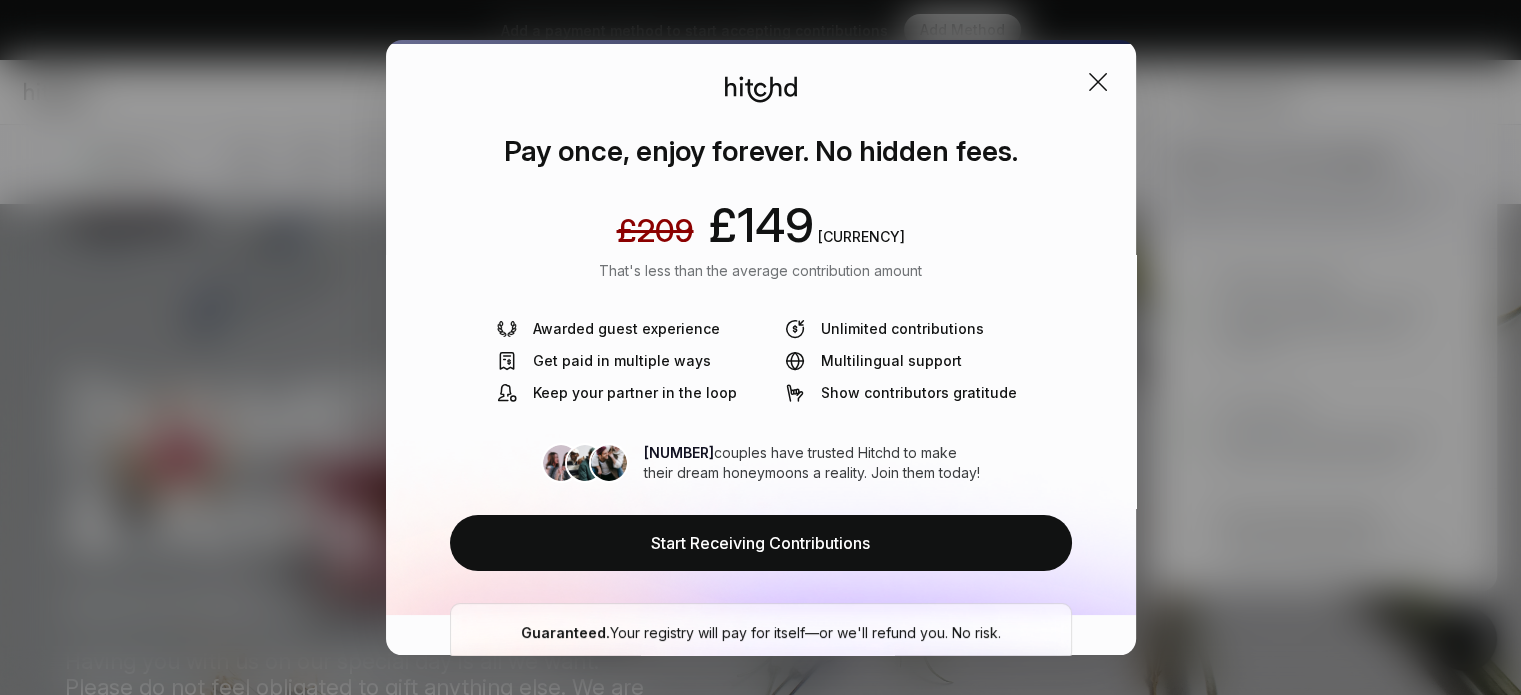 scroll, scrollTop: 27, scrollLeft: 0, axis: vertical 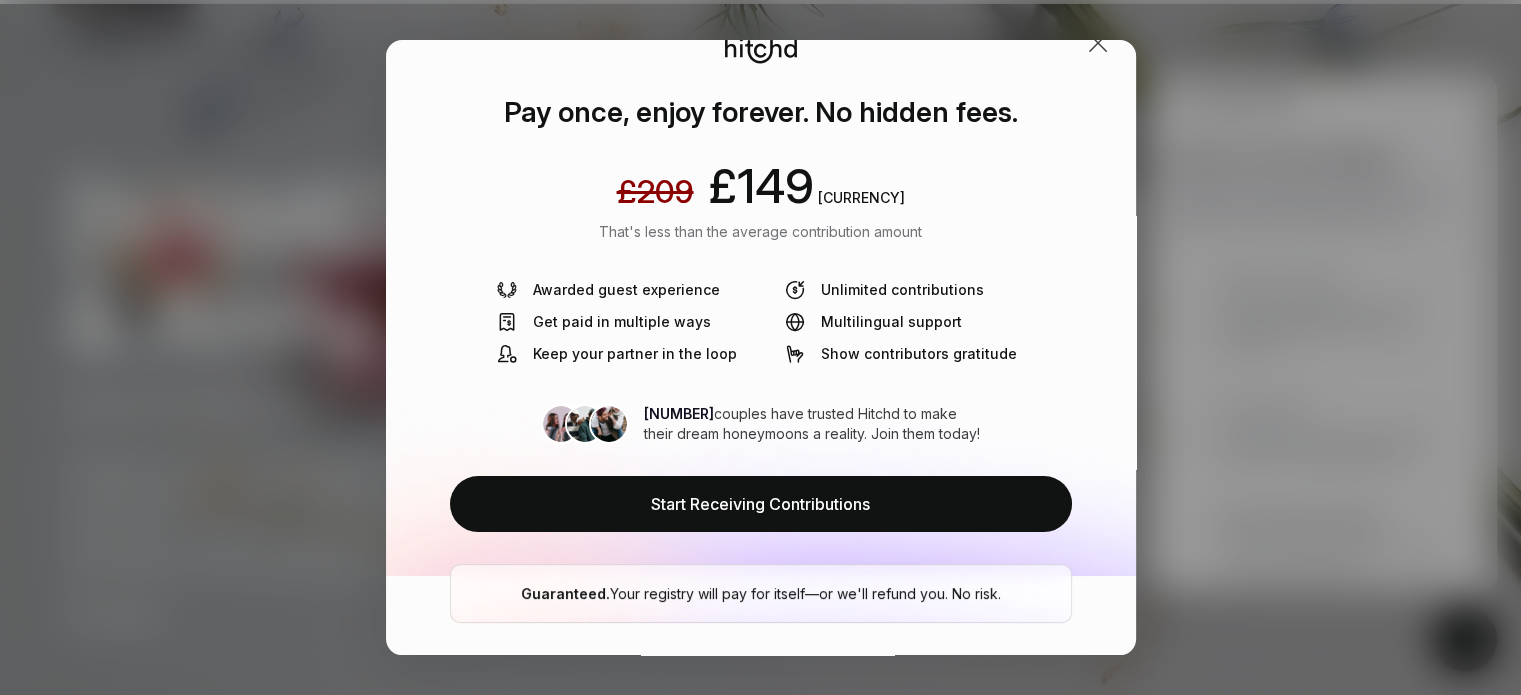 click at bounding box center (1098, 43) 